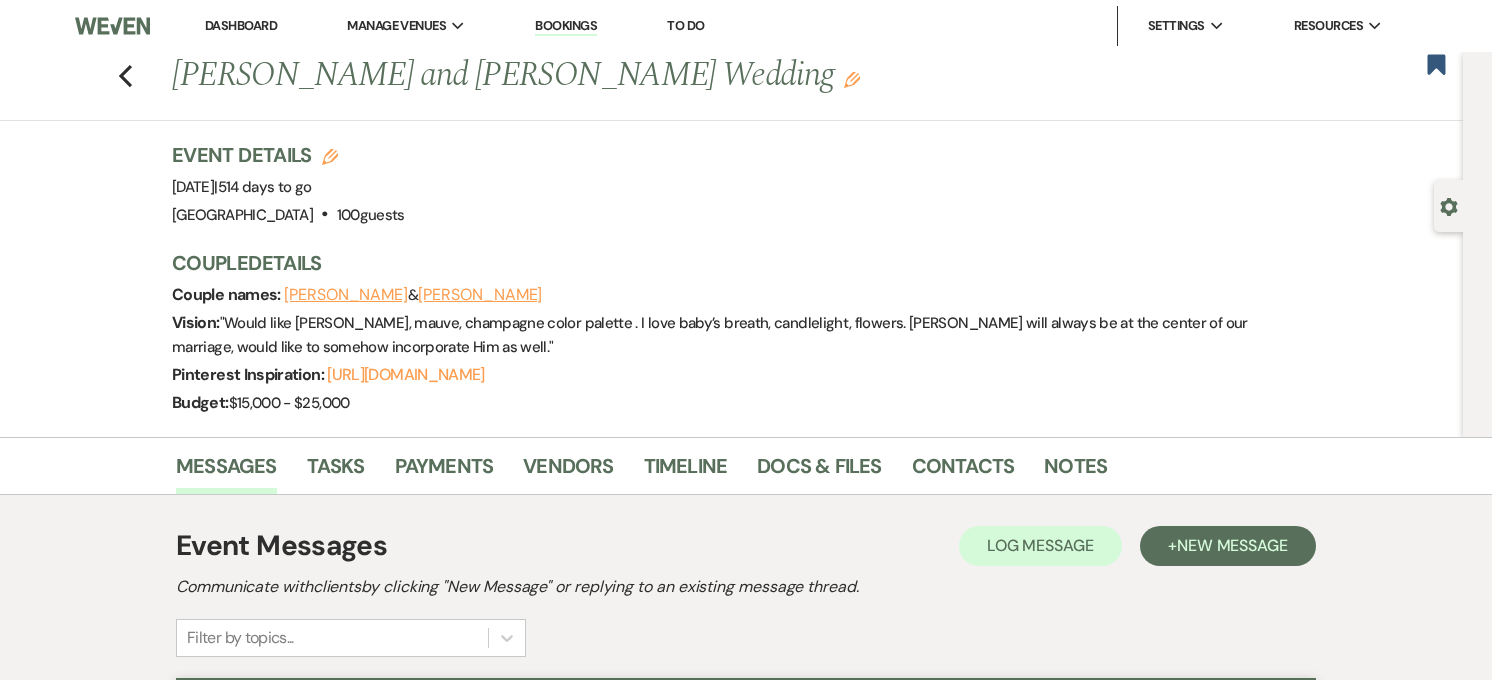 scroll, scrollTop: 1125, scrollLeft: 0, axis: vertical 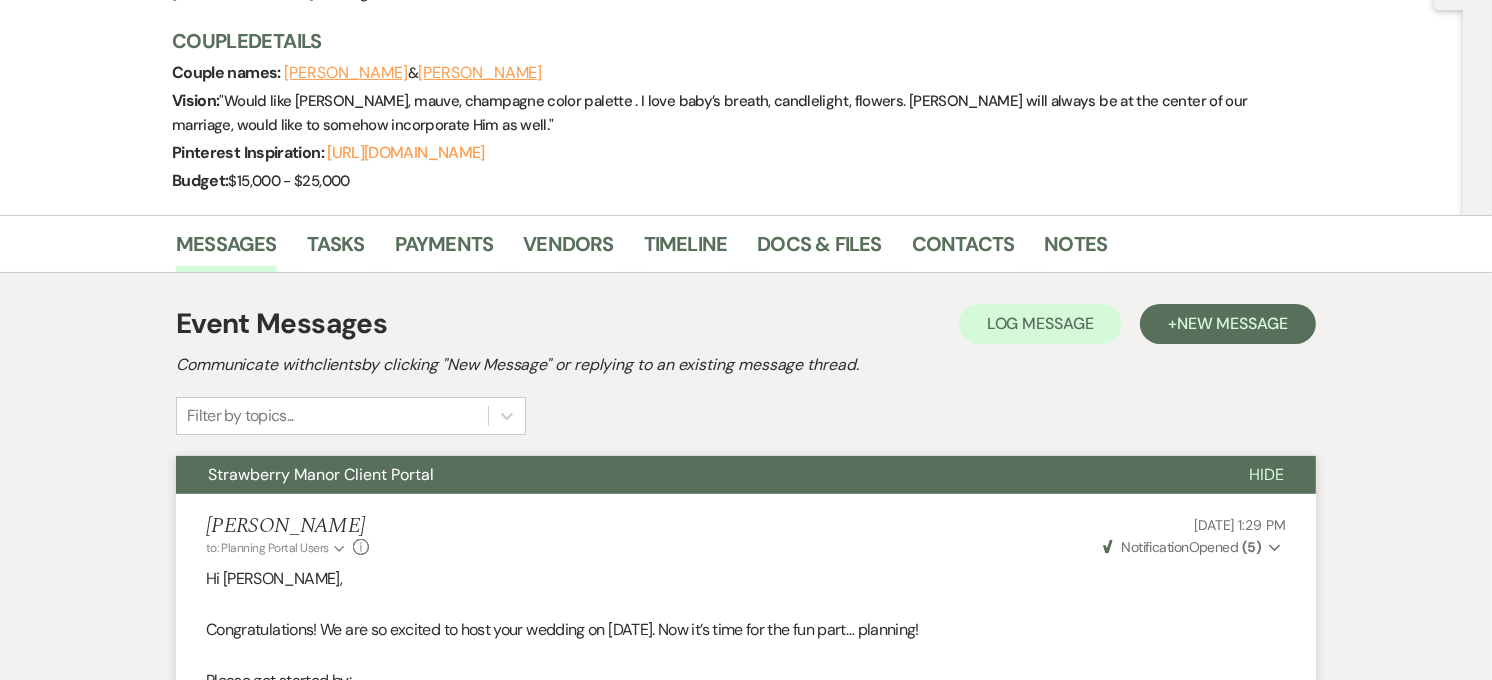 click on "Strawberry Manor Client Portal" at bounding box center [696, 475] 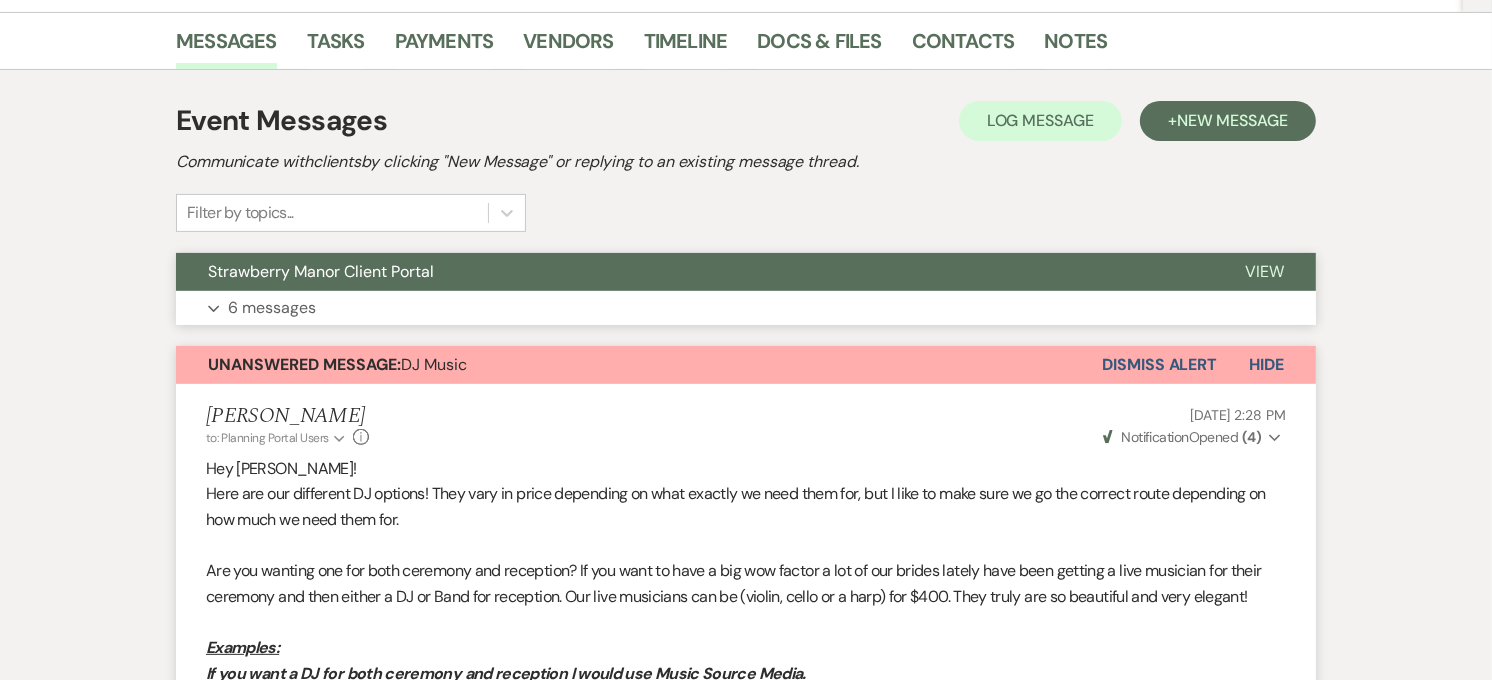 scroll, scrollTop: 888, scrollLeft: 0, axis: vertical 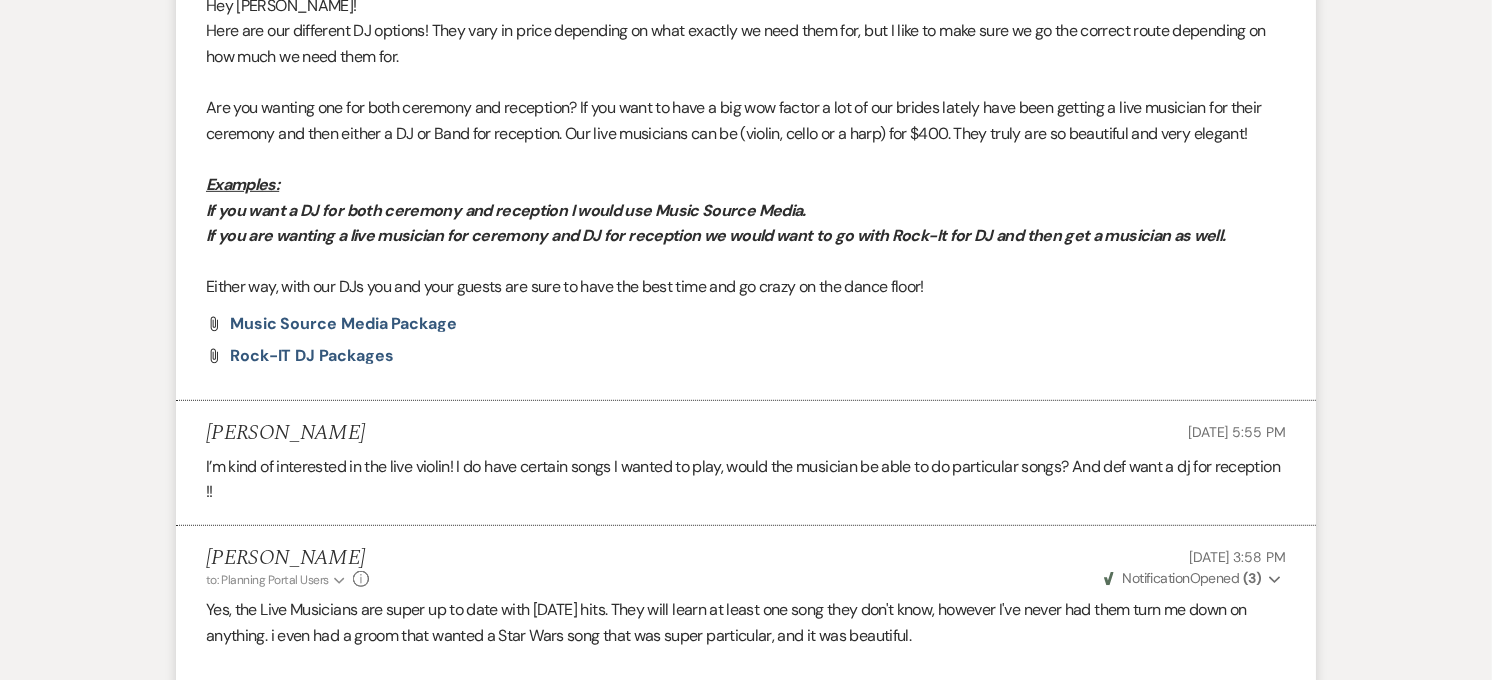 click at bounding box center (746, 262) 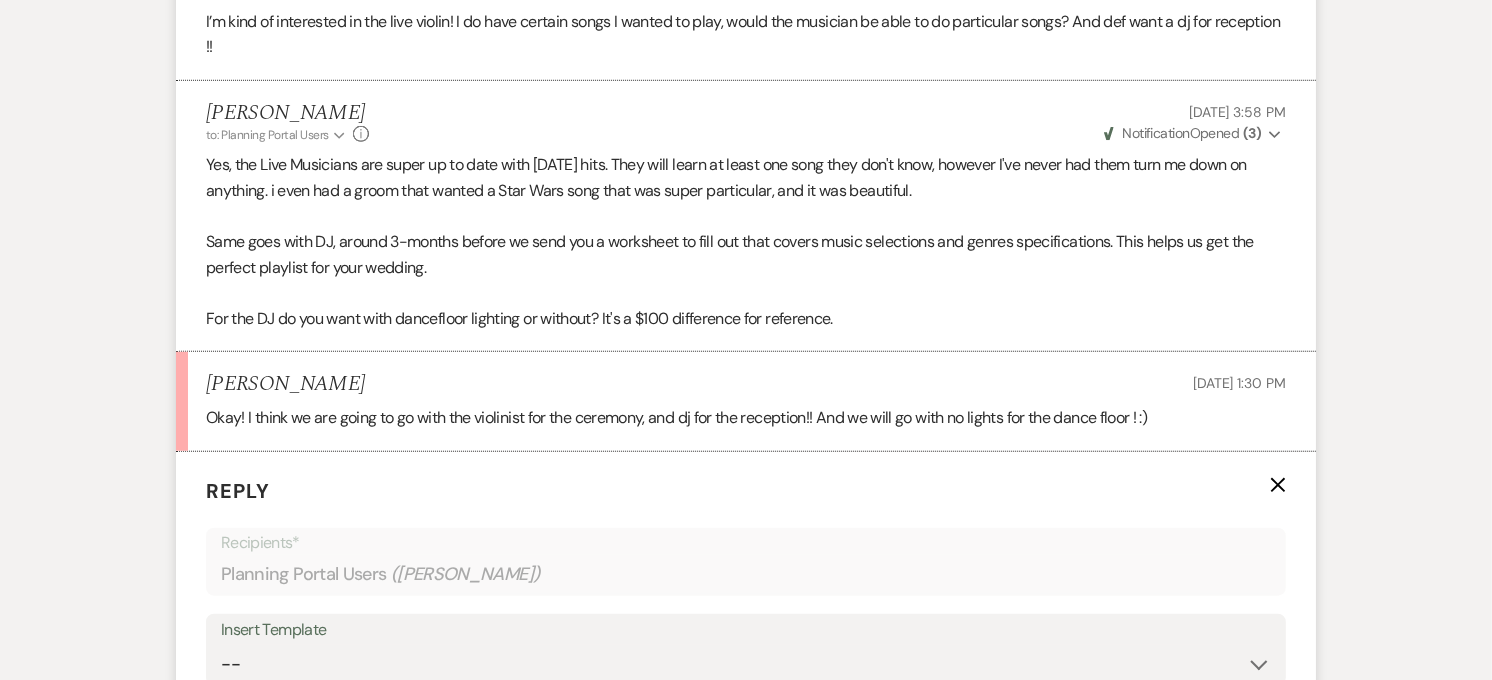 scroll, scrollTop: 1444, scrollLeft: 0, axis: vertical 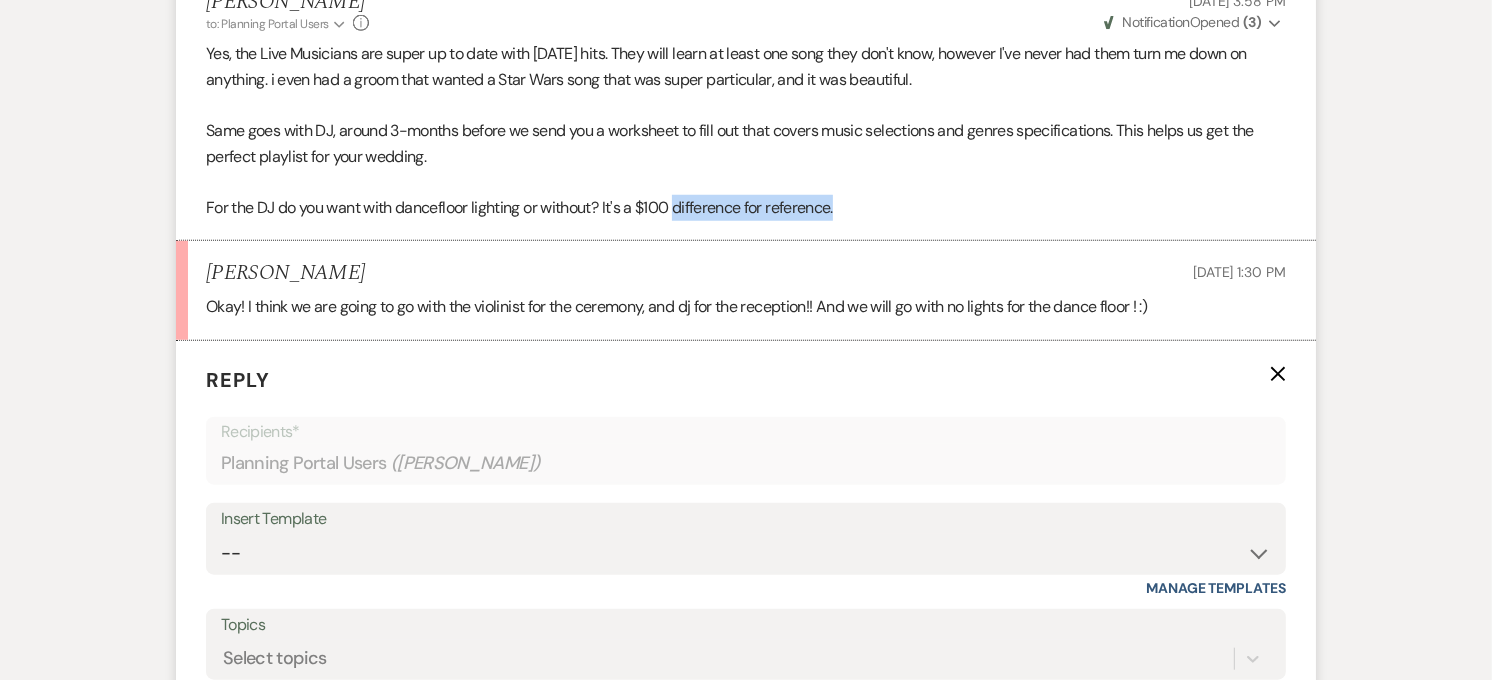 drag, startPoint x: 846, startPoint y: 210, endPoint x: 680, endPoint y: 206, distance: 166.04819 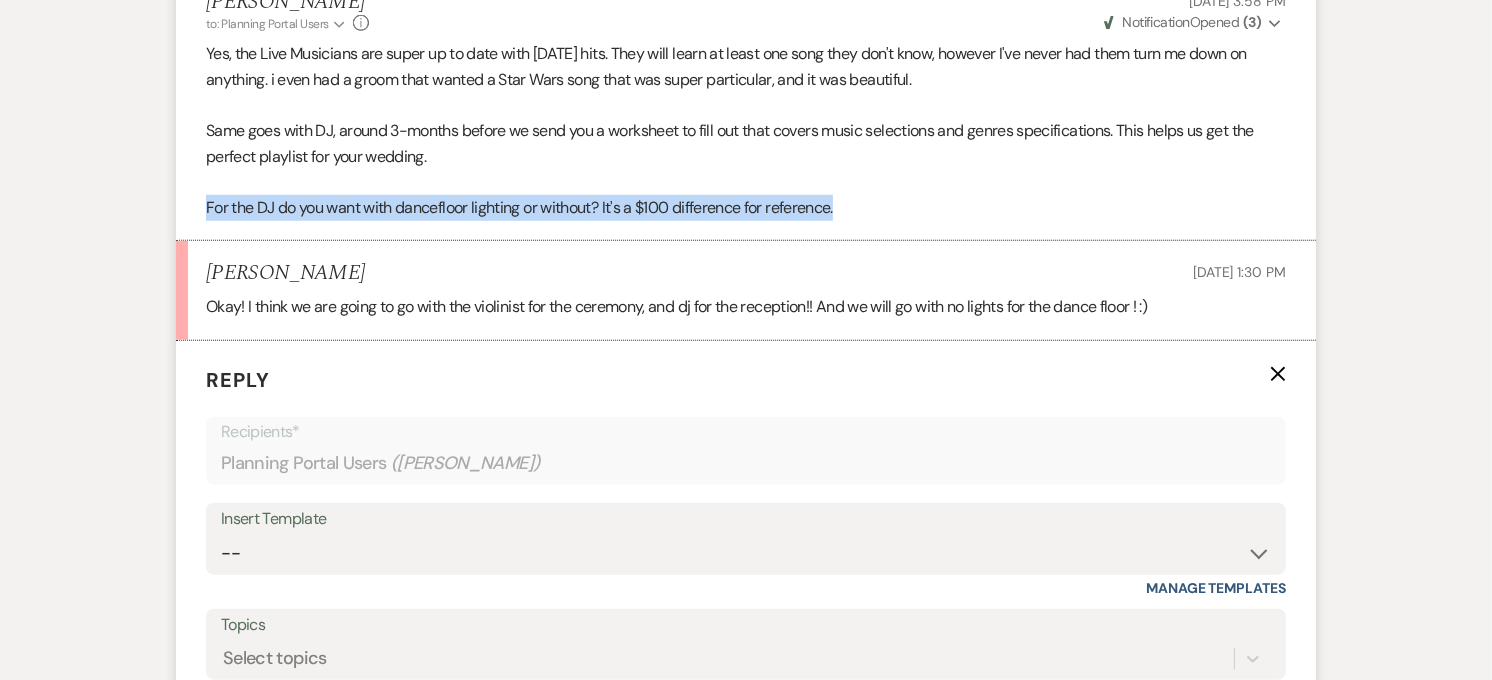drag, startPoint x: 853, startPoint y: 205, endPoint x: 206, endPoint y: 203, distance: 647.0031 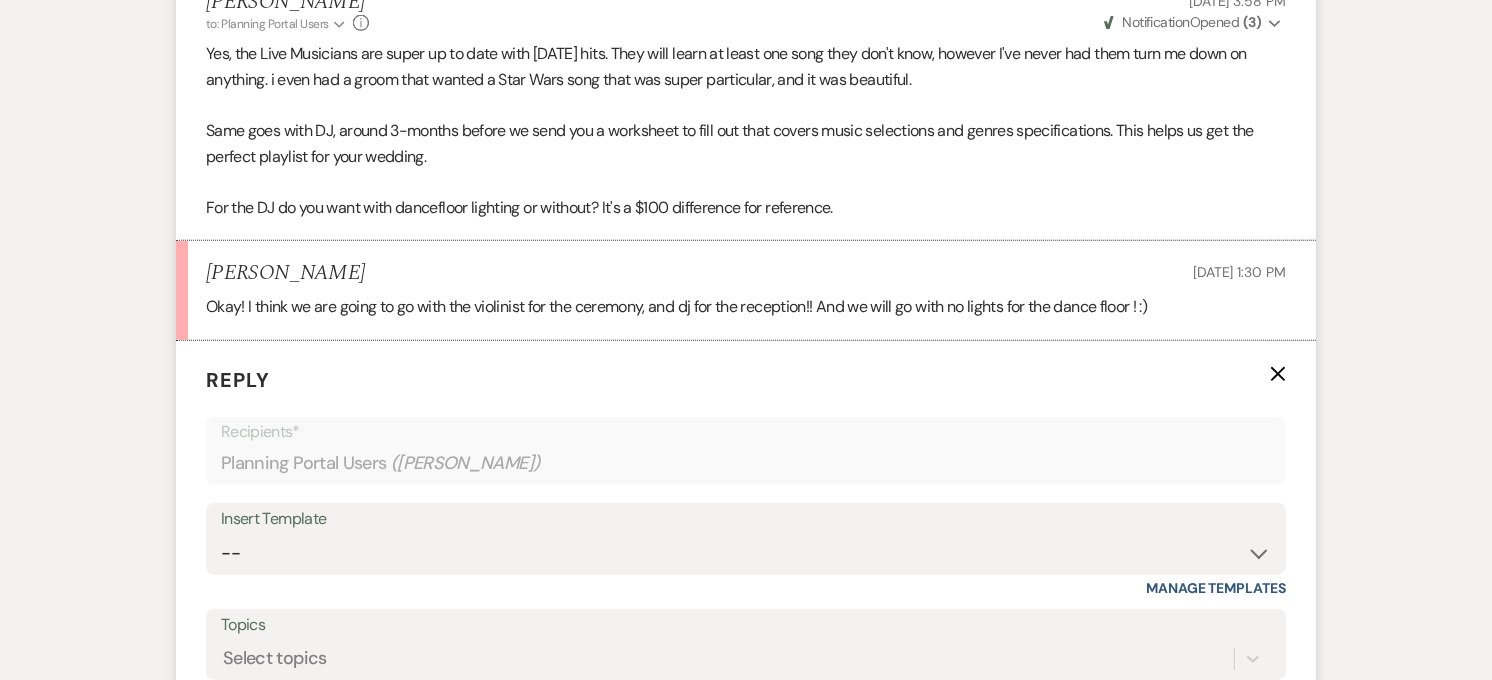 click on "[PERSON_NAME] to: Planning Portal Users Expand Info [DATE] 3:58 PM Weven Check Notification  Opened   ( 3 ) Expand Yes, the Live Musicians are super up to date with [DATE] hits. They will learn at least one song they don't know, however I've never had them turn me down on anything. i even had a groom that wanted a Star Wars song that was super particular, and it was beautiful. Same goes with DJ, around 3-months before we send you a worksheet to fill out that covers music selections and genres specifications. This helps us get the perfect playlist for your wedding. For the DJ do you want with dancefloor lighting or without? It's a $100 difference for reference." at bounding box center (746, 106) 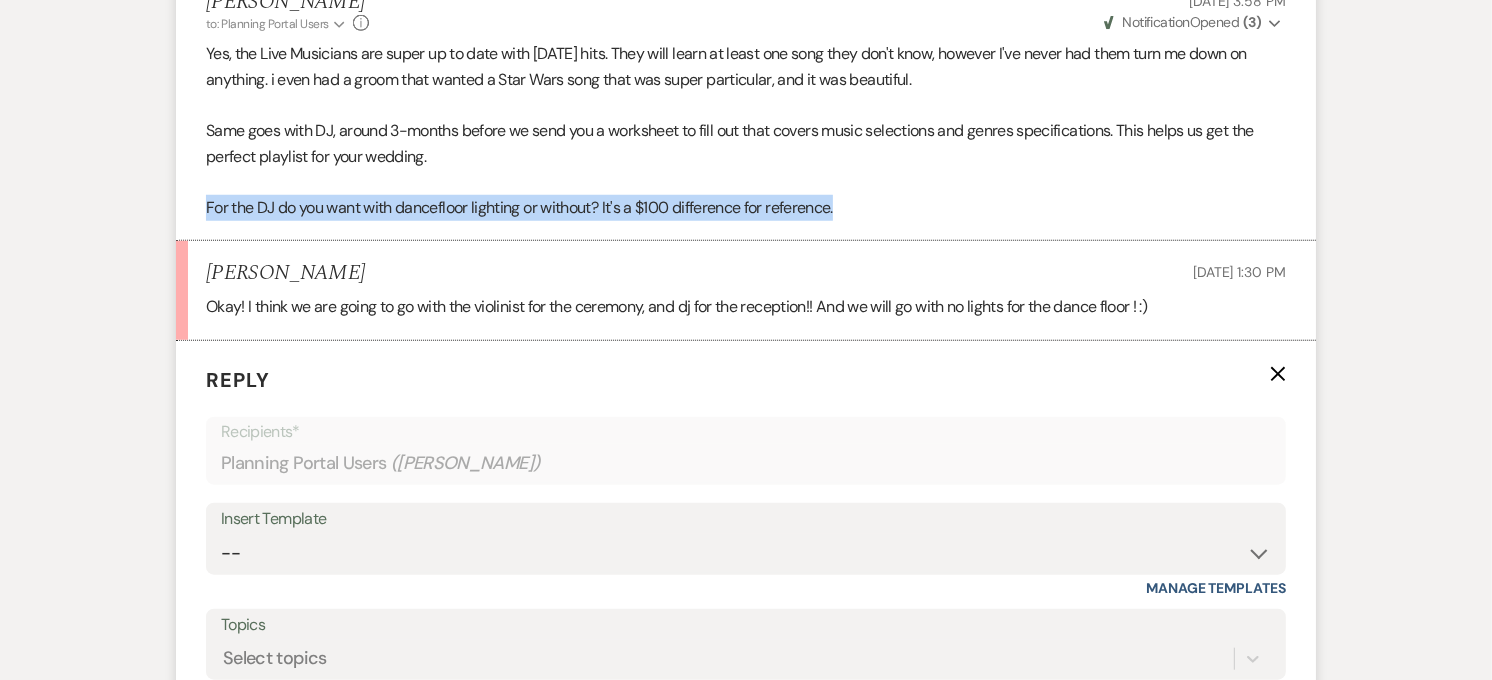 drag, startPoint x: 857, startPoint y: 211, endPoint x: 195, endPoint y: 211, distance: 662 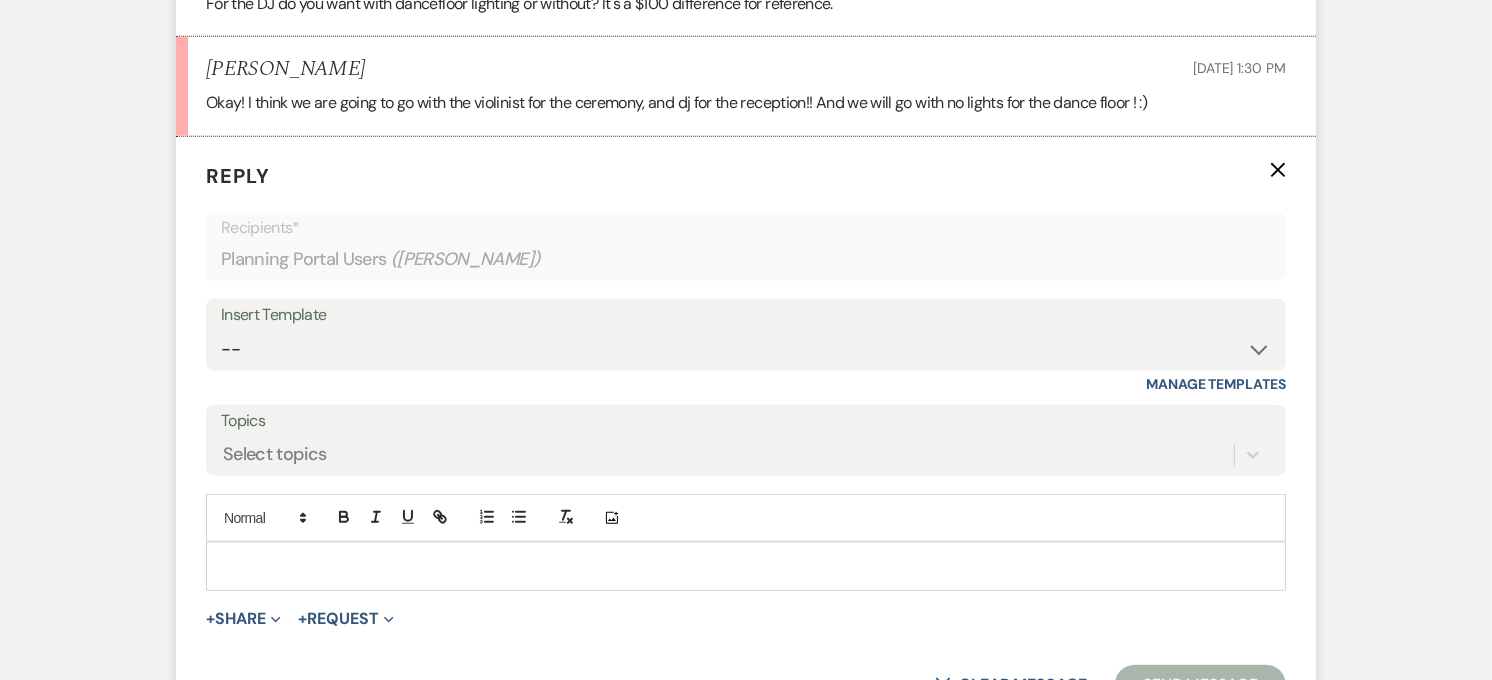 scroll, scrollTop: 1666, scrollLeft: 0, axis: vertical 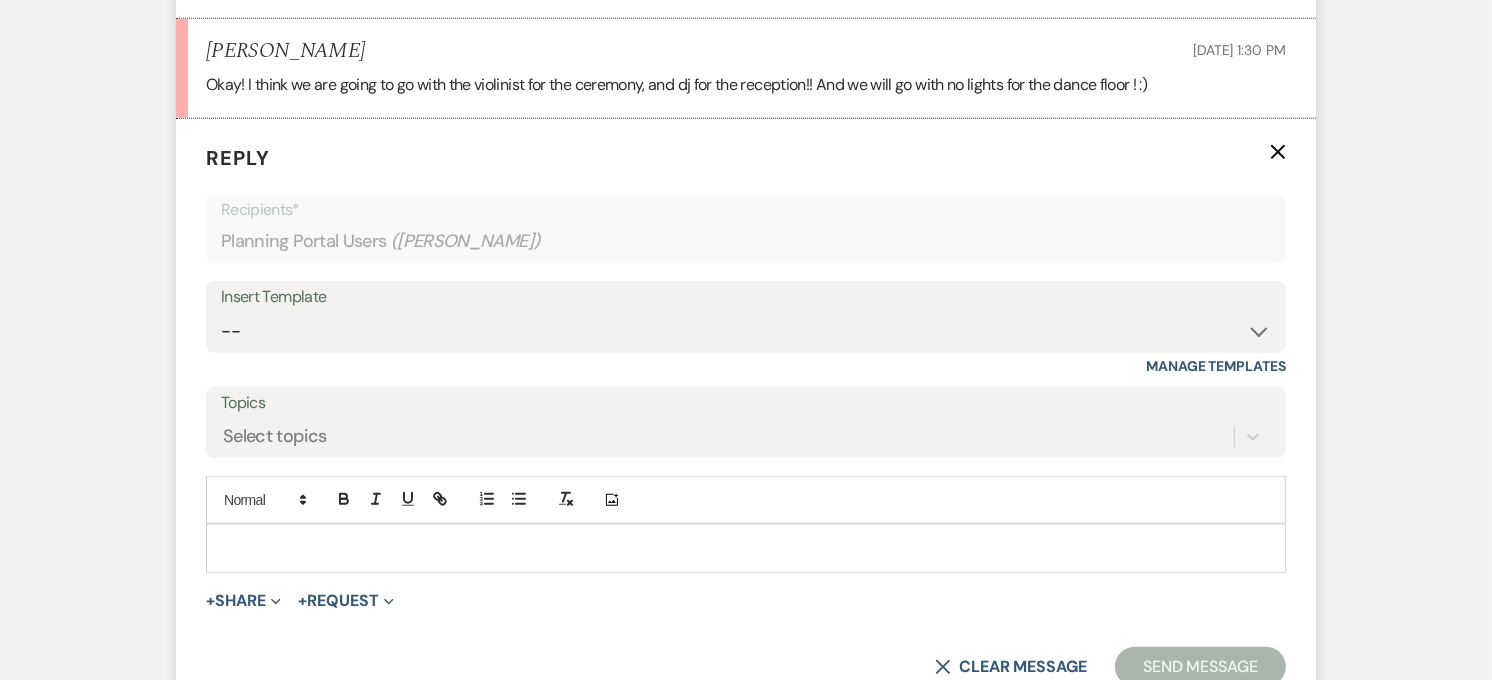 click at bounding box center [746, 548] 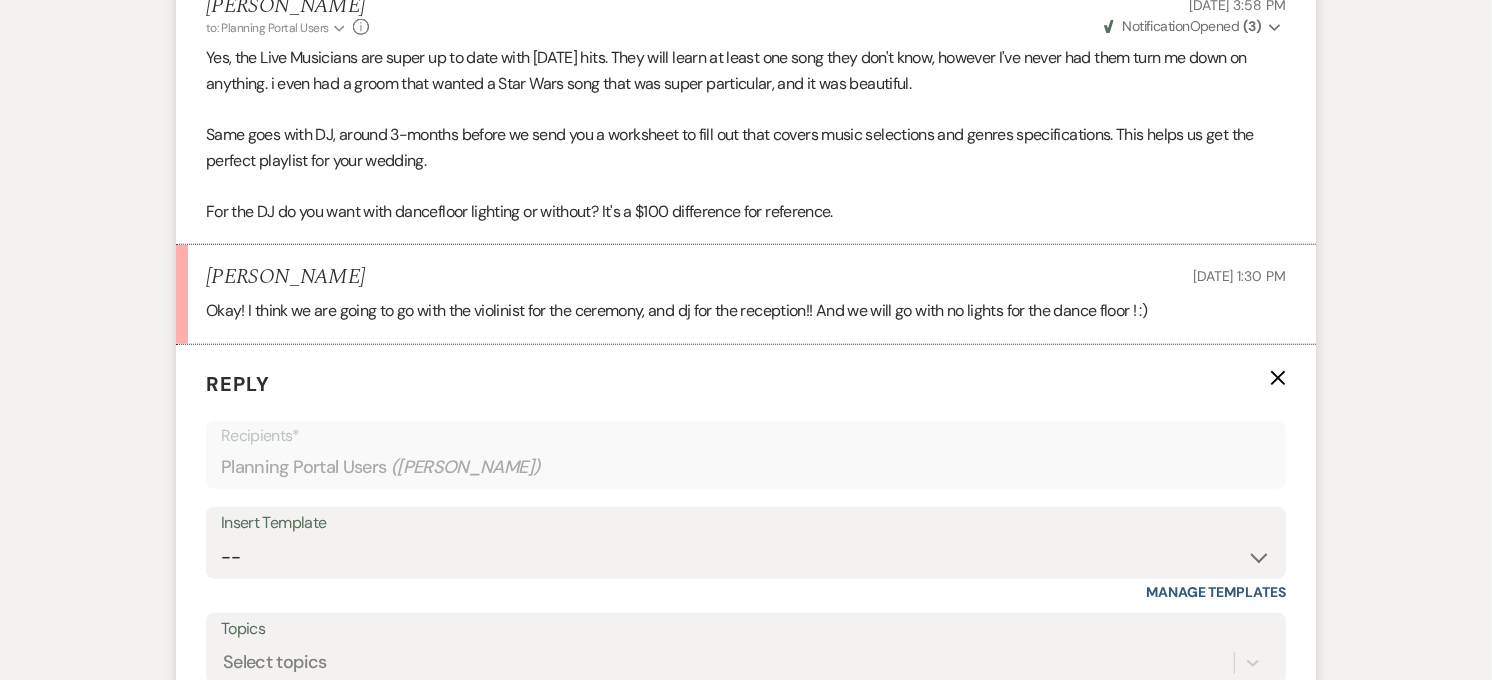 scroll, scrollTop: 1555, scrollLeft: 0, axis: vertical 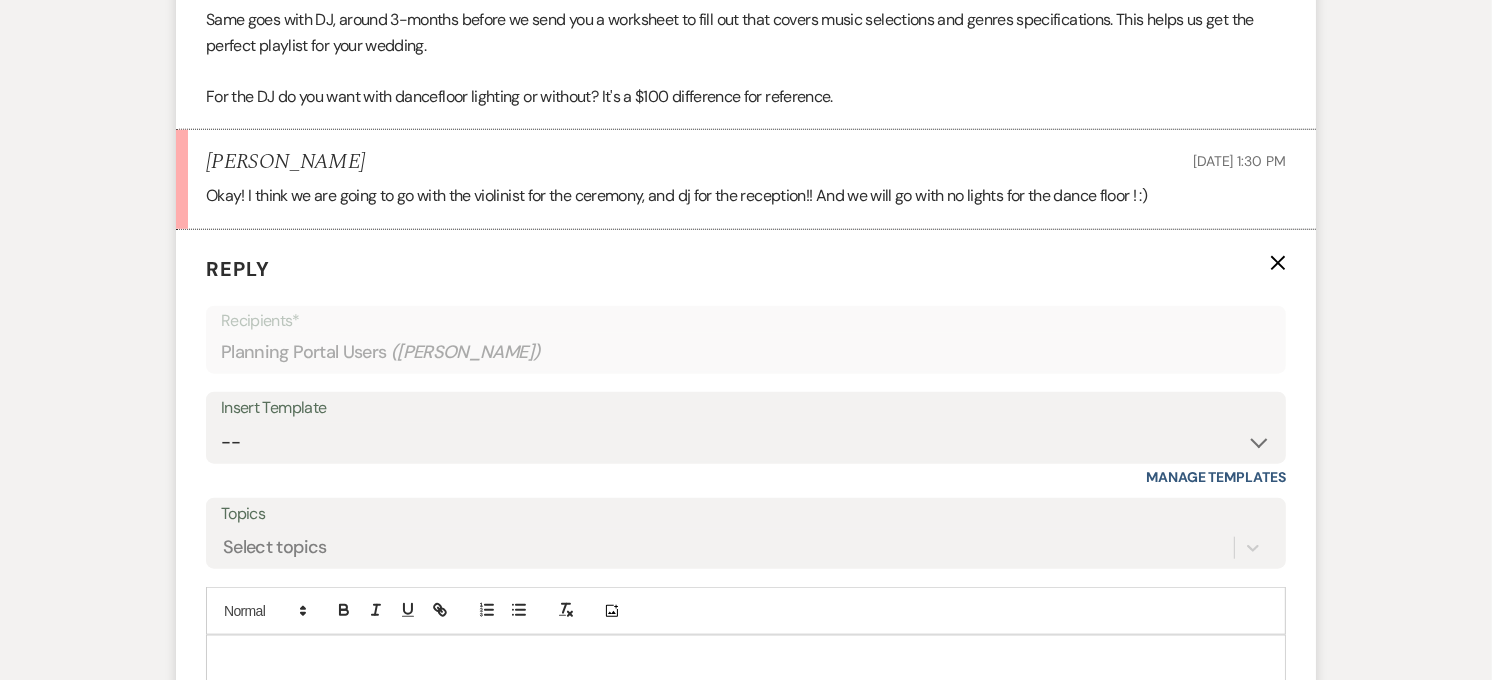 type 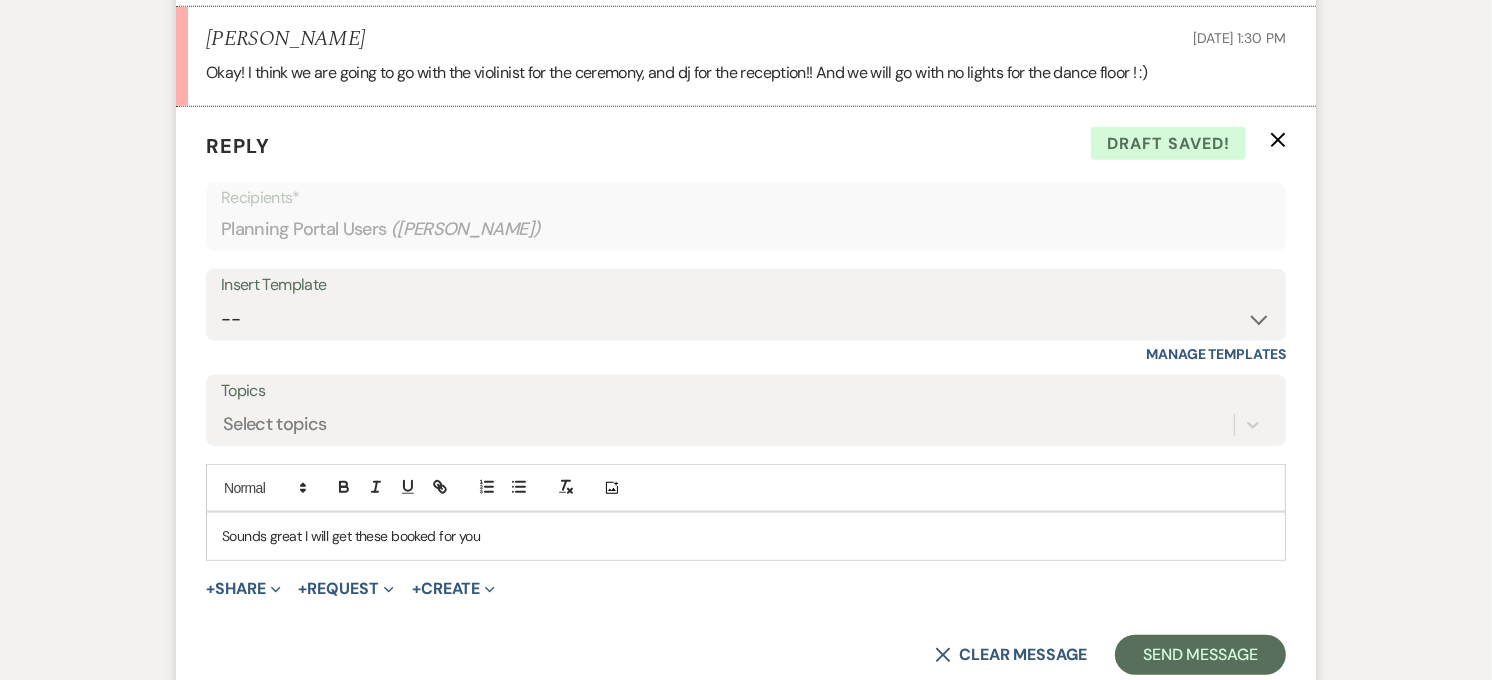 scroll, scrollTop: 1666, scrollLeft: 0, axis: vertical 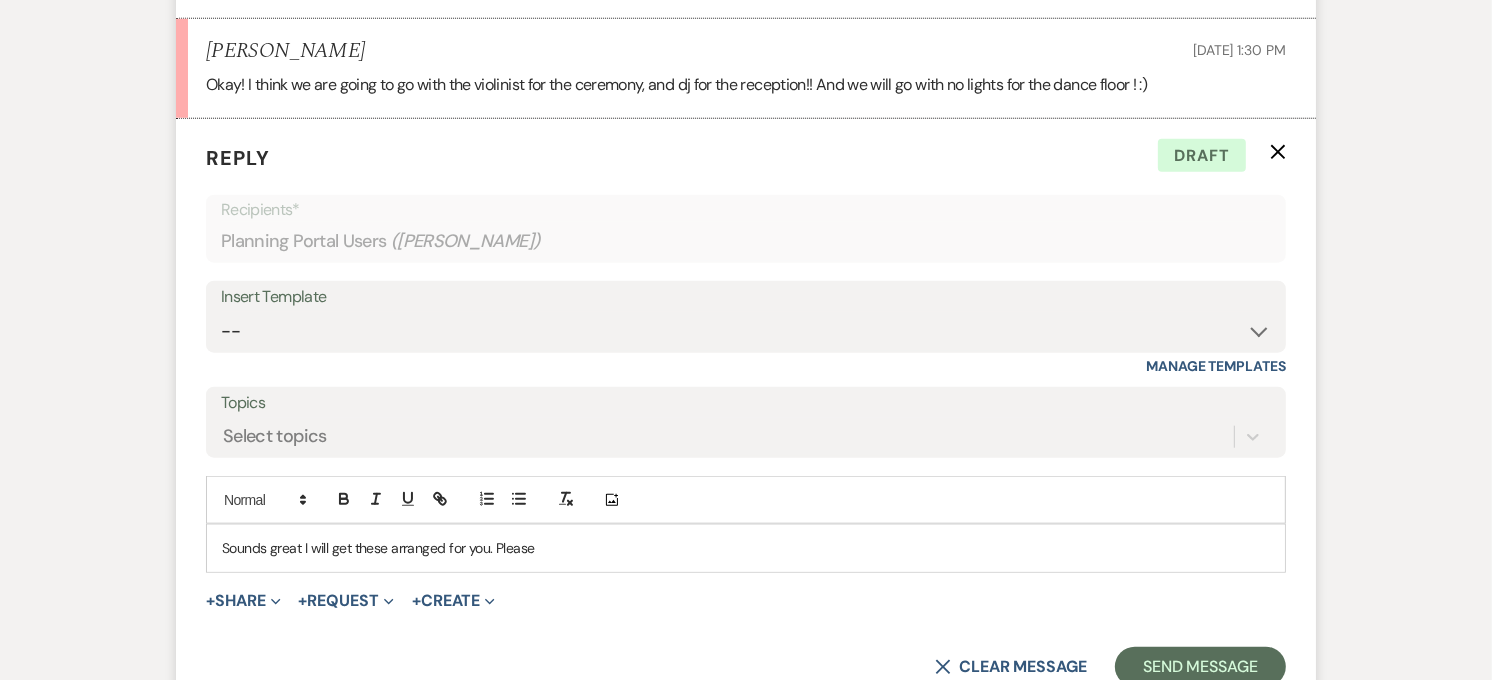 click on "Sounds great I will get these arranged for you. Please" at bounding box center (746, 548) 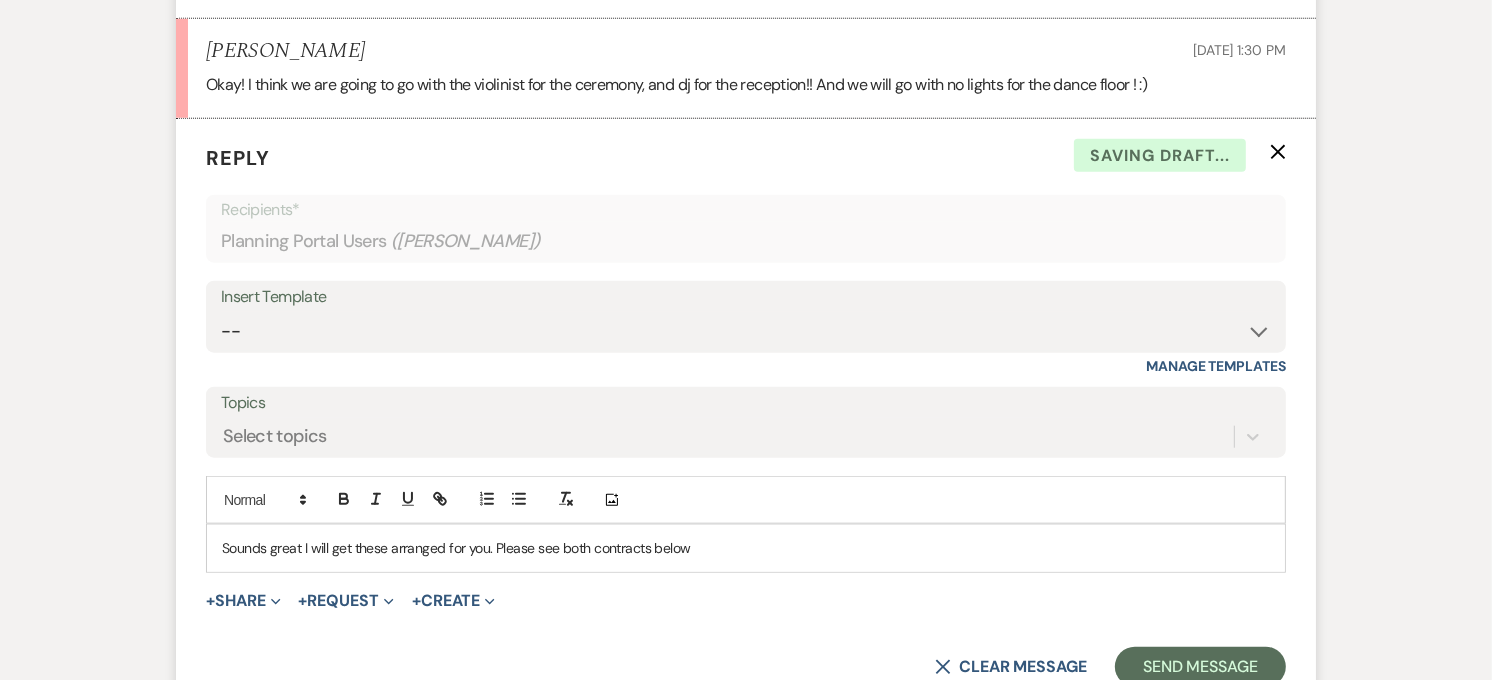 click on "Sounds great I will get these arranged for you. Please see both contracts below" at bounding box center (746, 548) 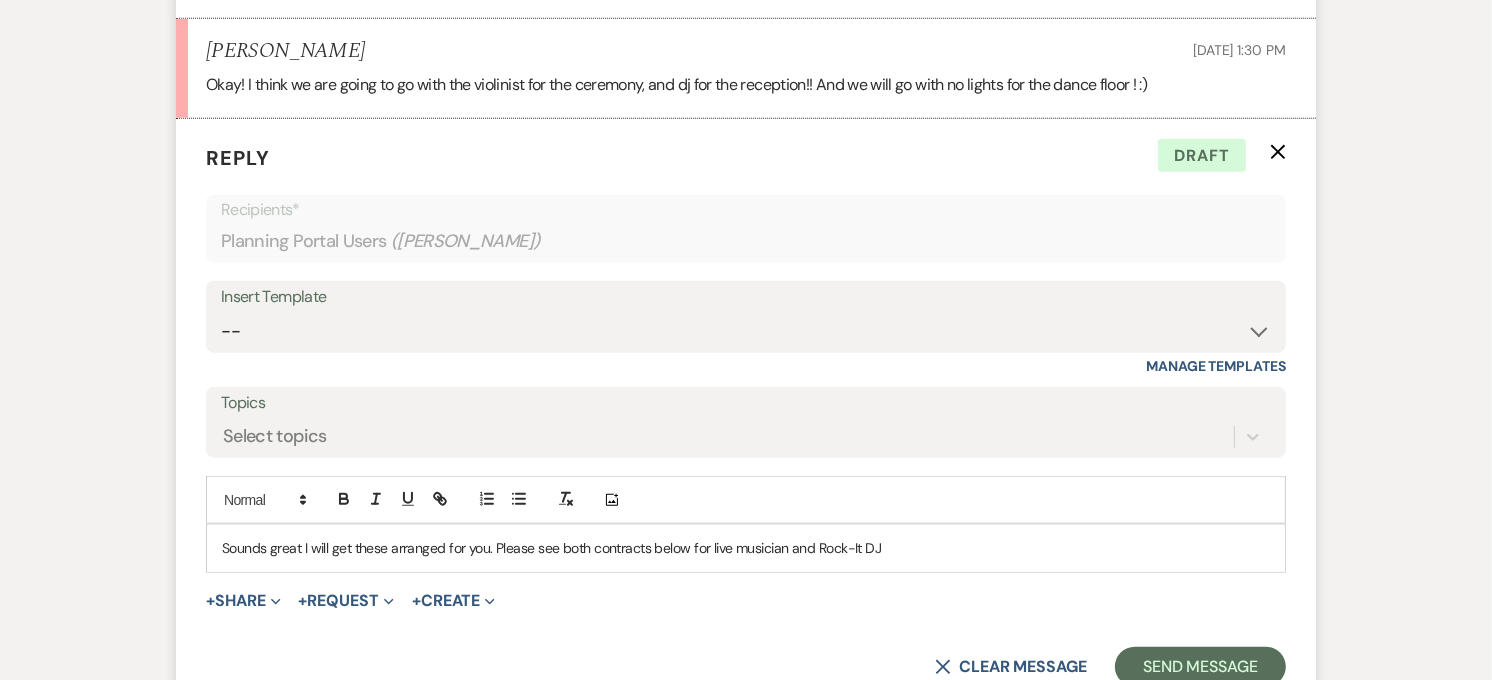 click on "Sounds great I will get these arranged for you. Please see both contracts below for live musician and Rock-It DJ" at bounding box center (746, 548) 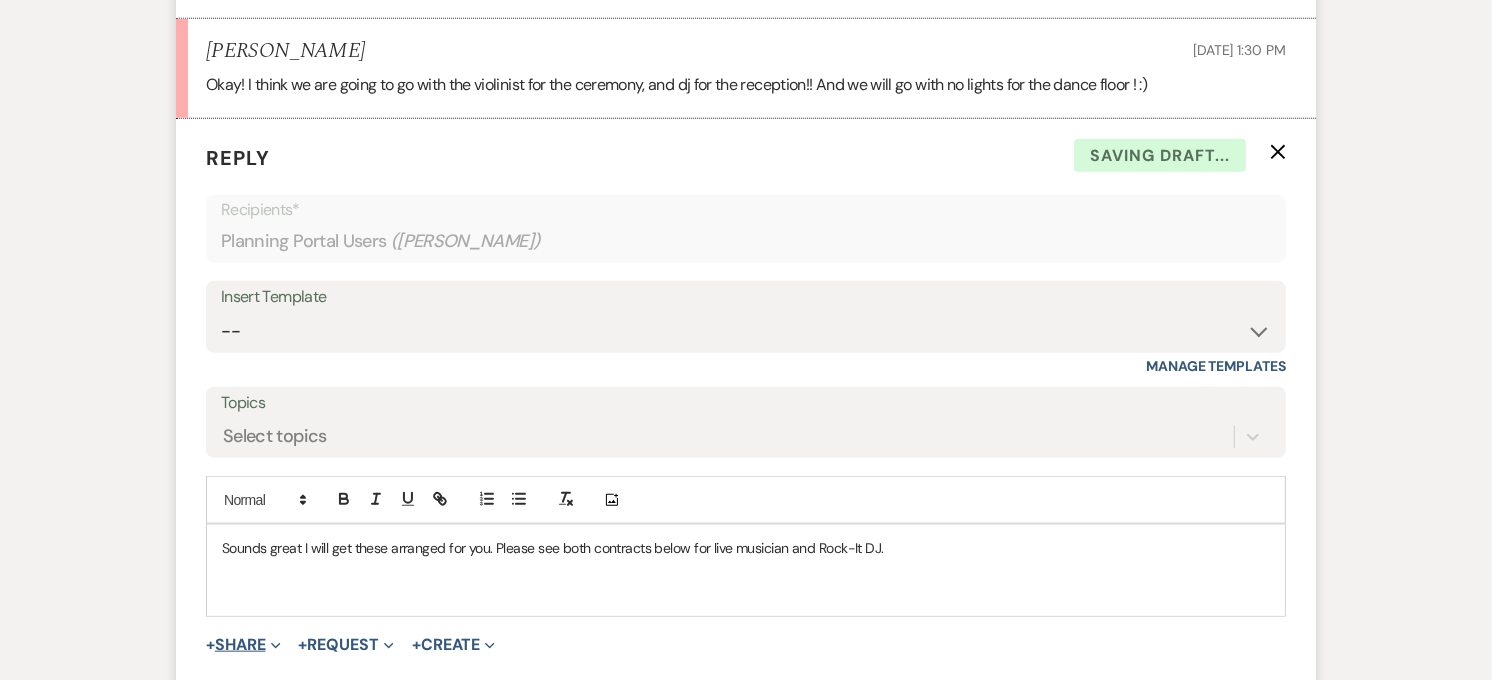 click on "+" at bounding box center (210, 645) 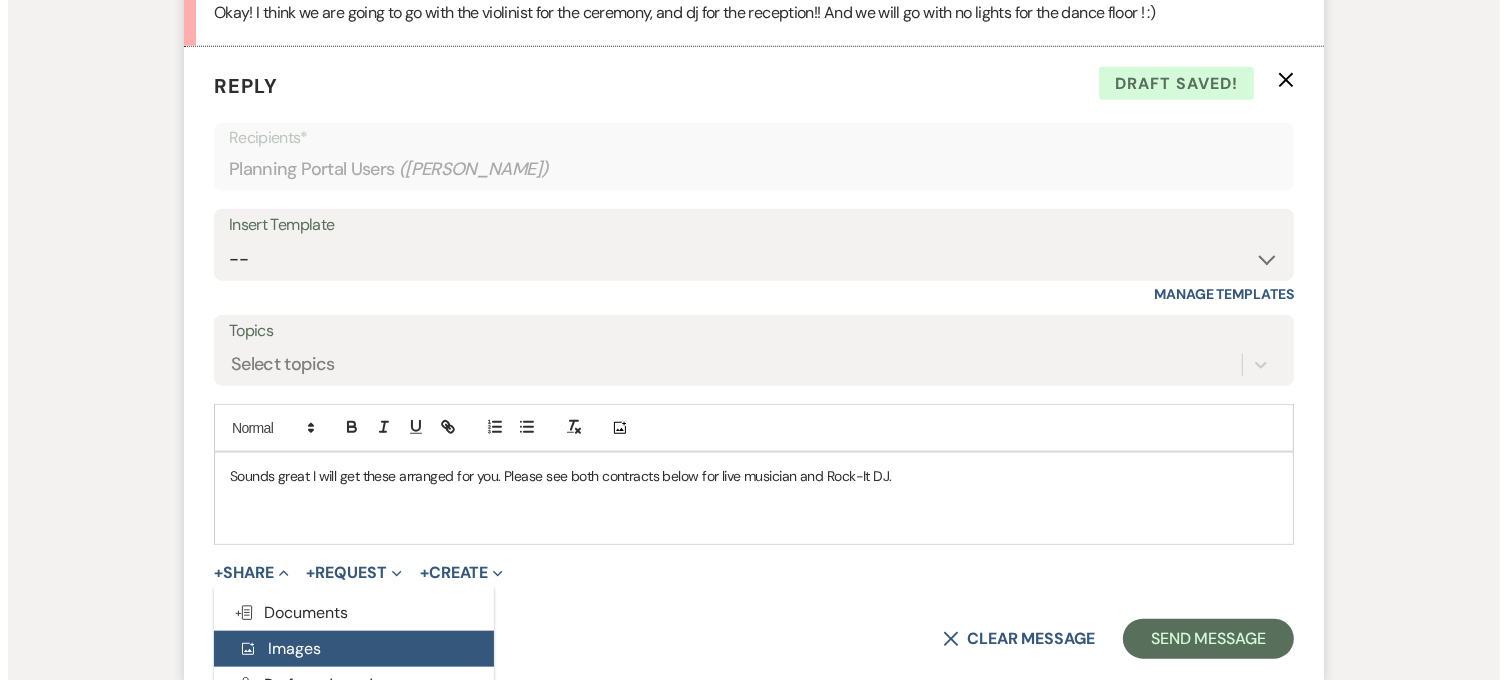 scroll, scrollTop: 1888, scrollLeft: 0, axis: vertical 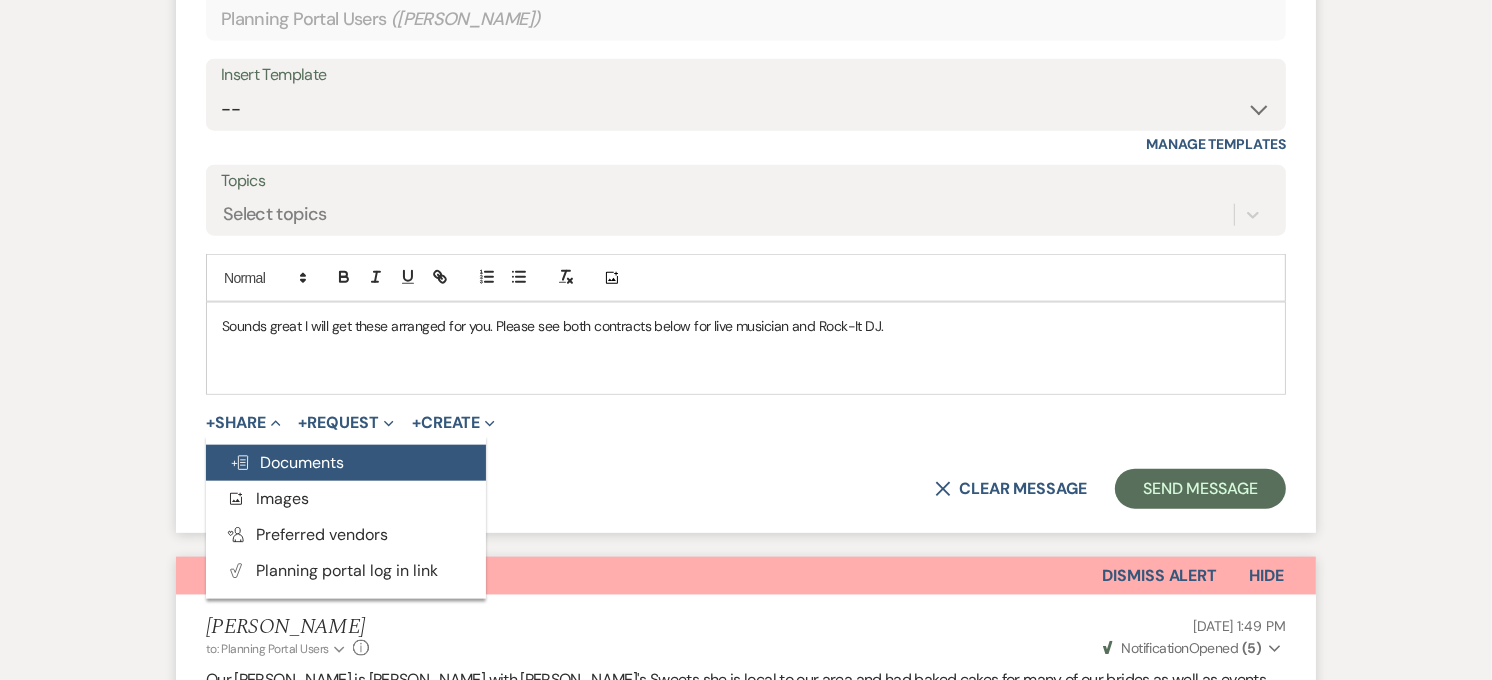 click on "Doc Upload Documents" at bounding box center (287, 462) 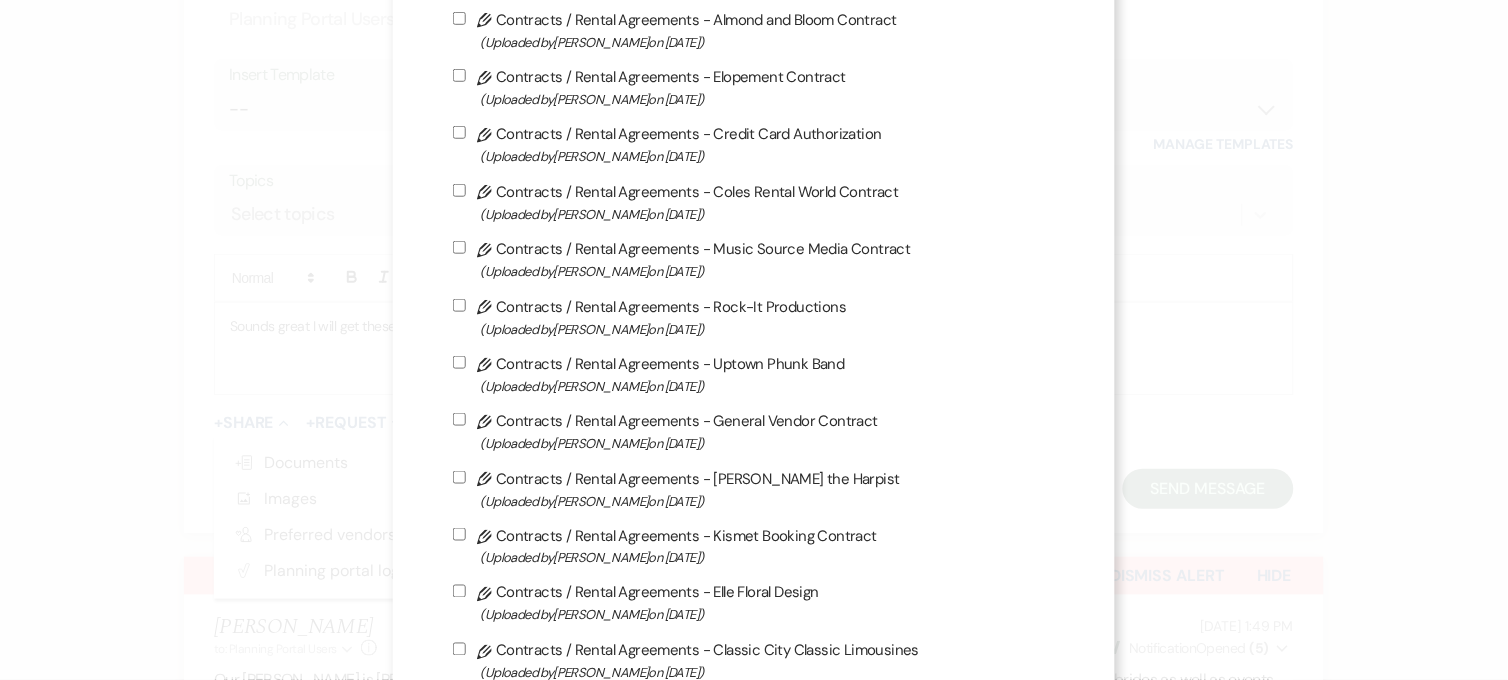 scroll, scrollTop: 333, scrollLeft: 0, axis: vertical 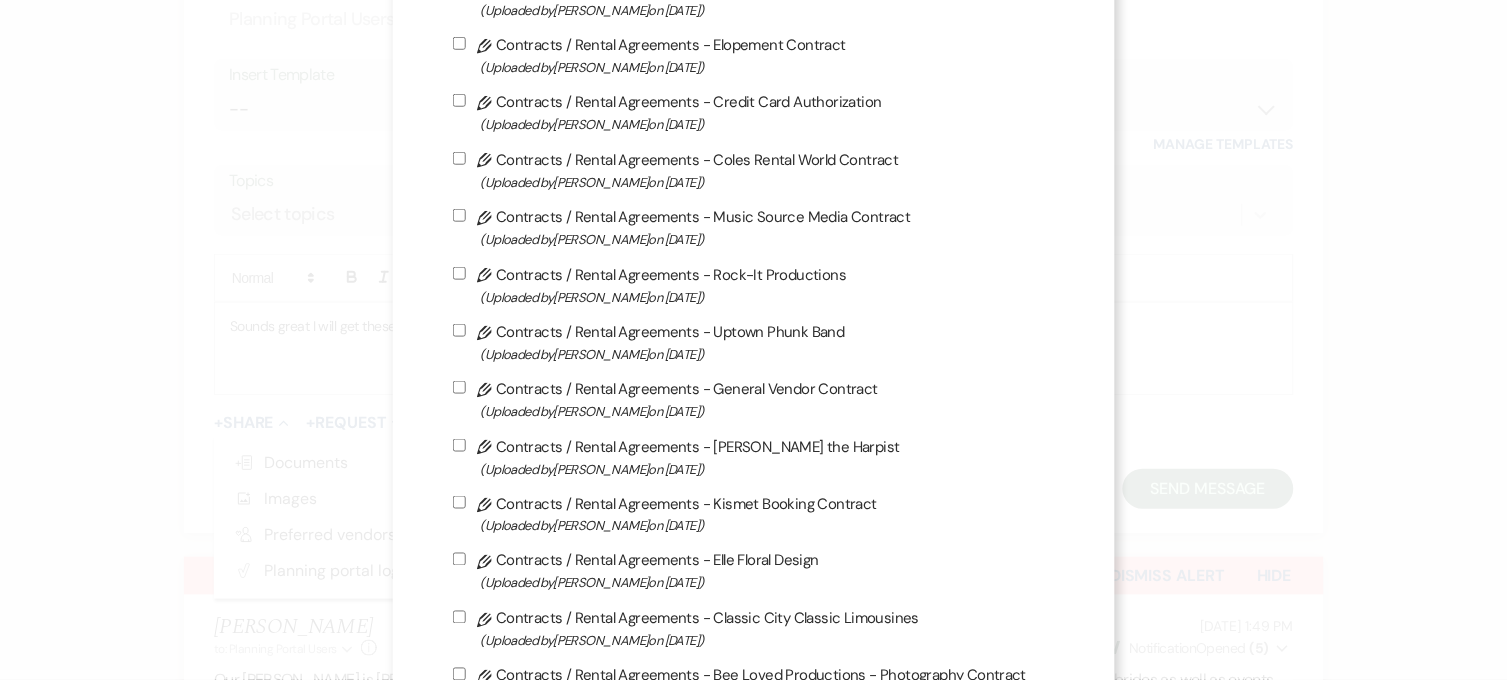 click on "(Uploaded by  [PERSON_NAME]  on   [DATE] )" at bounding box center (768, 297) 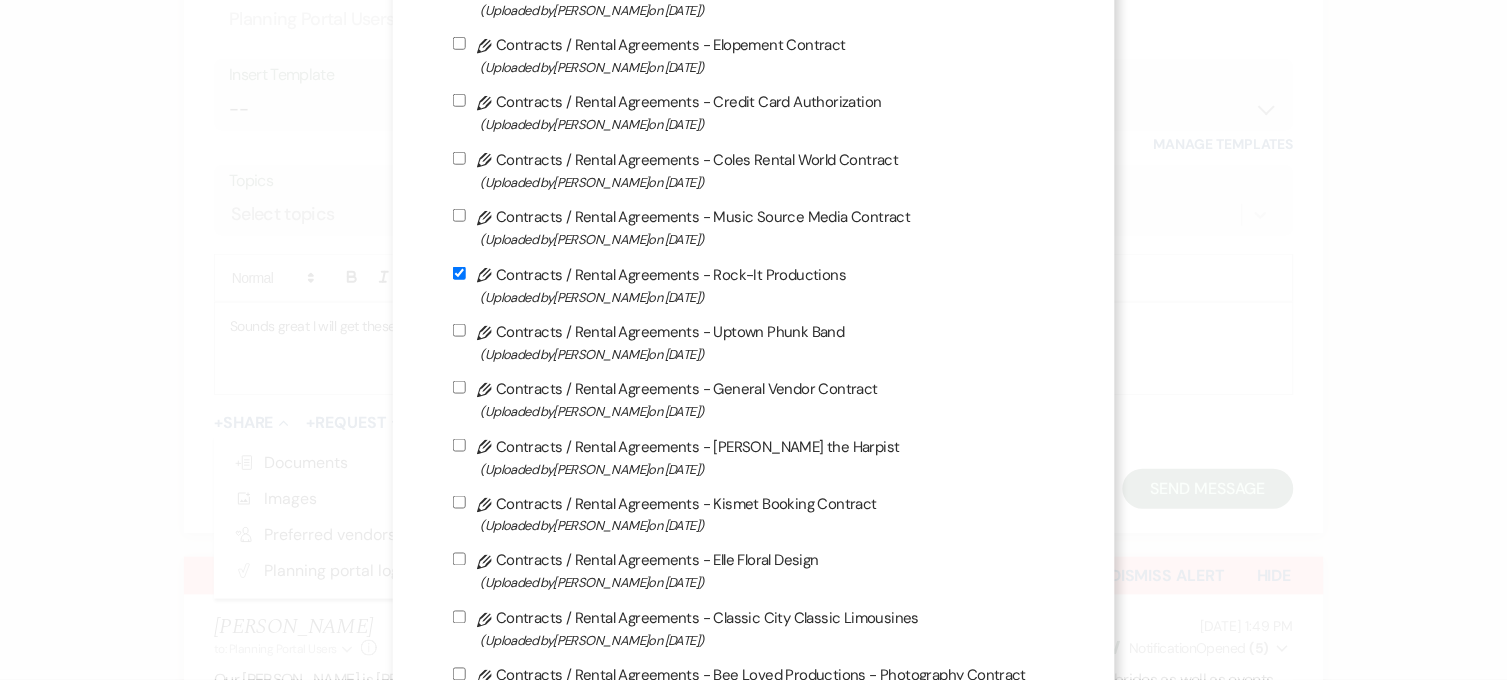 checkbox on "true" 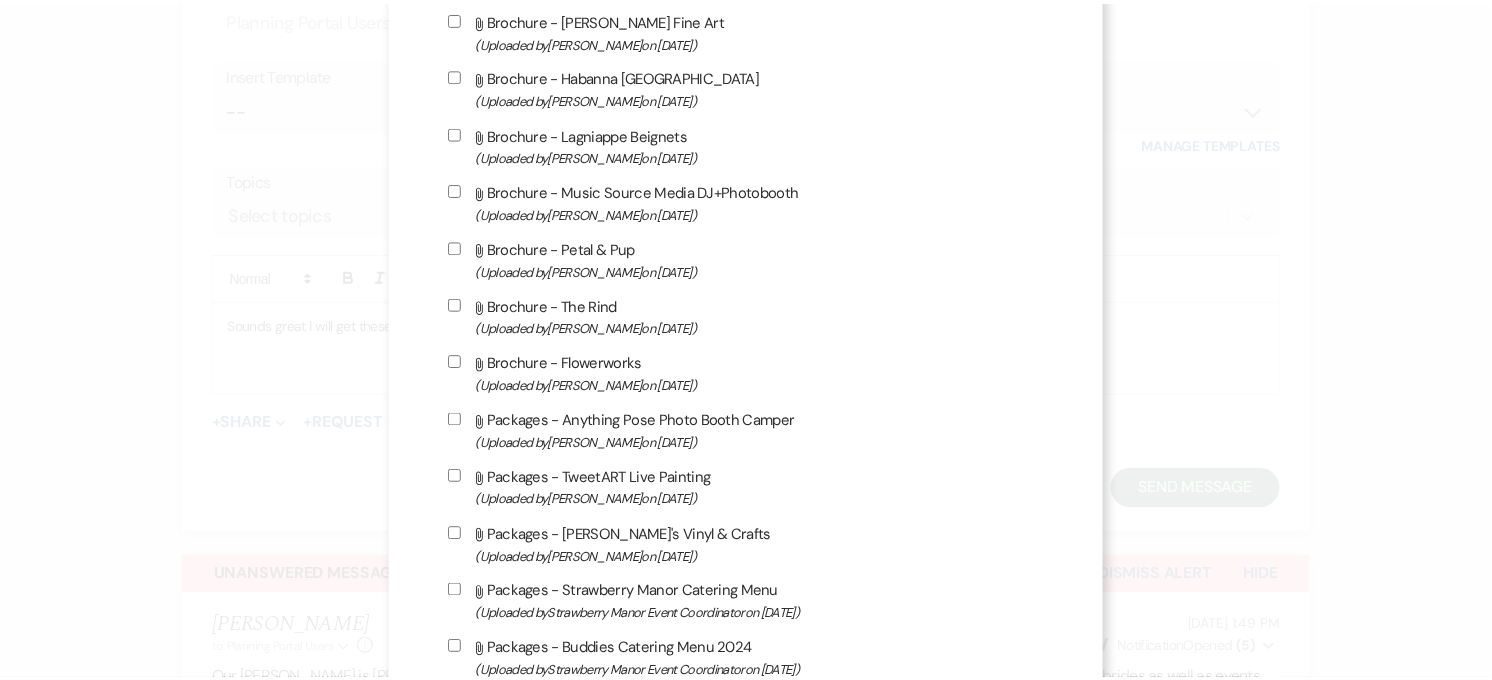 scroll, scrollTop: 5550, scrollLeft: 0, axis: vertical 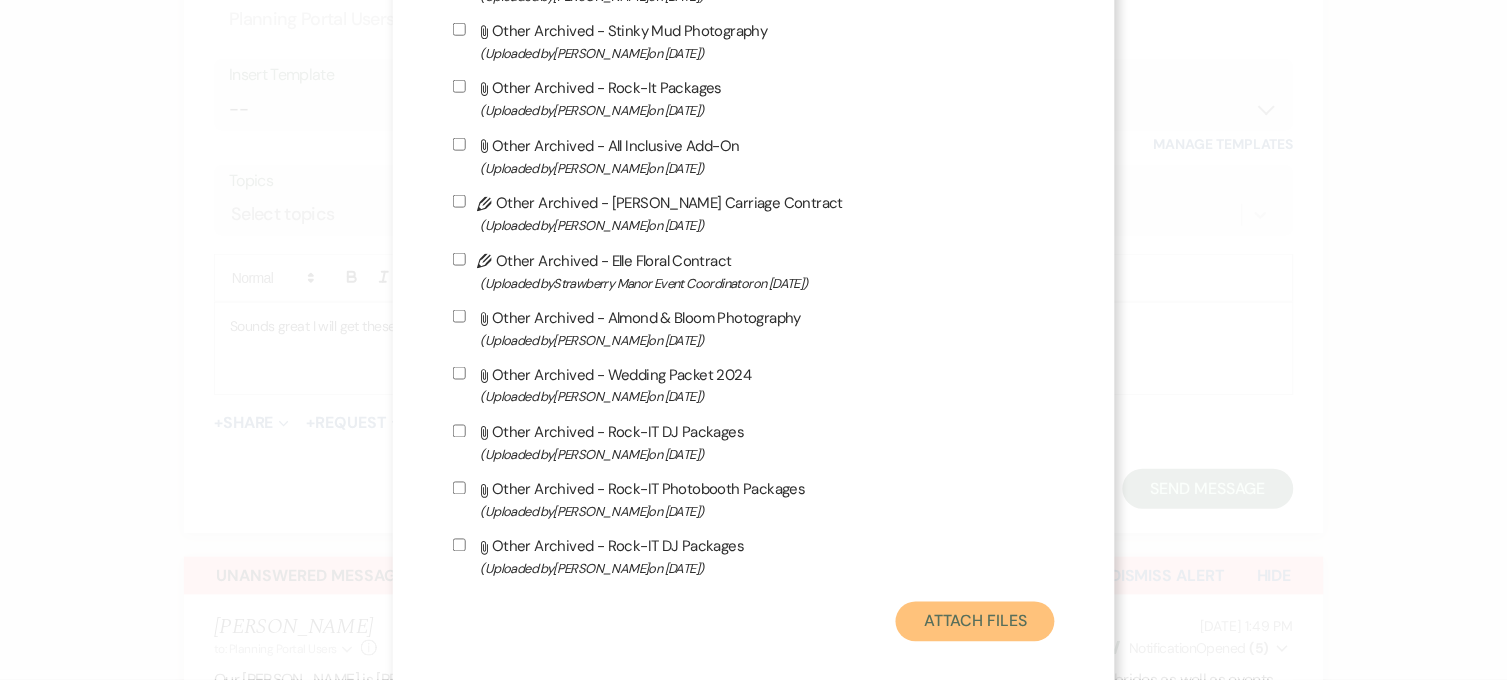 click on "Attach Files" at bounding box center (975, 622) 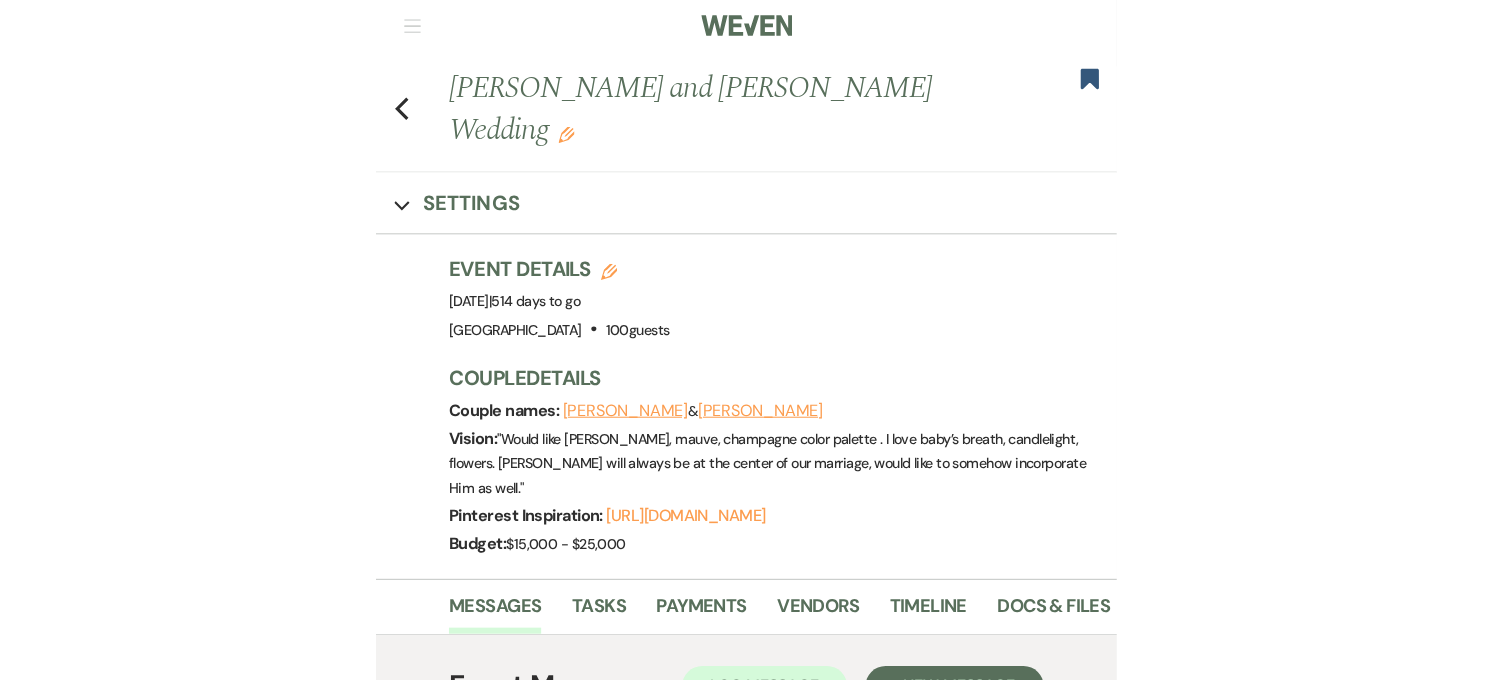 scroll, scrollTop: 0, scrollLeft: 0, axis: both 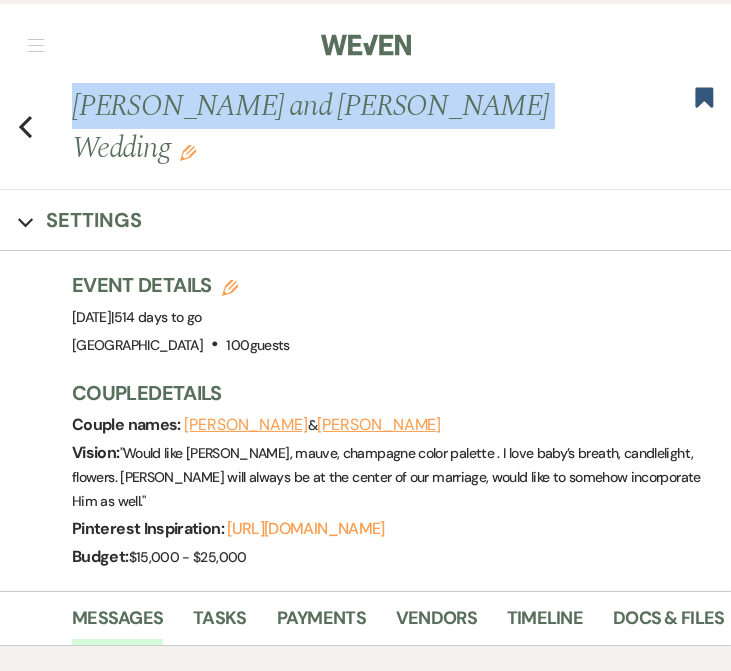 drag, startPoint x: 76, startPoint y: 102, endPoint x: 437, endPoint y: 104, distance: 361.00555 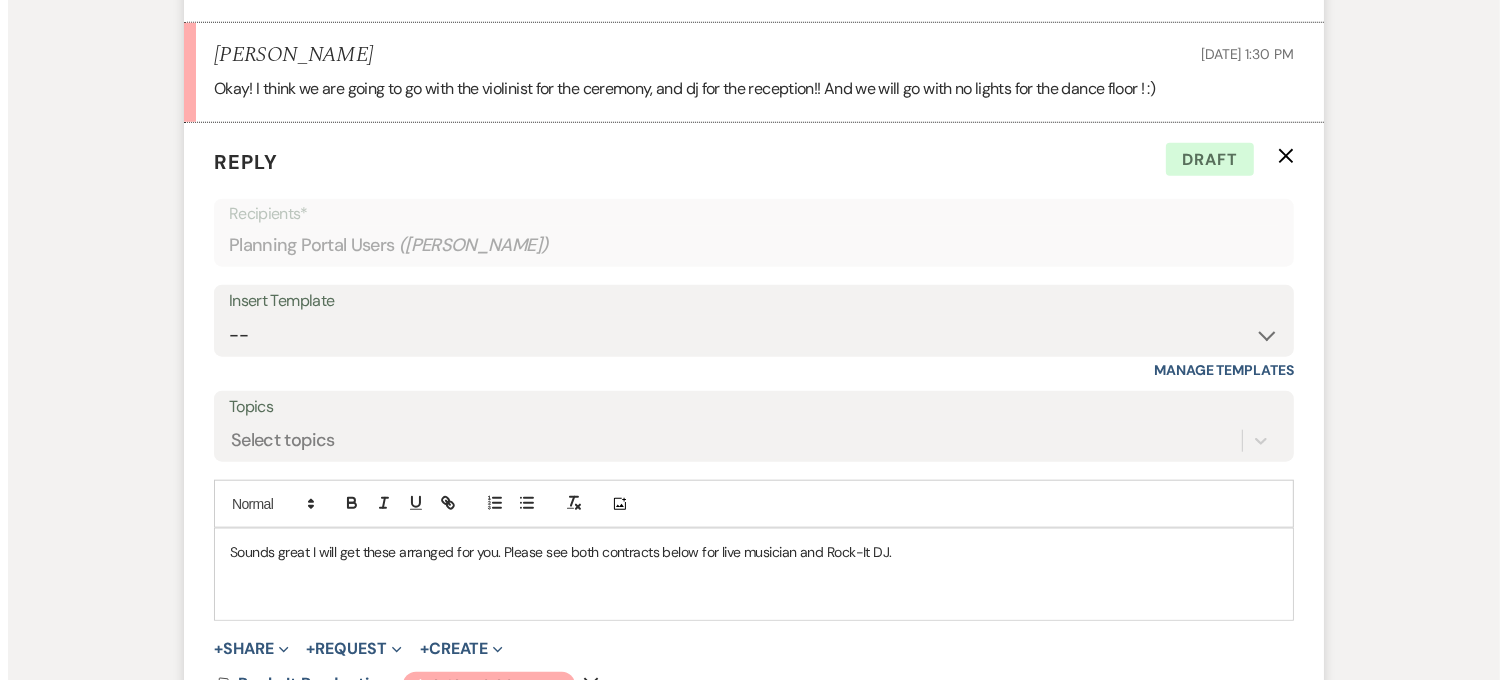 scroll, scrollTop: 2111, scrollLeft: 0, axis: vertical 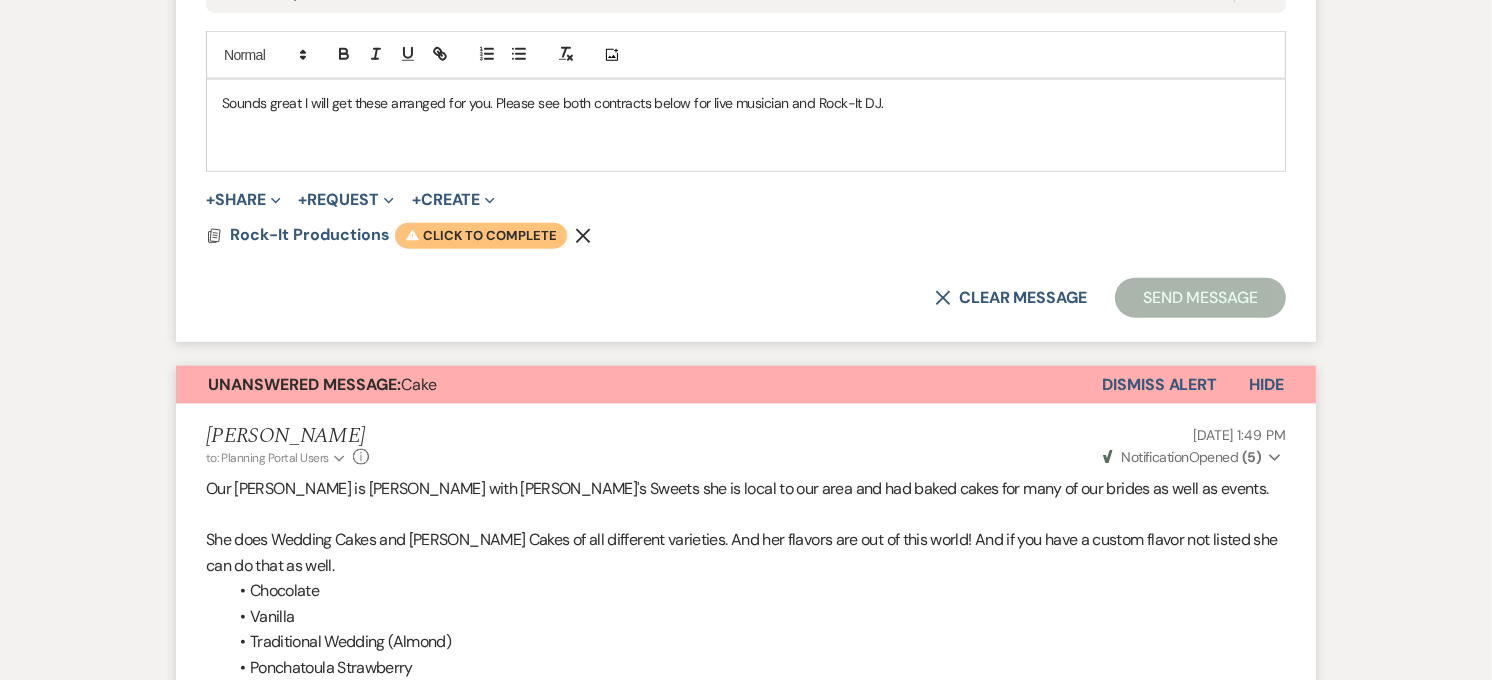 click 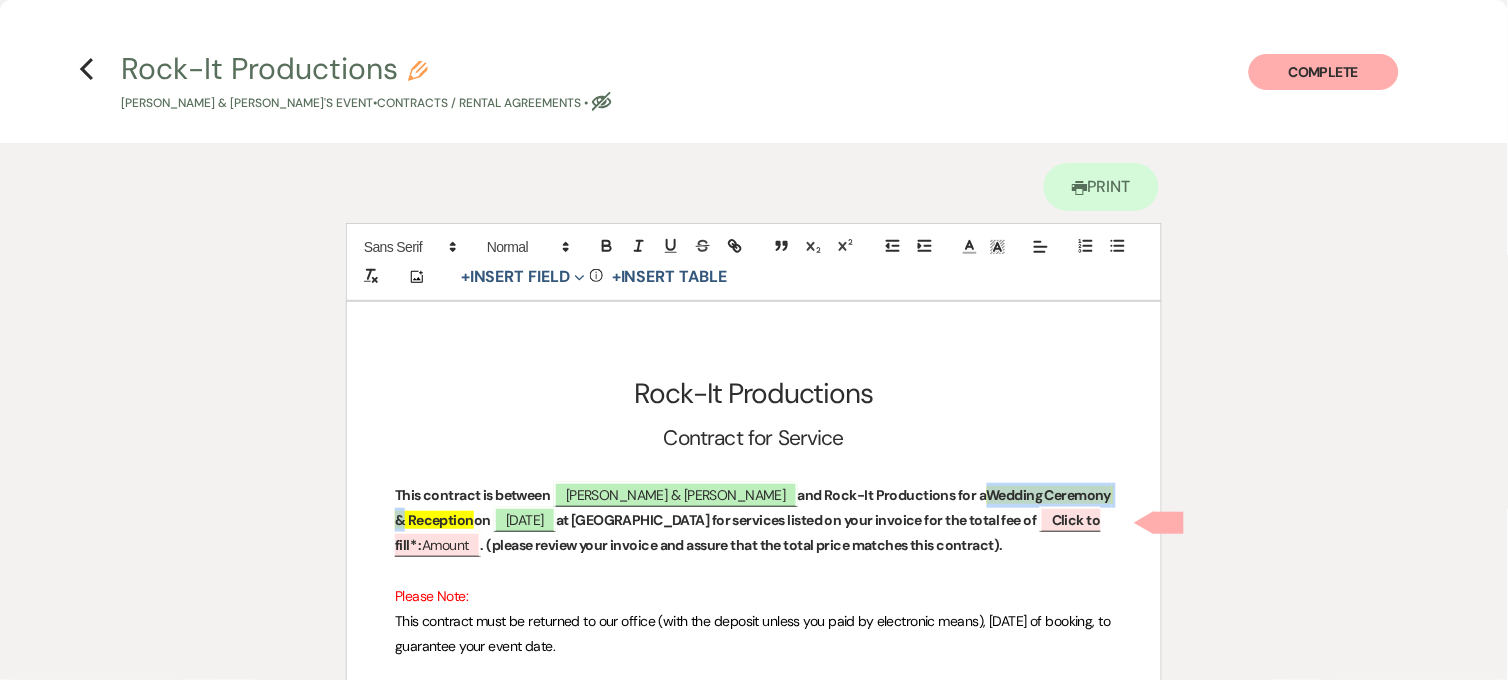 drag, startPoint x: 1100, startPoint y: 495, endPoint x: 965, endPoint y: 488, distance: 135.18137 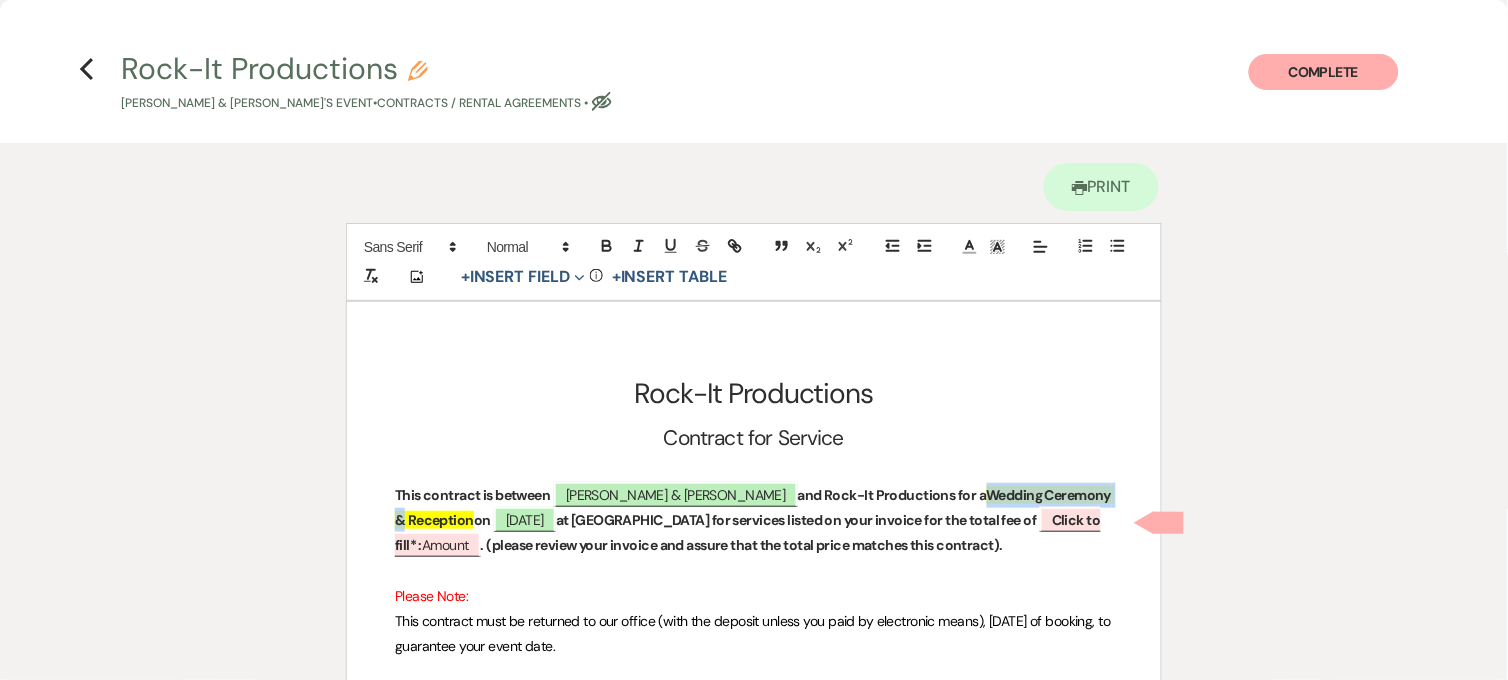 click on "Wedding Ceremony & Reception" at bounding box center [754, 507] 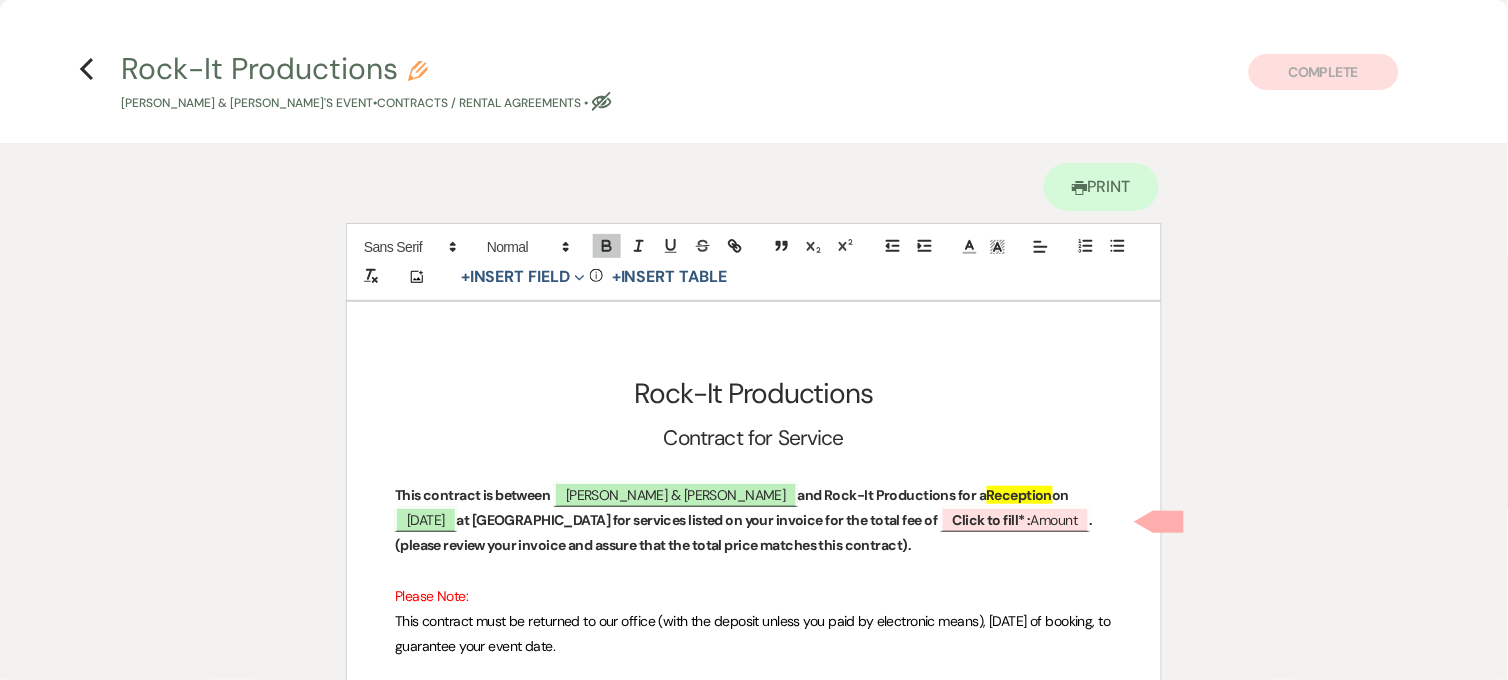 type 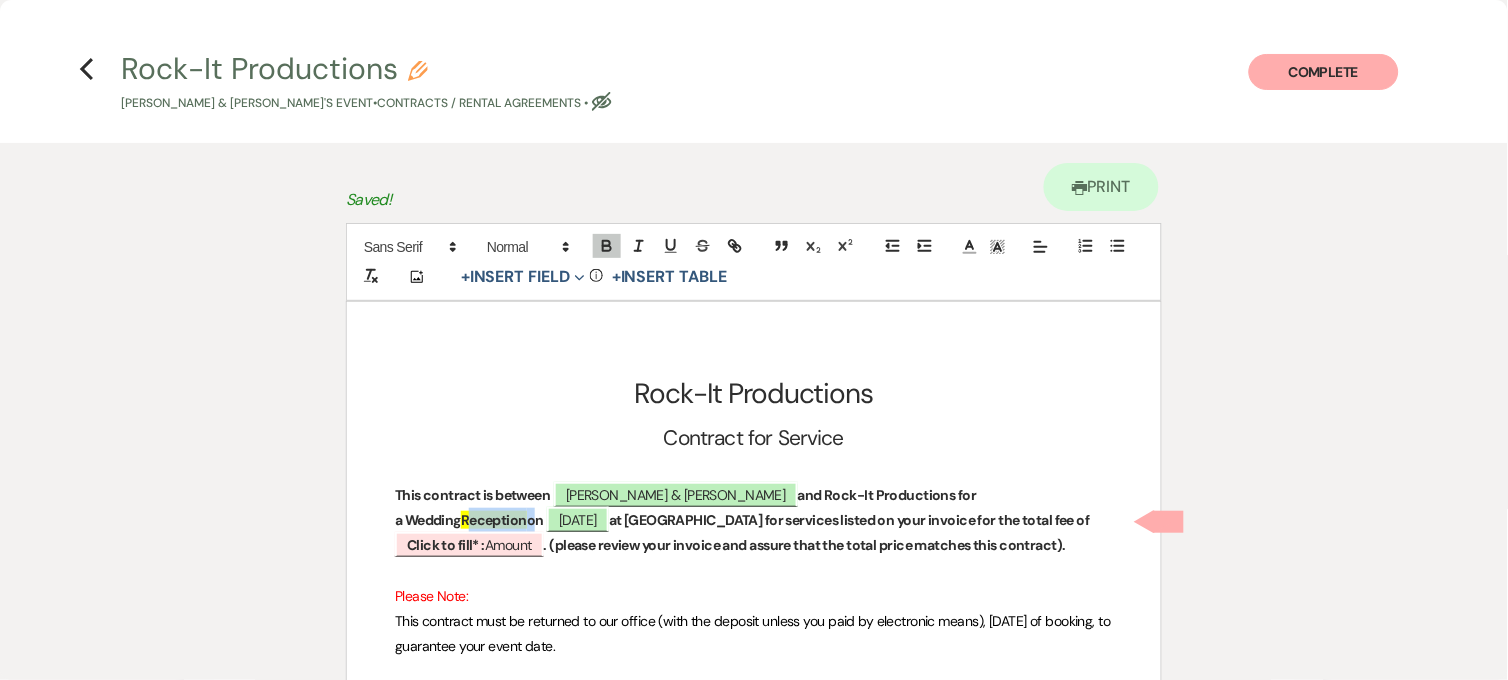 drag, startPoint x: 1076, startPoint y: 500, endPoint x: 1025, endPoint y: 506, distance: 51.351727 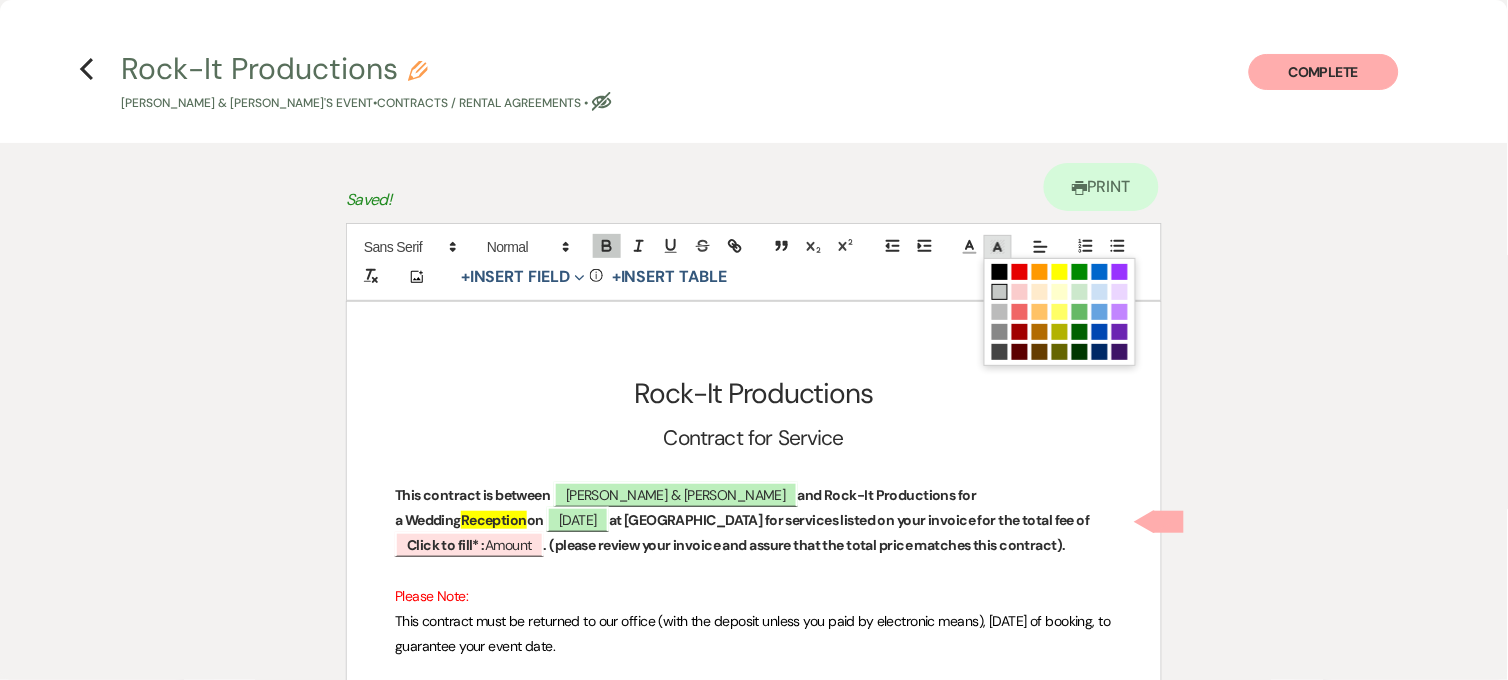 click at bounding box center (998, 247) 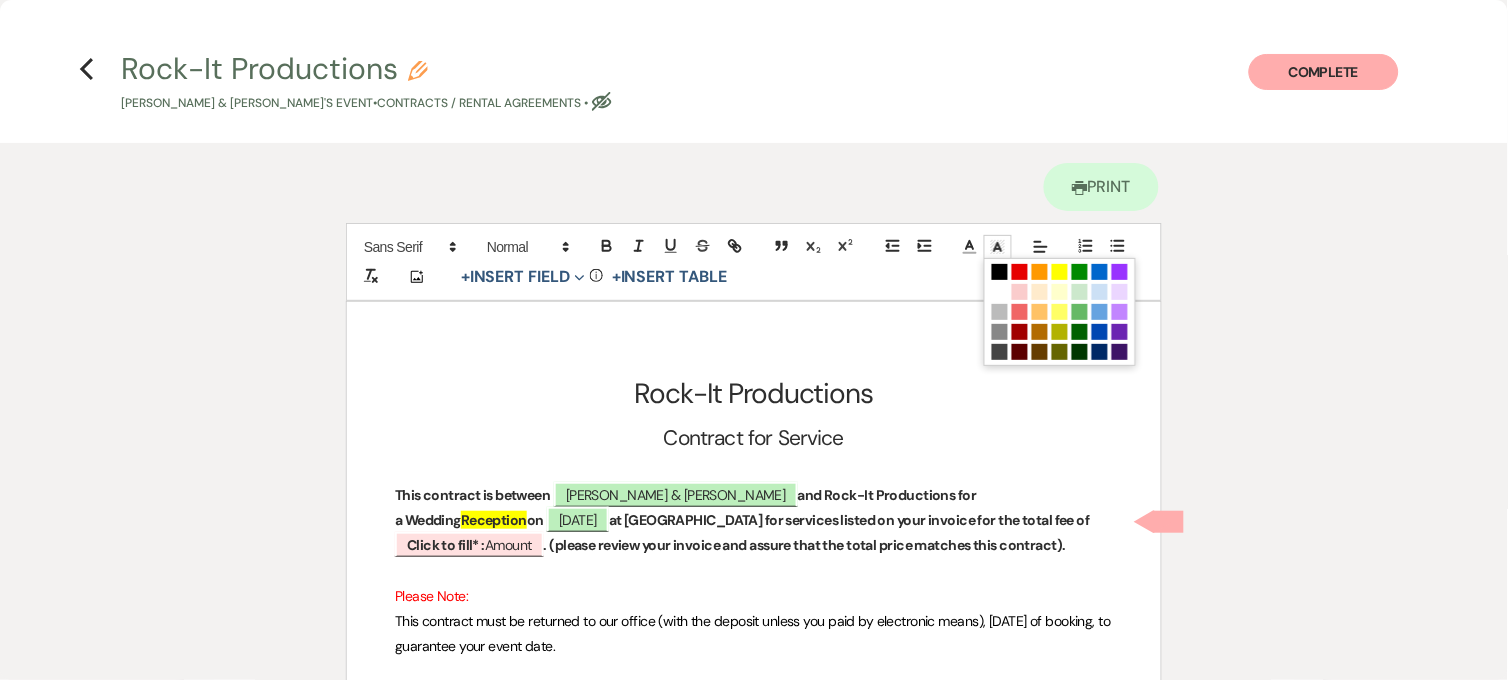 click at bounding box center (1060, 312) 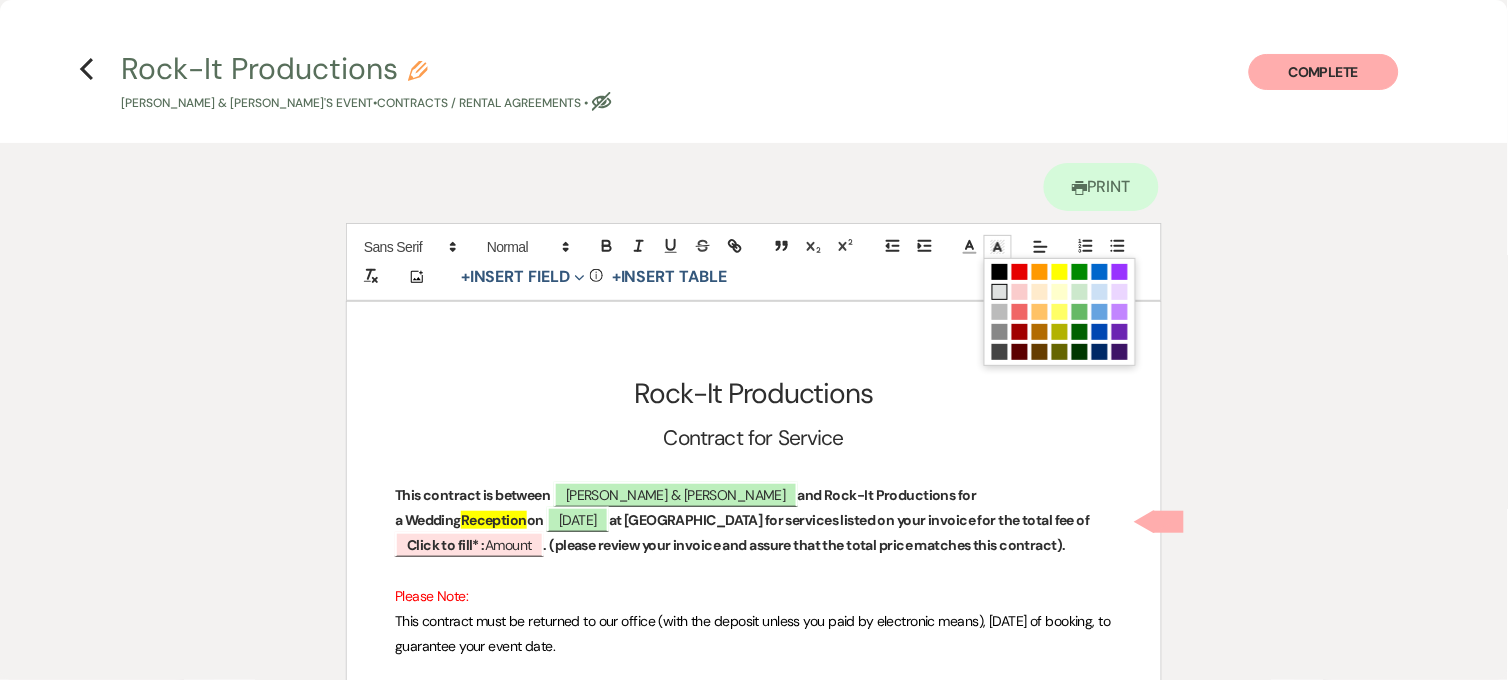 click at bounding box center [1000, 292] 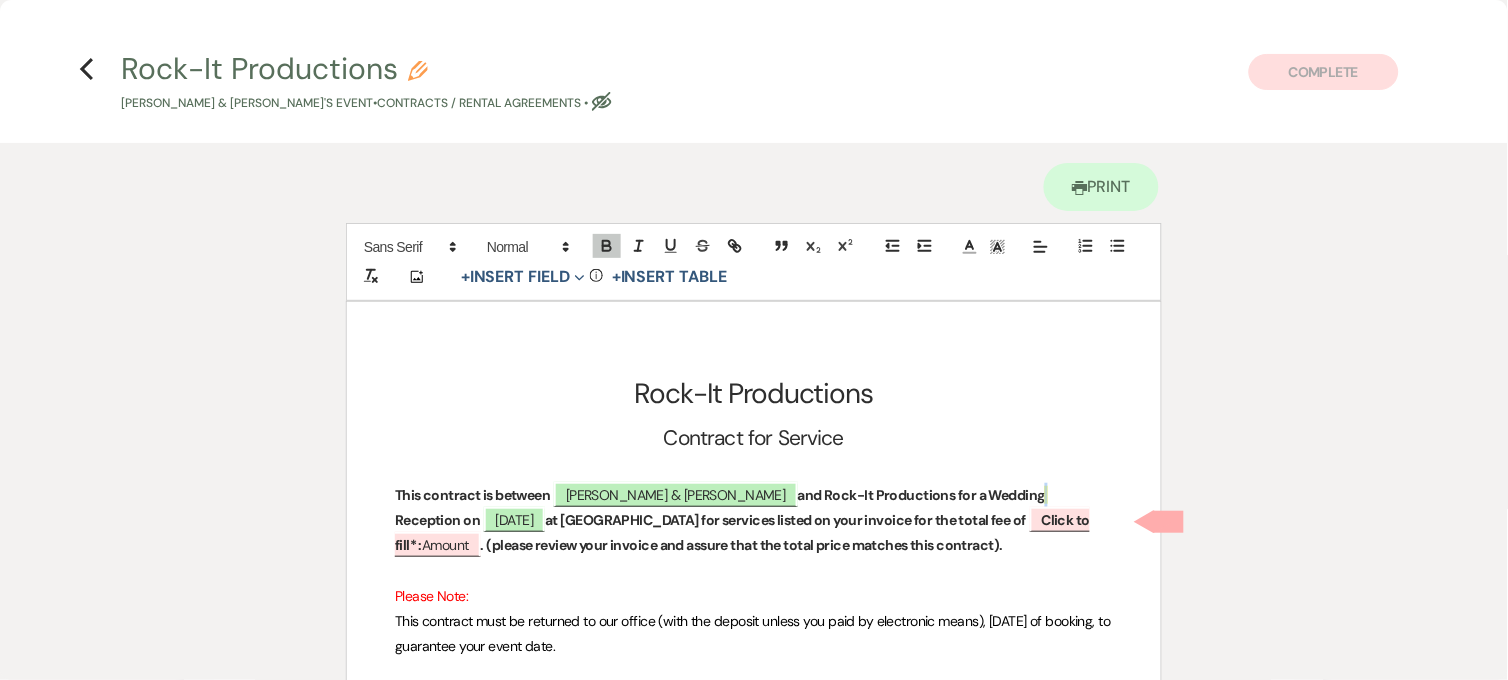 scroll, scrollTop: 111, scrollLeft: 0, axis: vertical 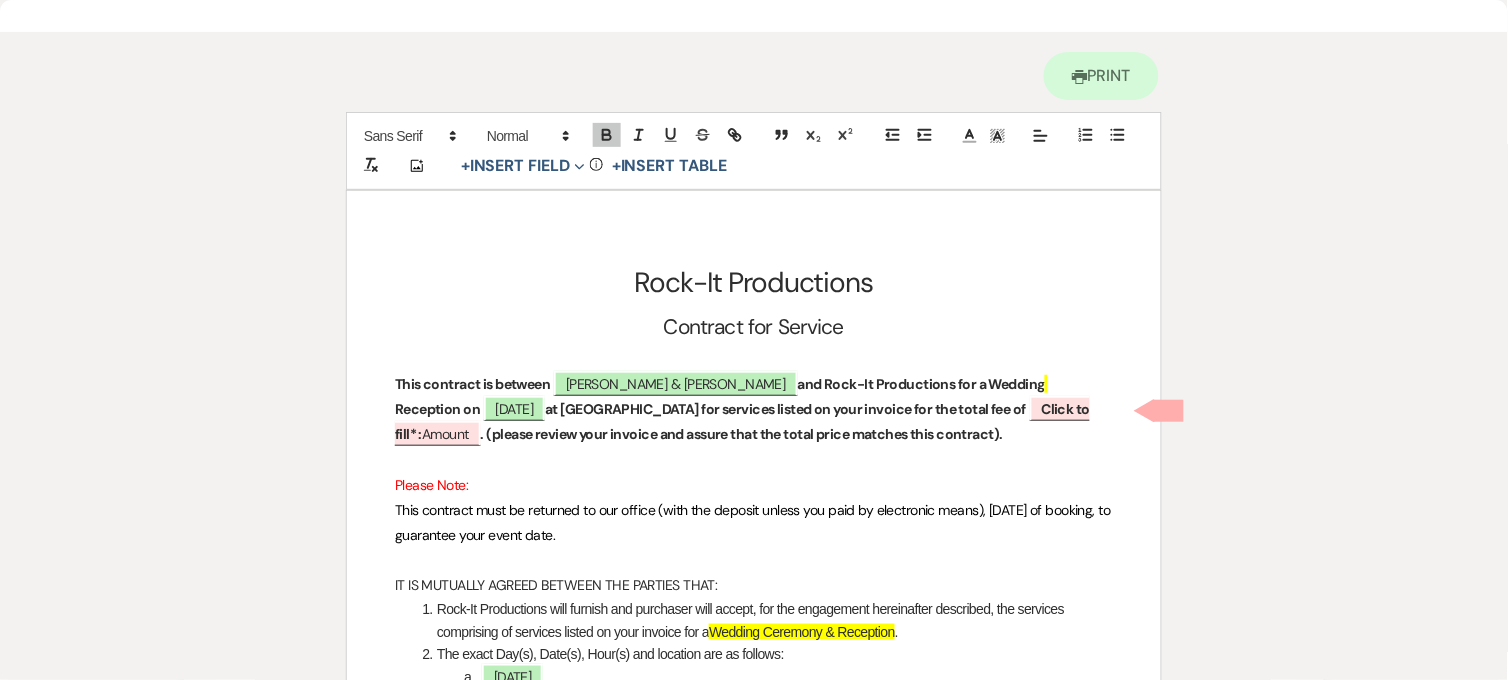 click on "at [GEOGRAPHIC_DATA] for services listed on your invoice for the total fee of" at bounding box center (785, 409) 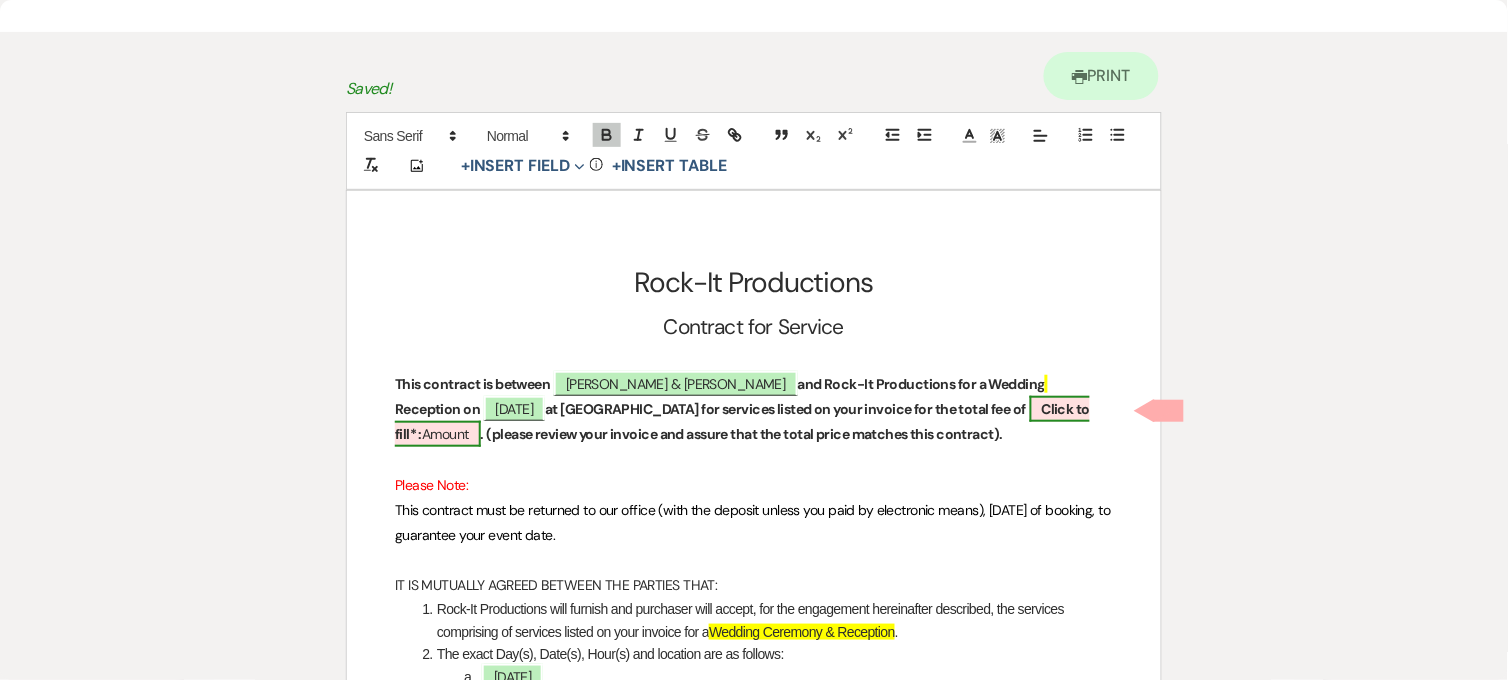 click on "Click to fill* :" at bounding box center [742, 421] 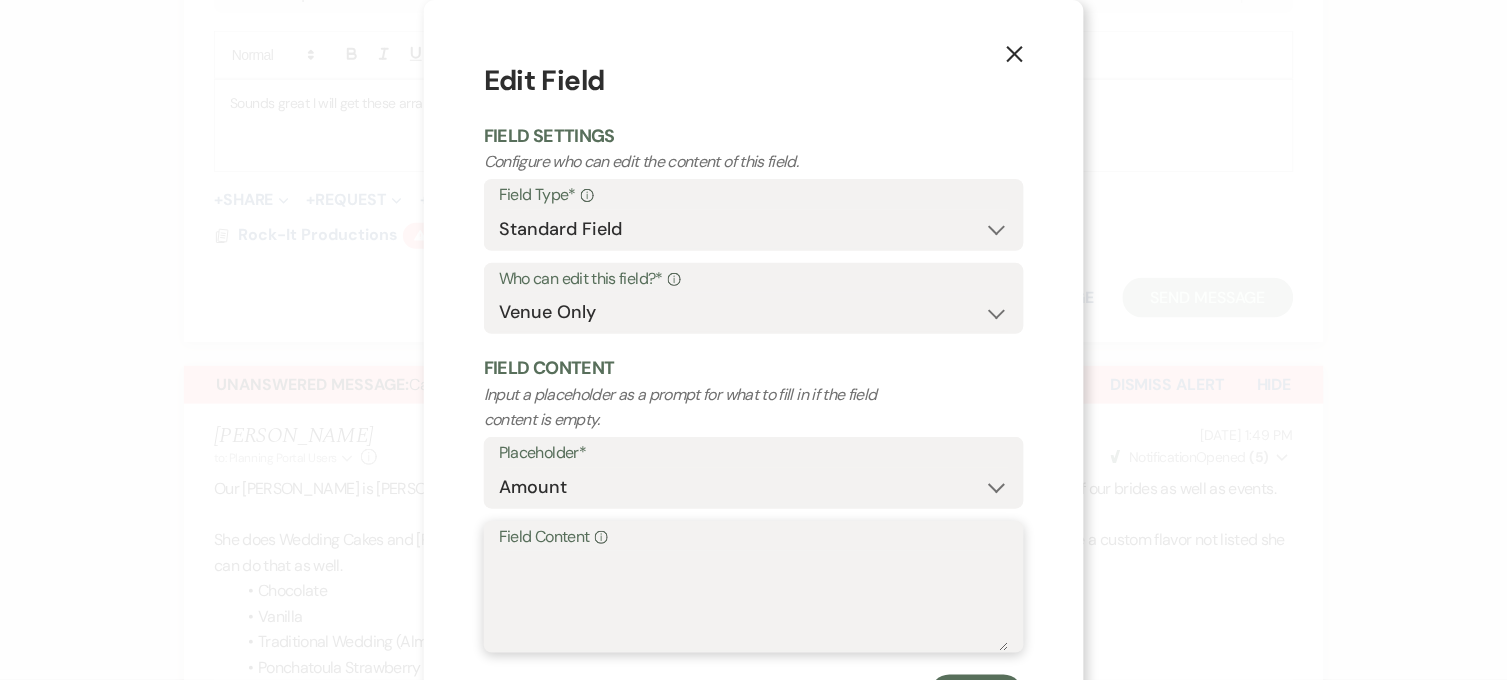 click on "Field Content Info" at bounding box center (754, 601) 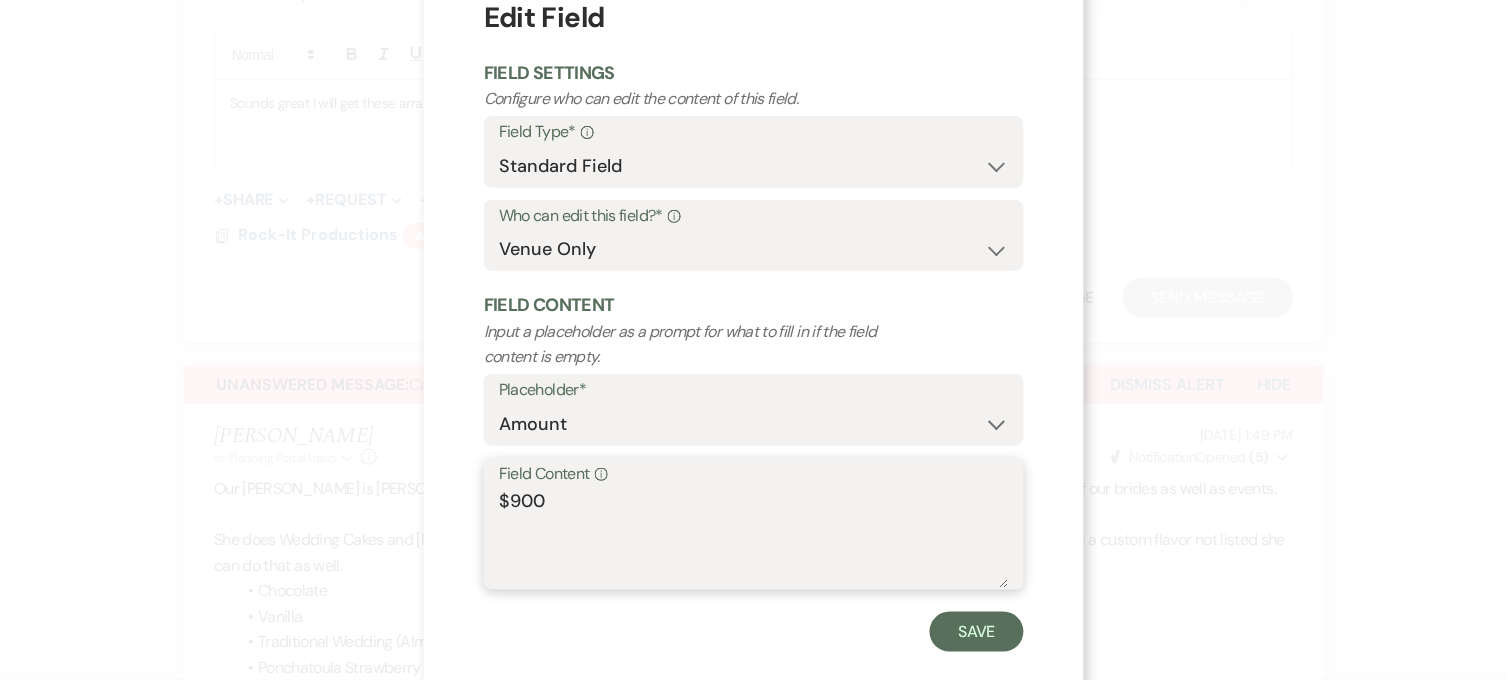 scroll, scrollTop: 95, scrollLeft: 0, axis: vertical 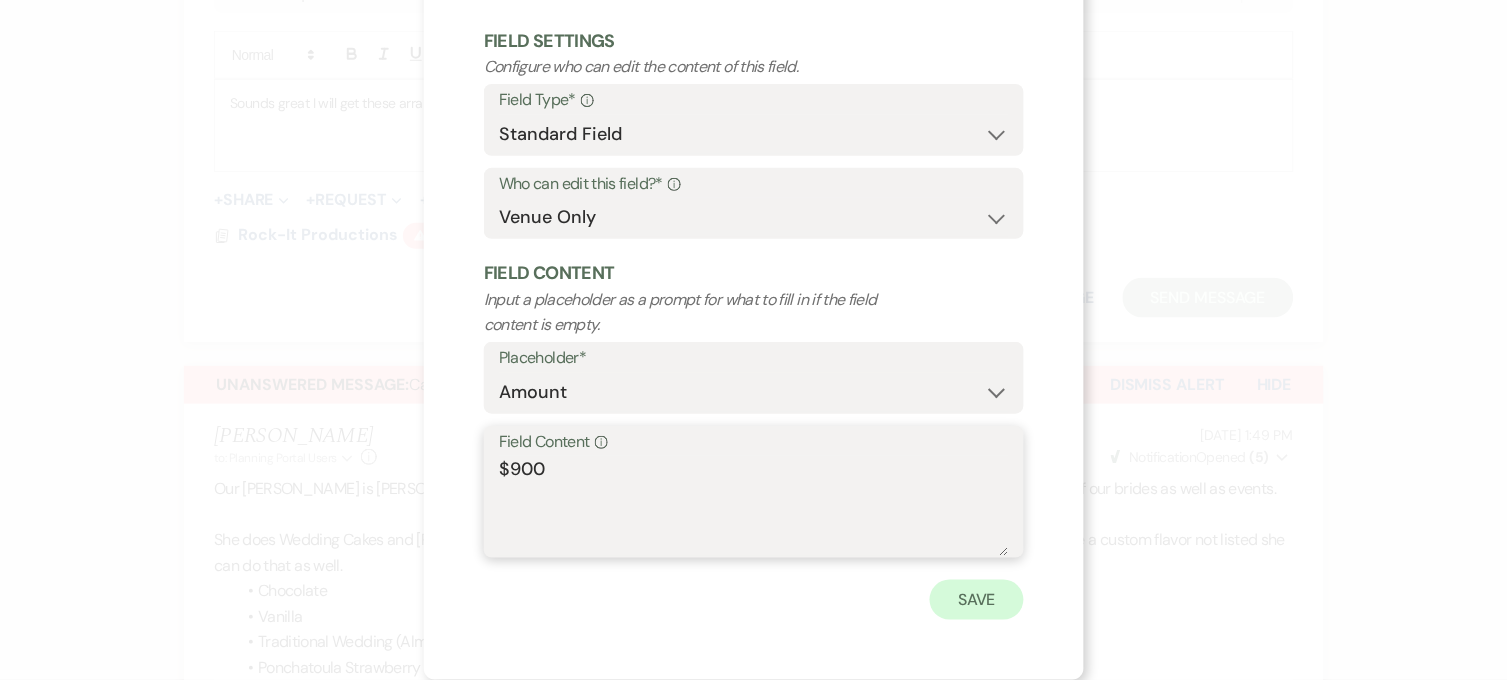 type on "$900" 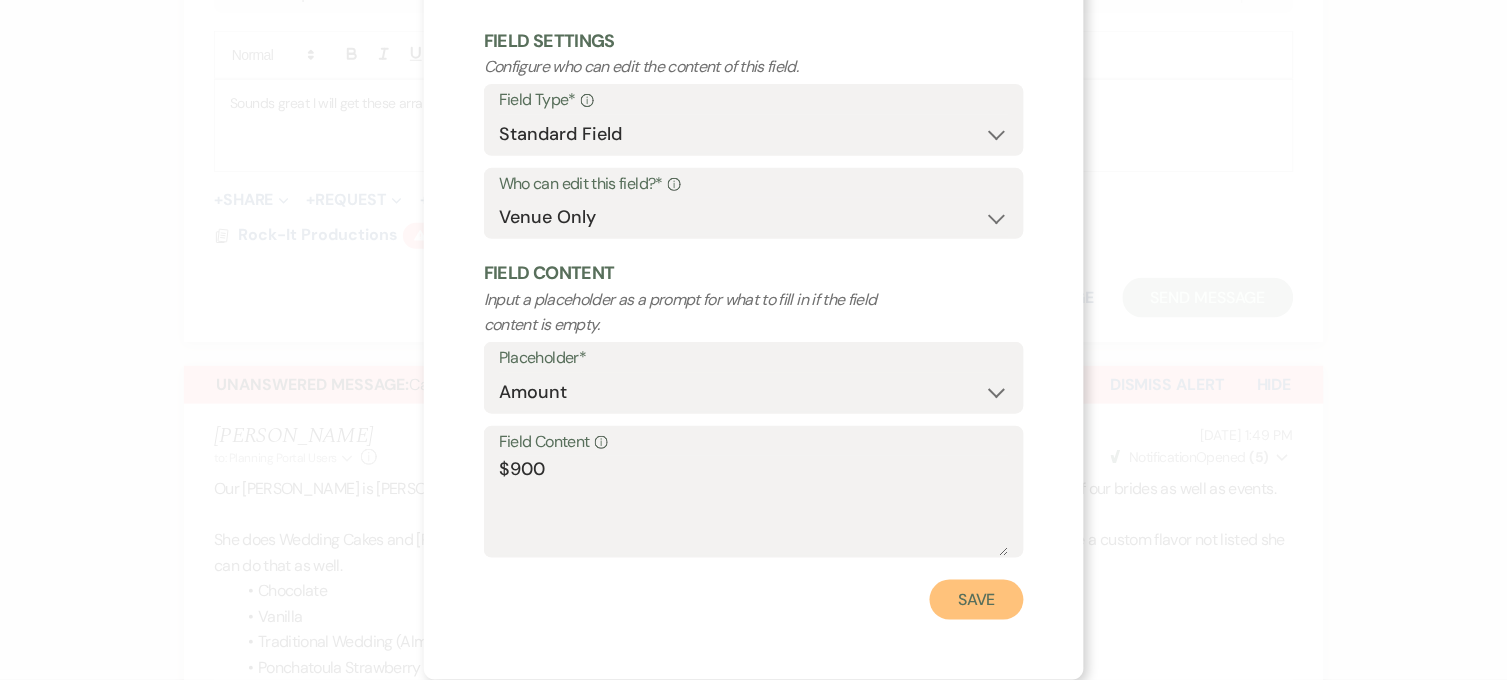 click on "Save" at bounding box center (977, 600) 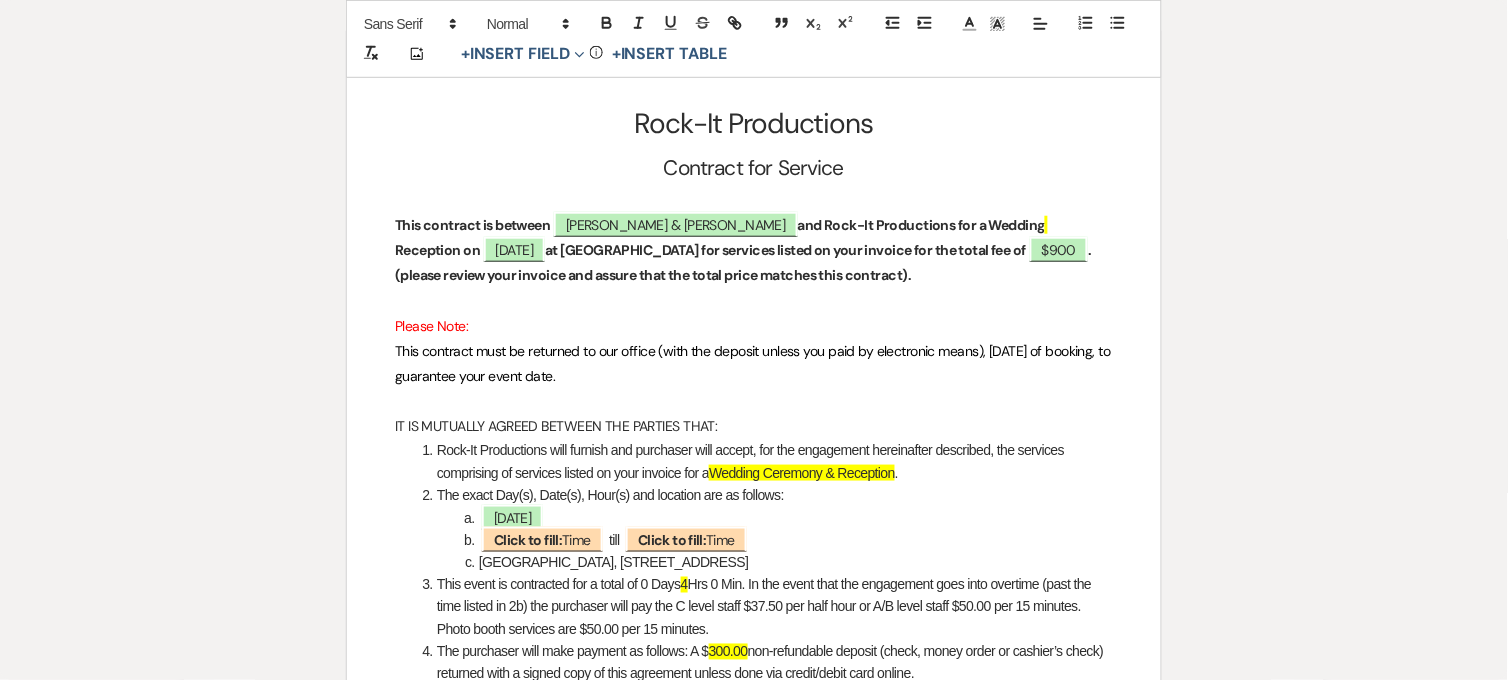 scroll, scrollTop: 333, scrollLeft: 0, axis: vertical 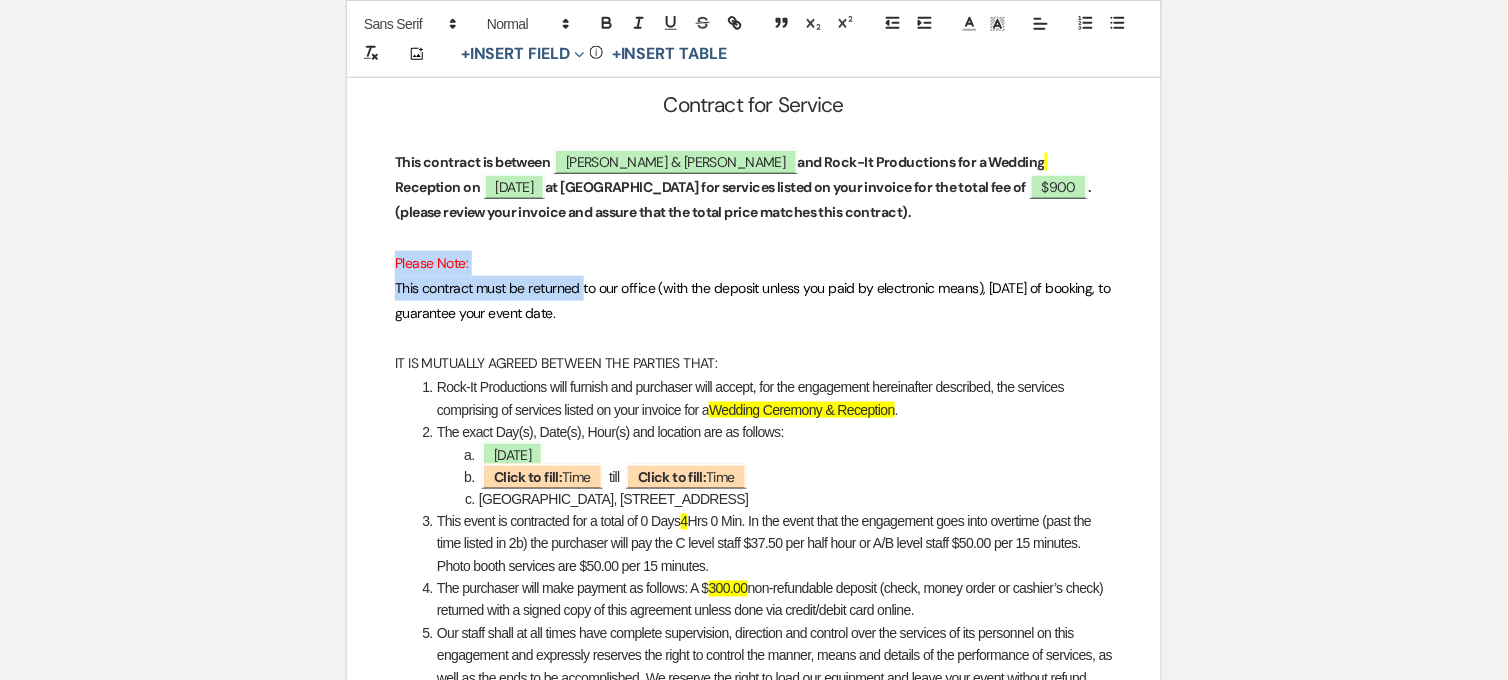 drag, startPoint x: 673, startPoint y: 330, endPoint x: 327, endPoint y: 251, distance: 354.9042 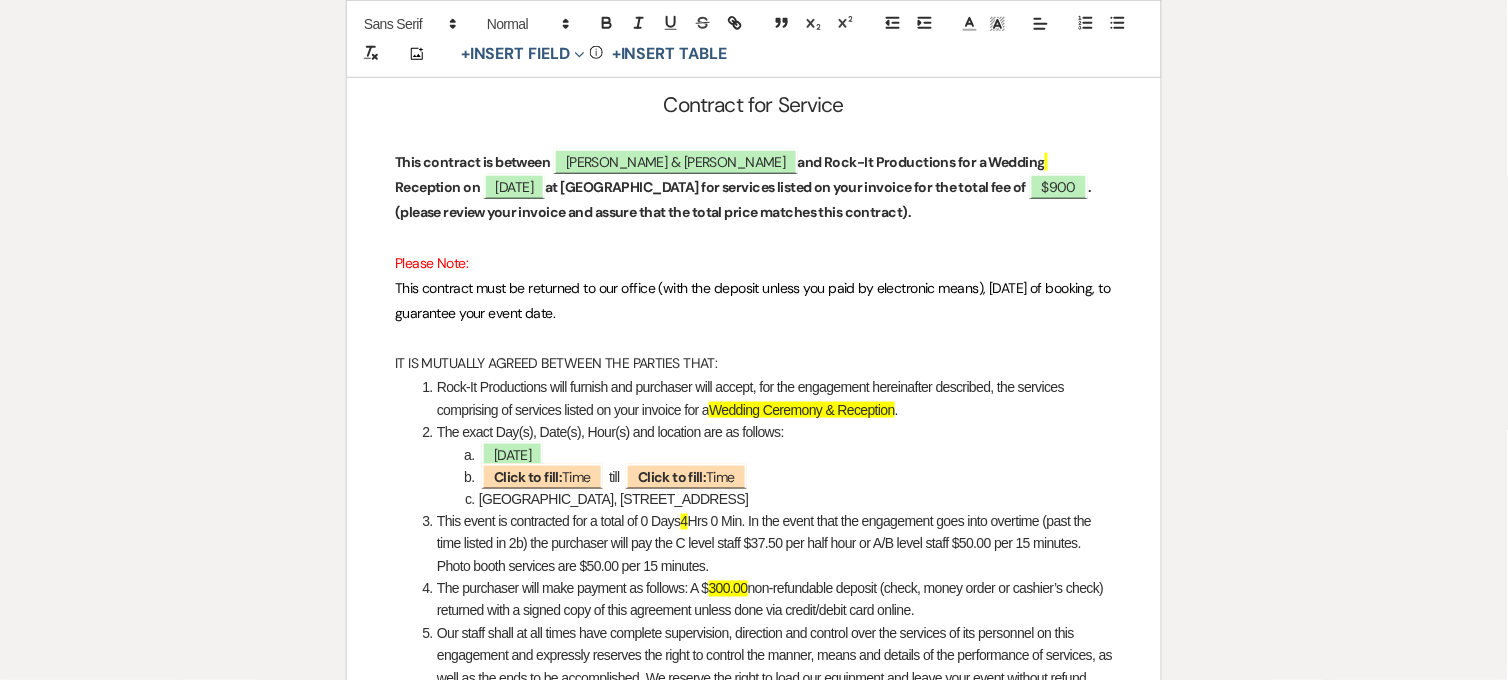 click at bounding box center (754, 237) 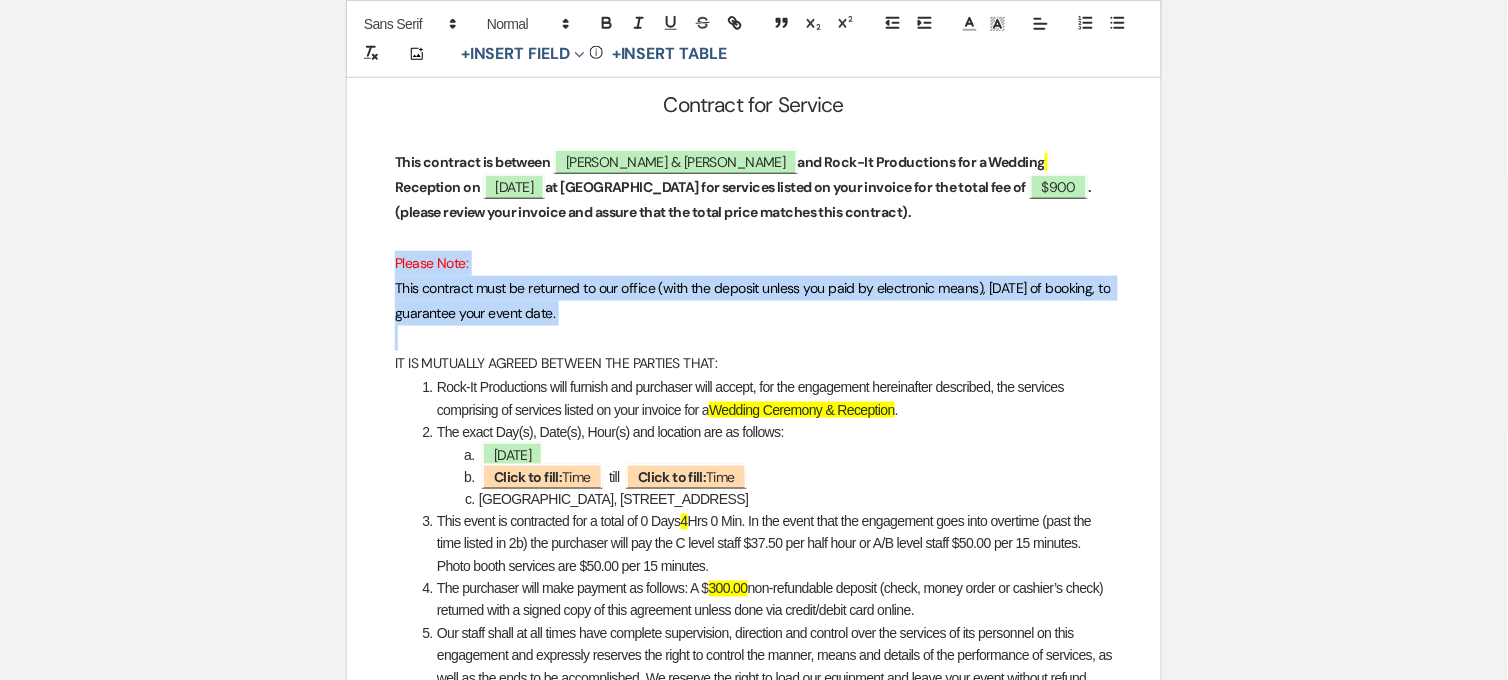 drag, startPoint x: 391, startPoint y: 251, endPoint x: 653, endPoint y: 337, distance: 275.7535 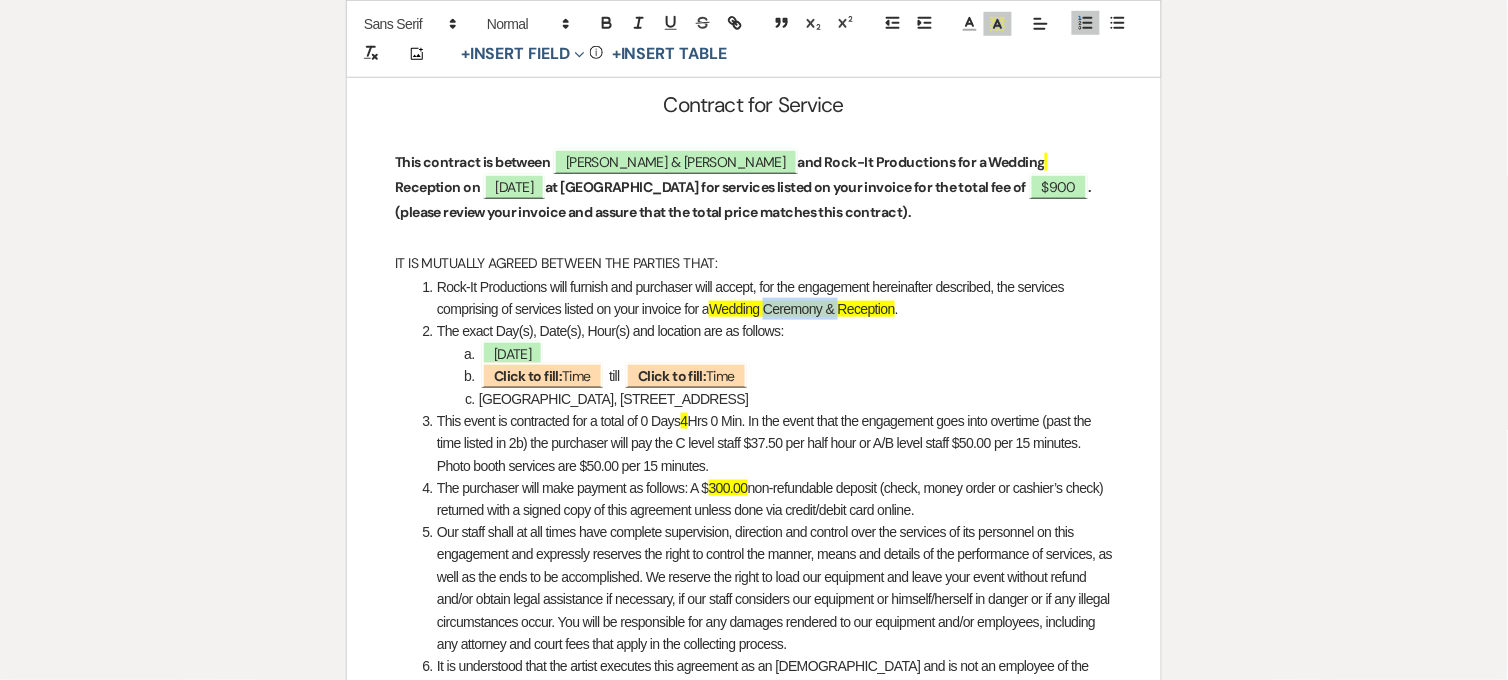 drag, startPoint x: 840, startPoint y: 313, endPoint x: 766, endPoint y: 312, distance: 74.00676 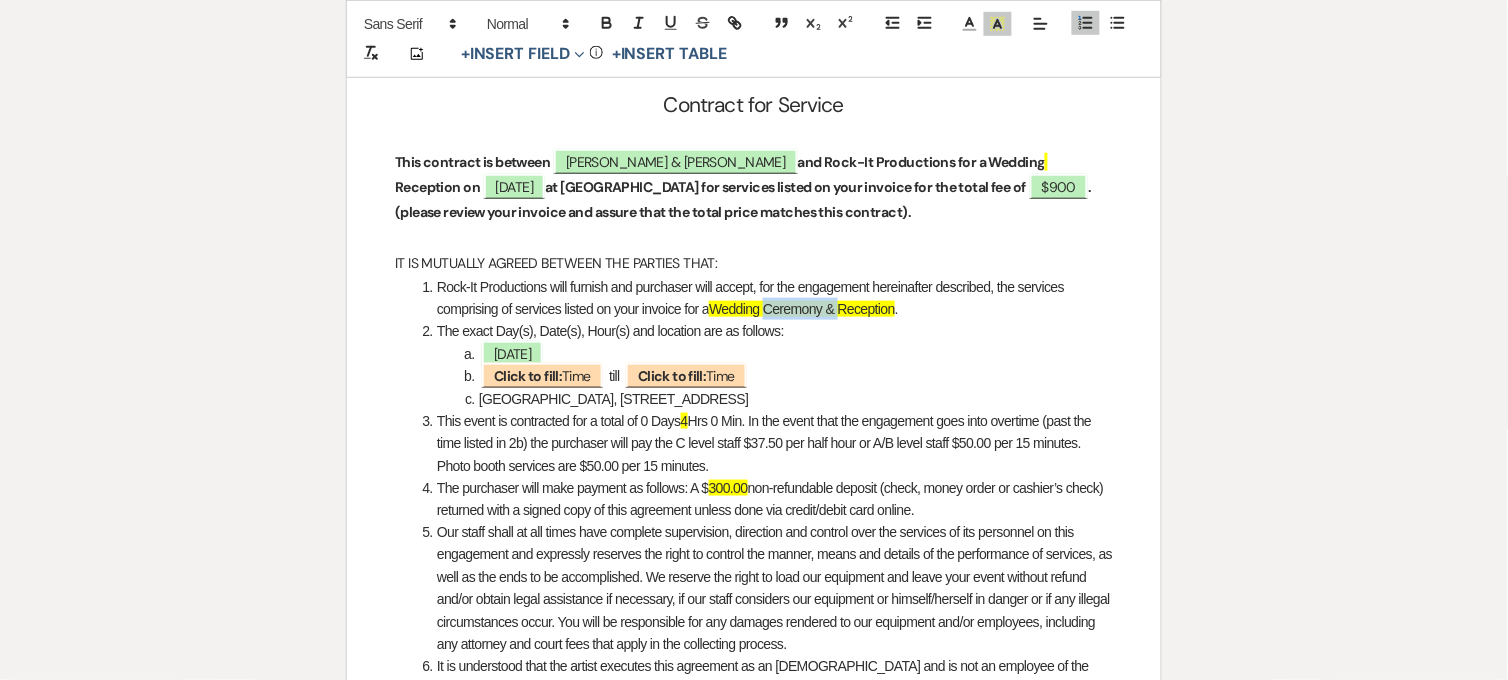 click on "Wedding Ceremony & Reception" at bounding box center (802, 309) 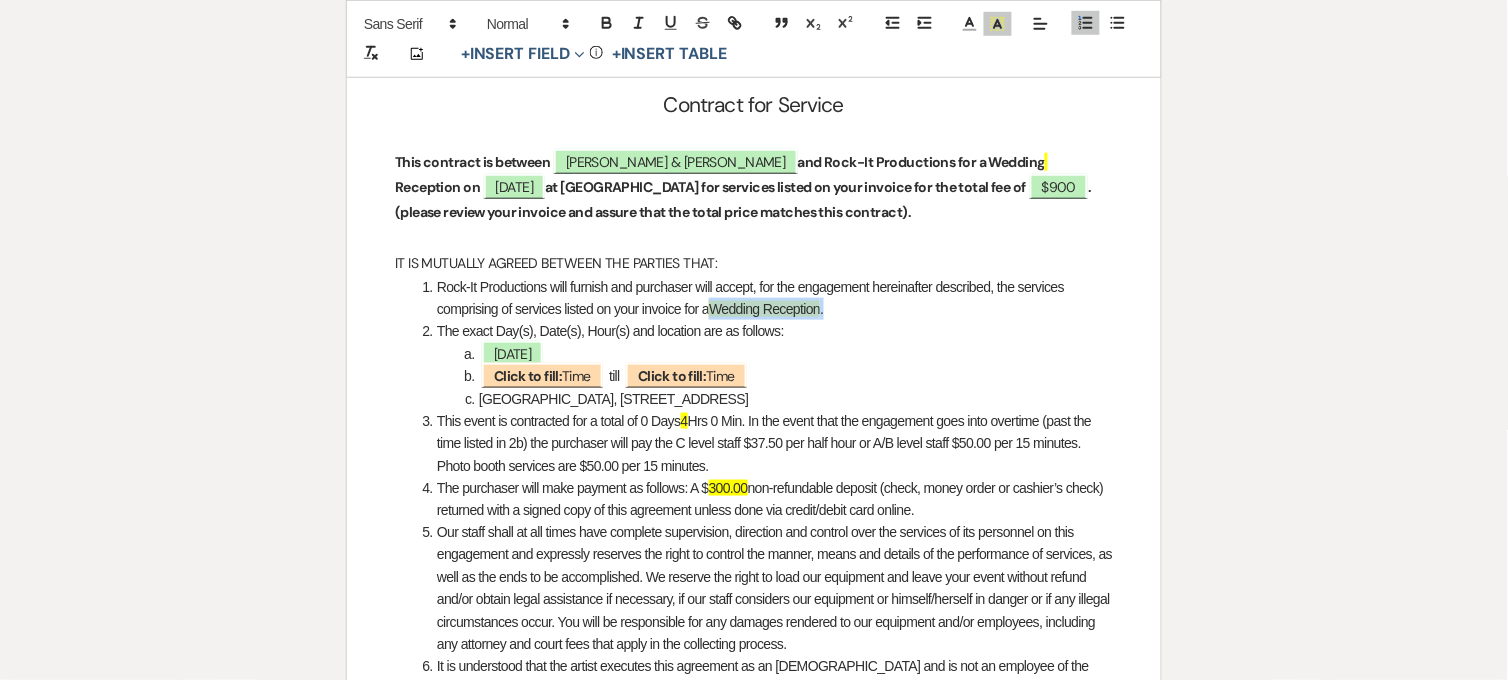 drag, startPoint x: 843, startPoint y: 315, endPoint x: 718, endPoint y: 317, distance: 125.016 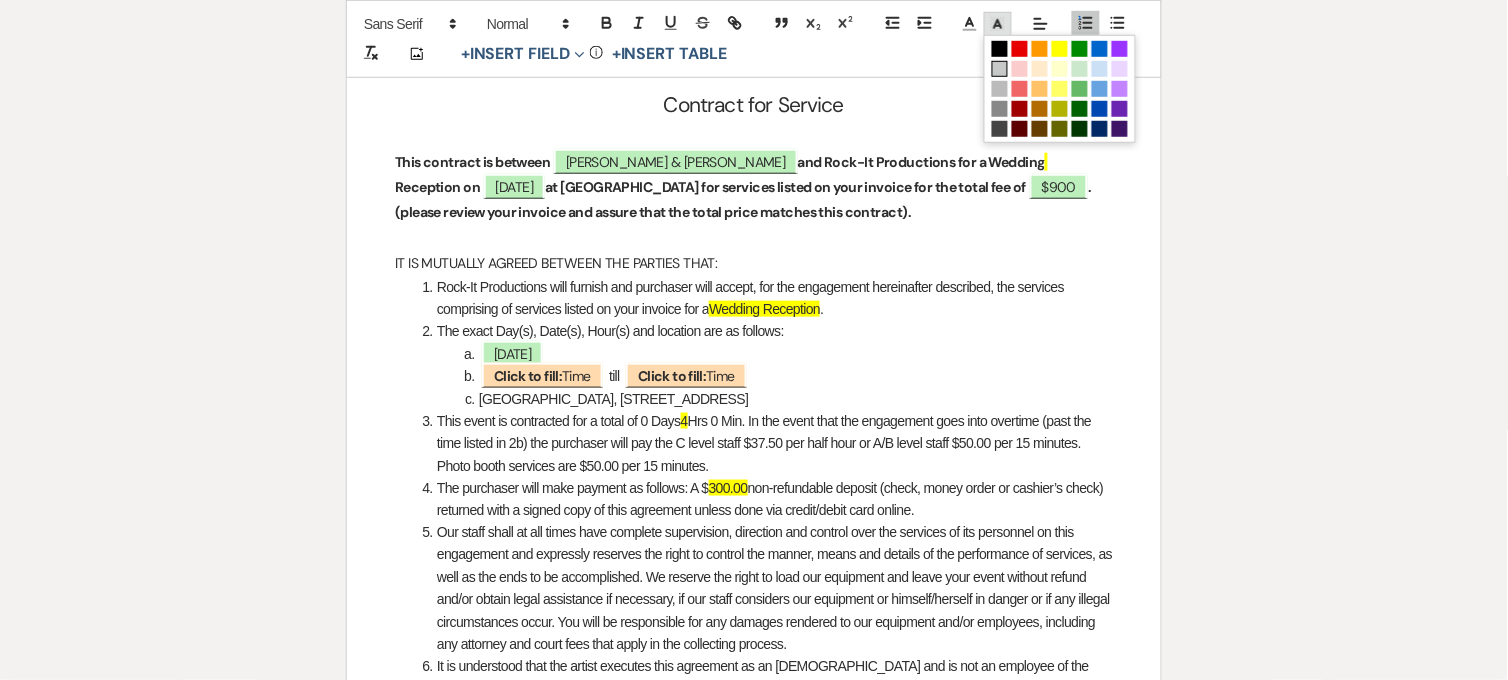 click 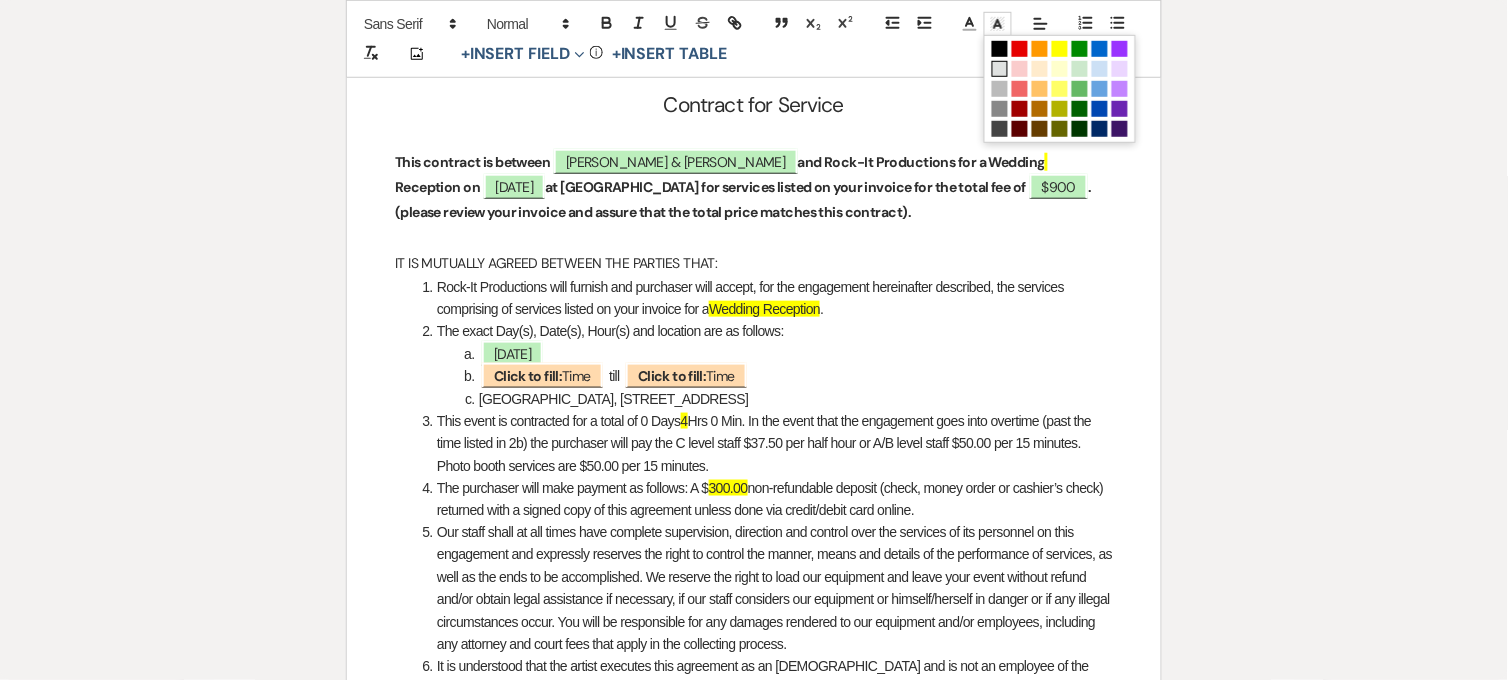 click at bounding box center (1000, 69) 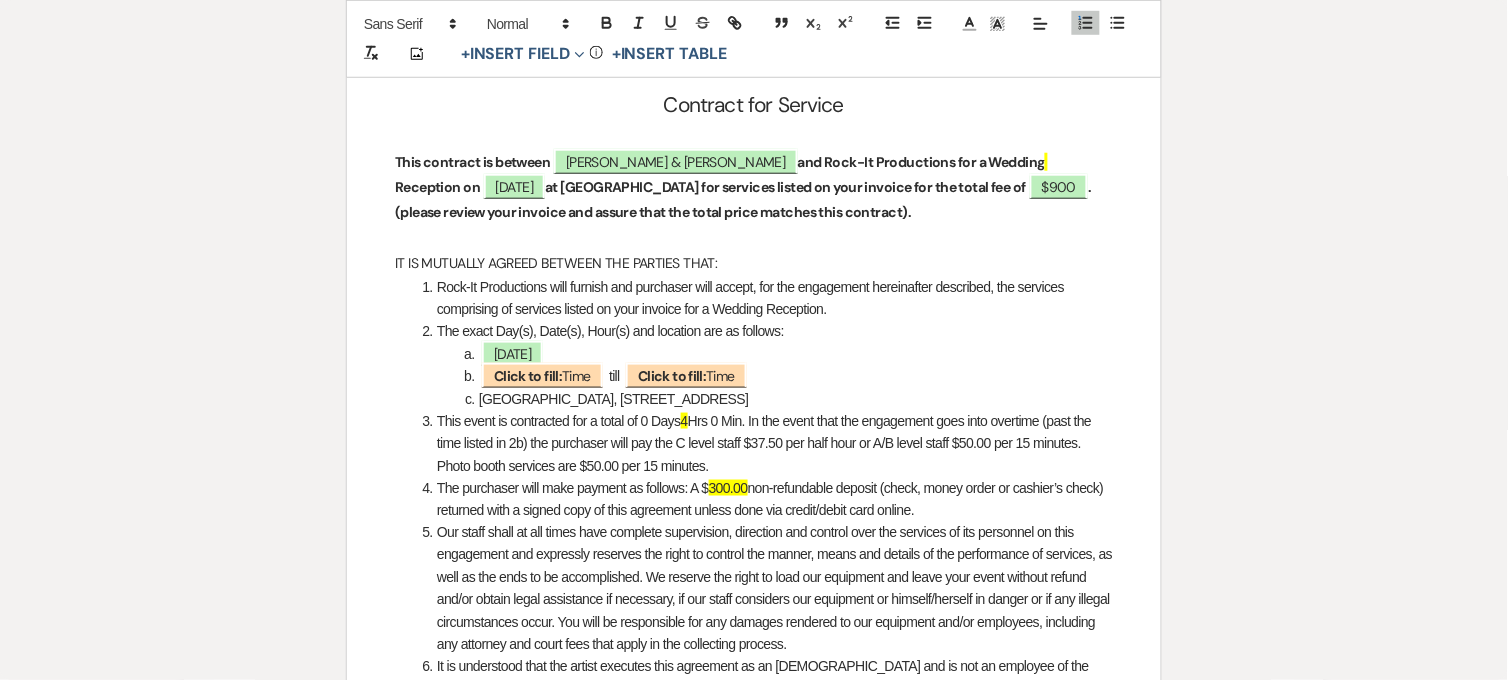 click on "This event is contracted for a total of 0 Days  4  Hrs 0 Min. In the event that the engagement goes into overtime (past the time listed in 2b) the purchaser will pay the C level staff $37.50 per half hour or A/B level staff $50.00 per 15 minutes. Photo booth services are $50.00 per 15 minutes." at bounding box center (764, 443) 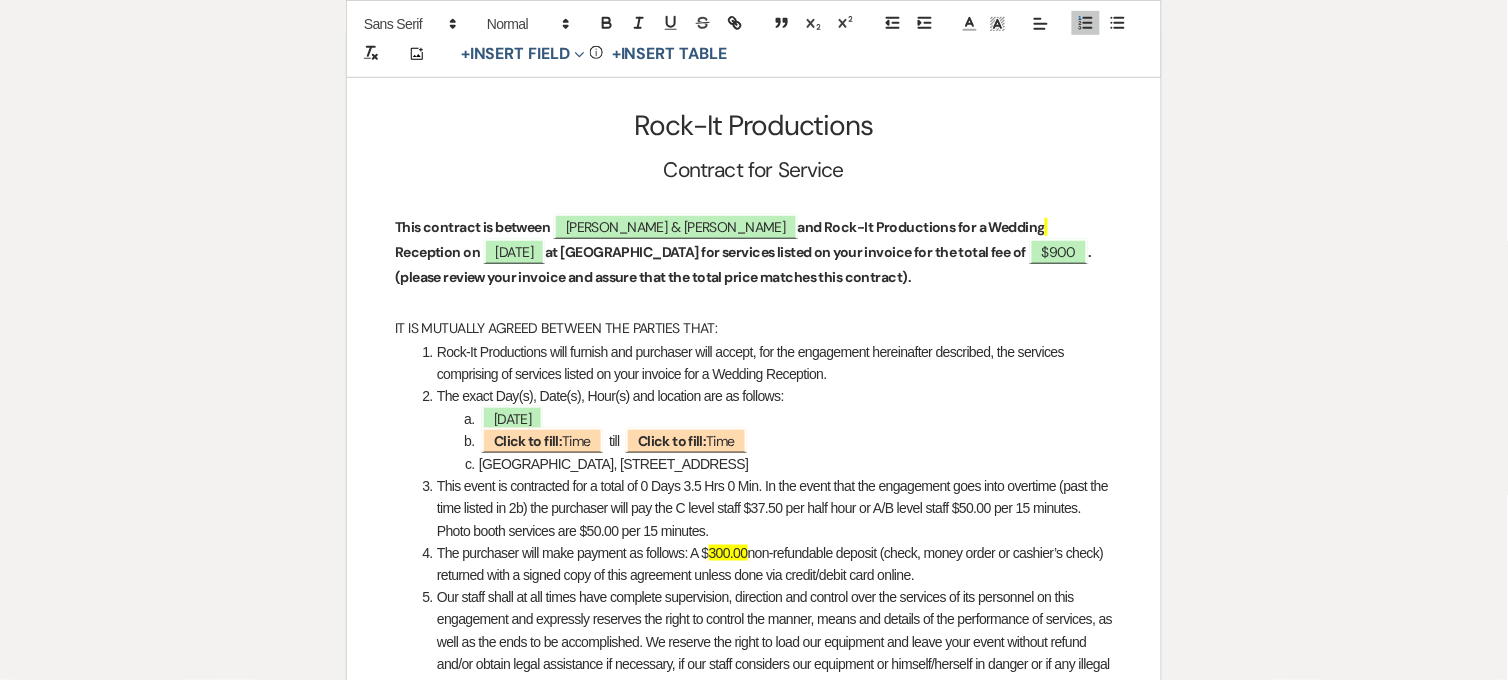 scroll, scrollTop: 0, scrollLeft: 0, axis: both 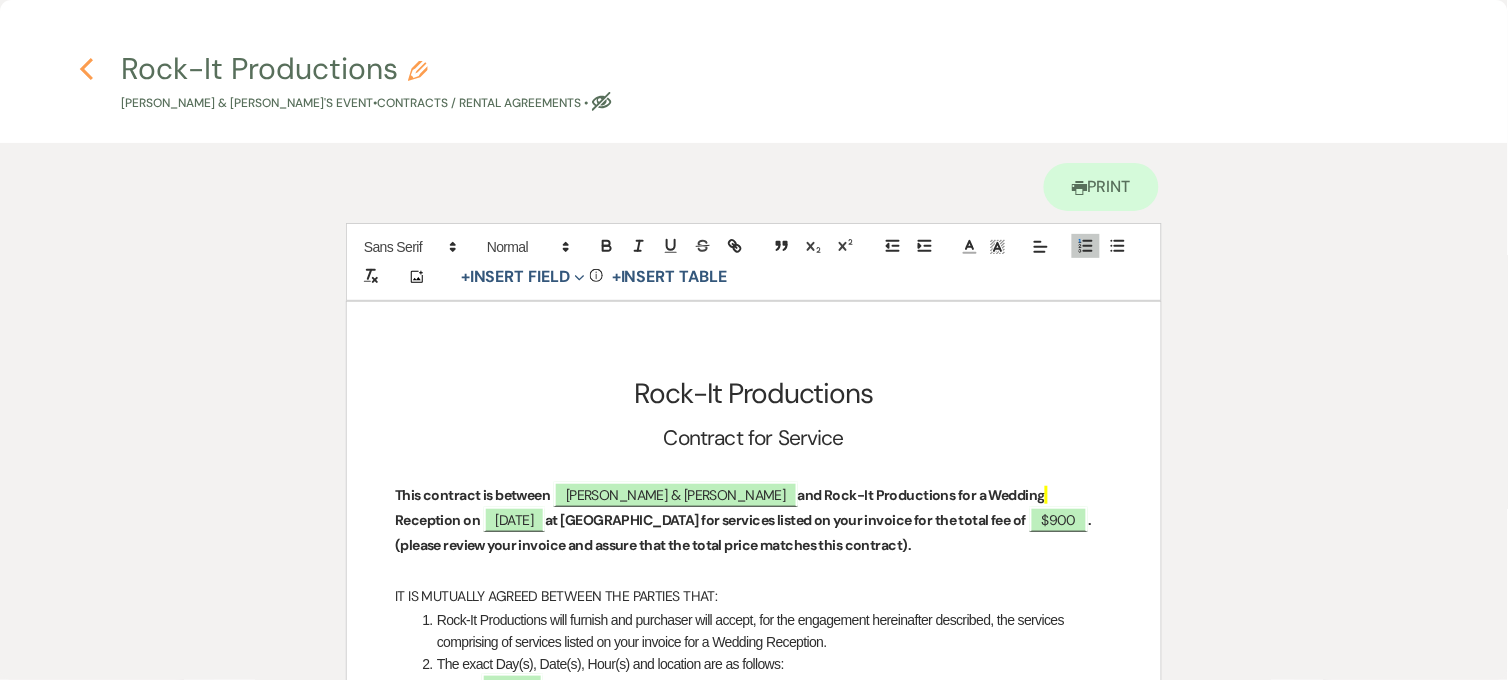 click 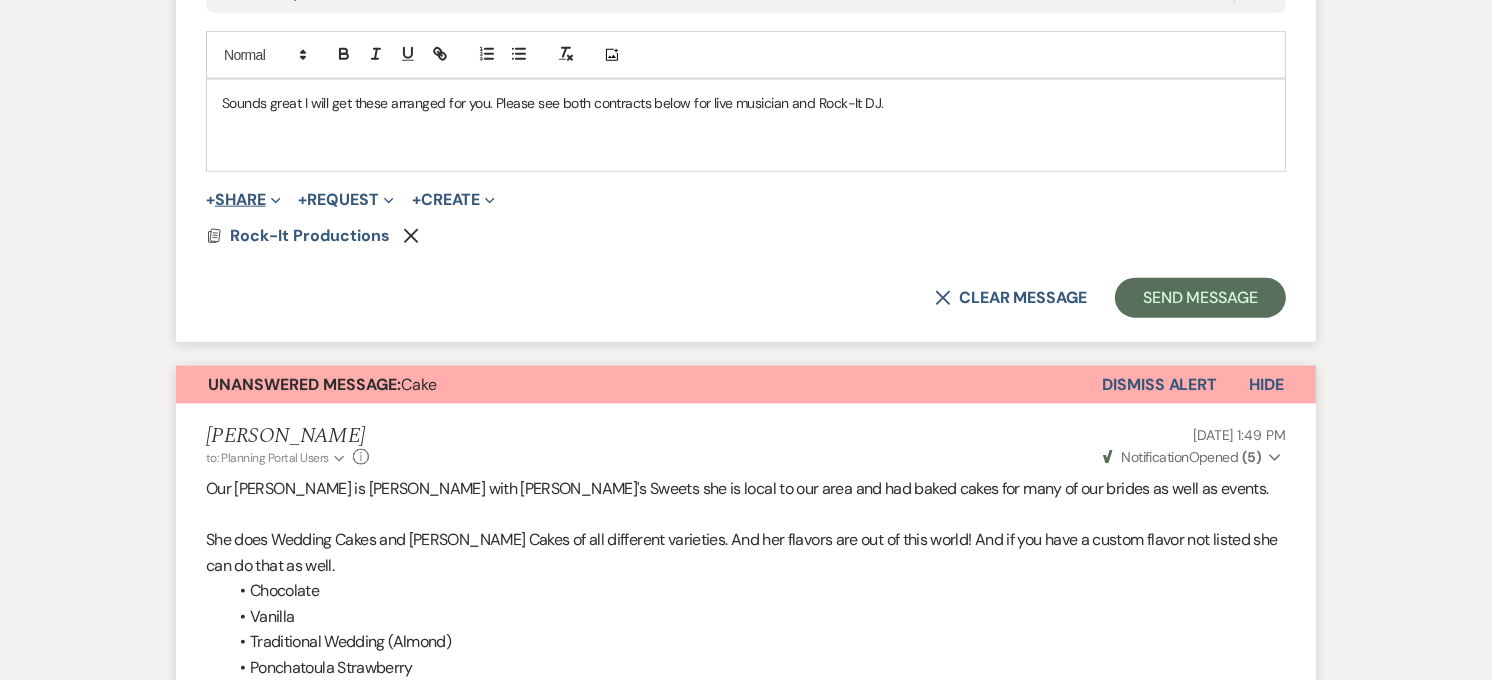 click on "+  Share Expand" at bounding box center [243, 200] 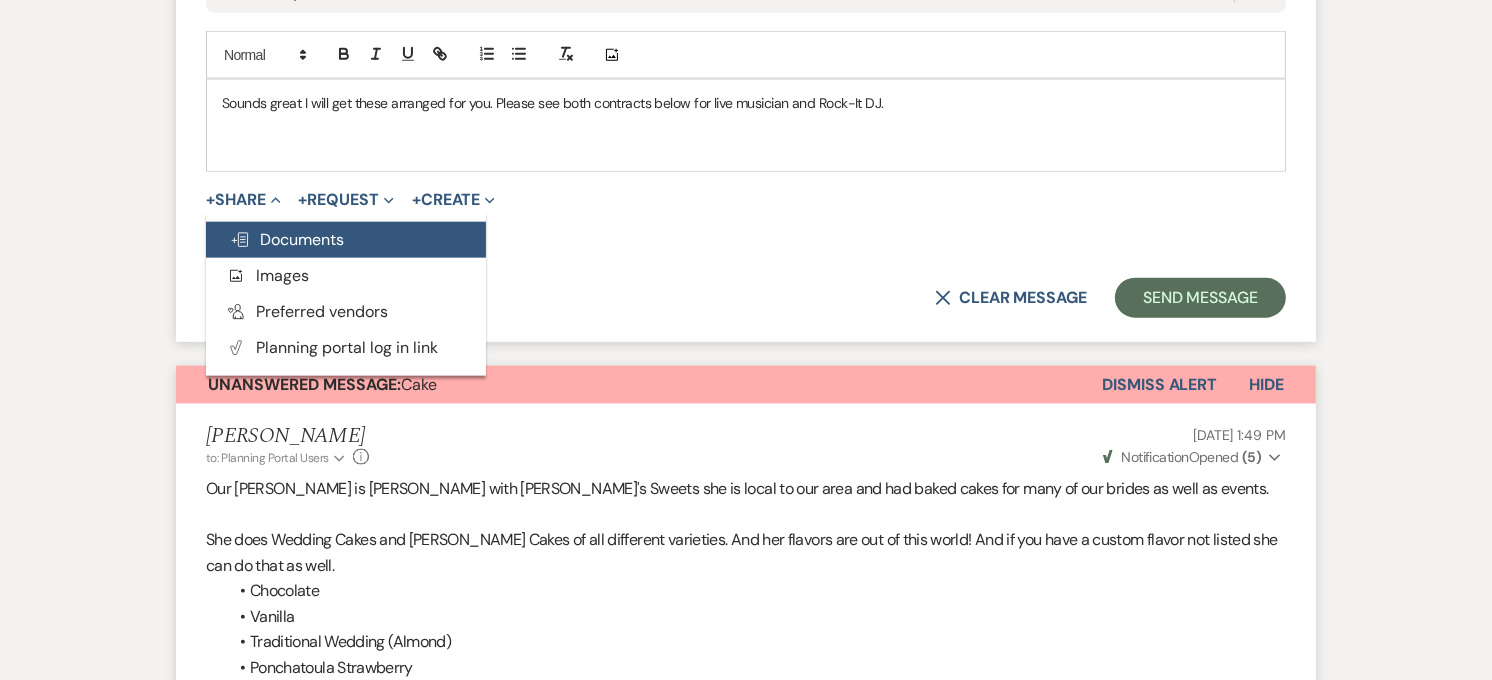 click on "Doc Upload Documents" at bounding box center (287, 239) 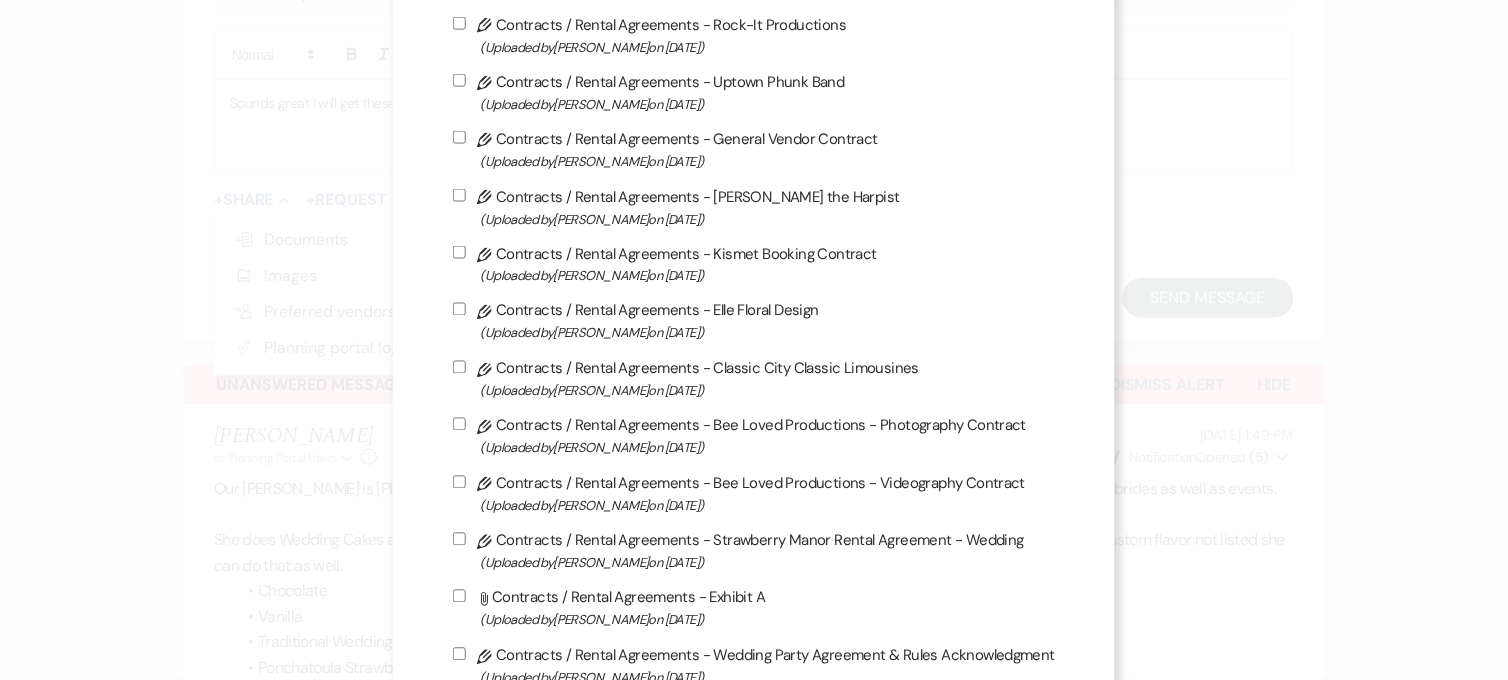 scroll, scrollTop: 444, scrollLeft: 0, axis: vertical 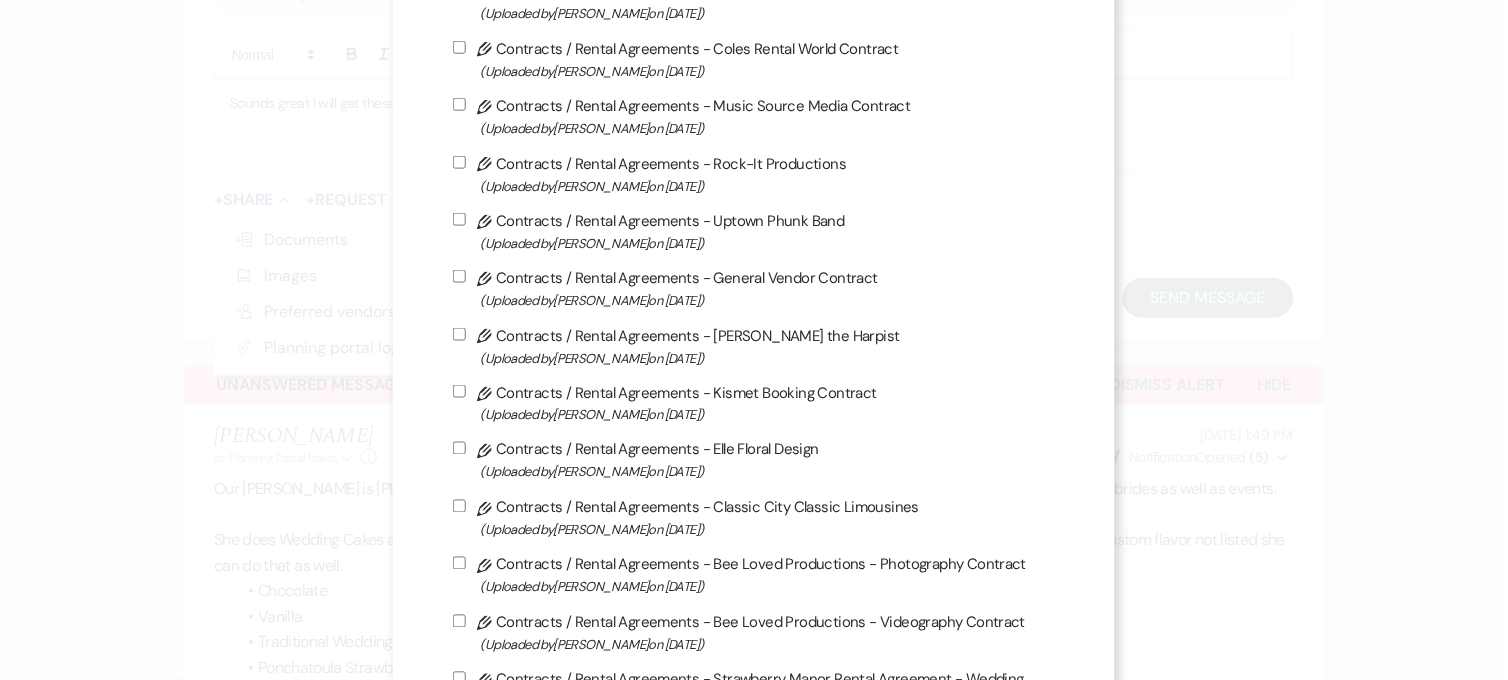 click on "Pencil Contracts / Rental Agreements - General Vendor Contract (Uploaded by  [PERSON_NAME]  on   [DATE] )" at bounding box center (754, 288) 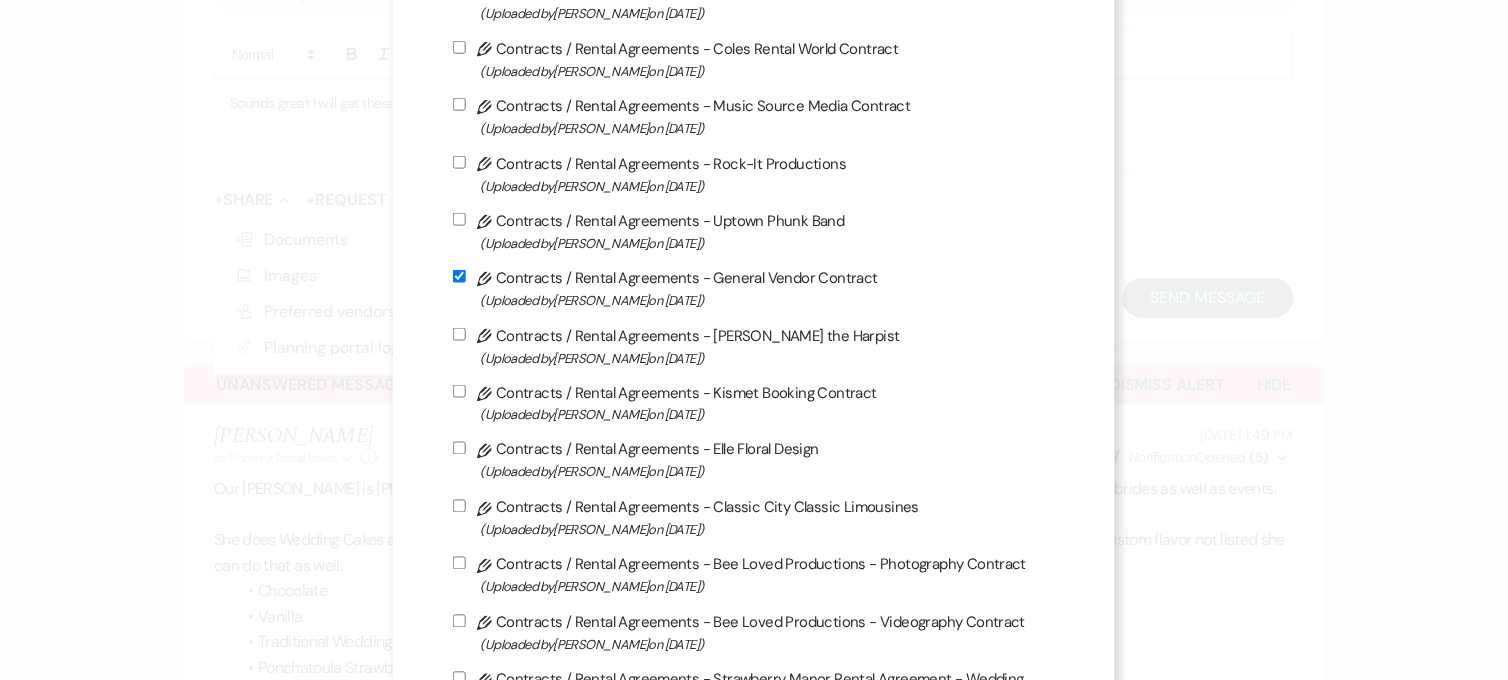 checkbox on "true" 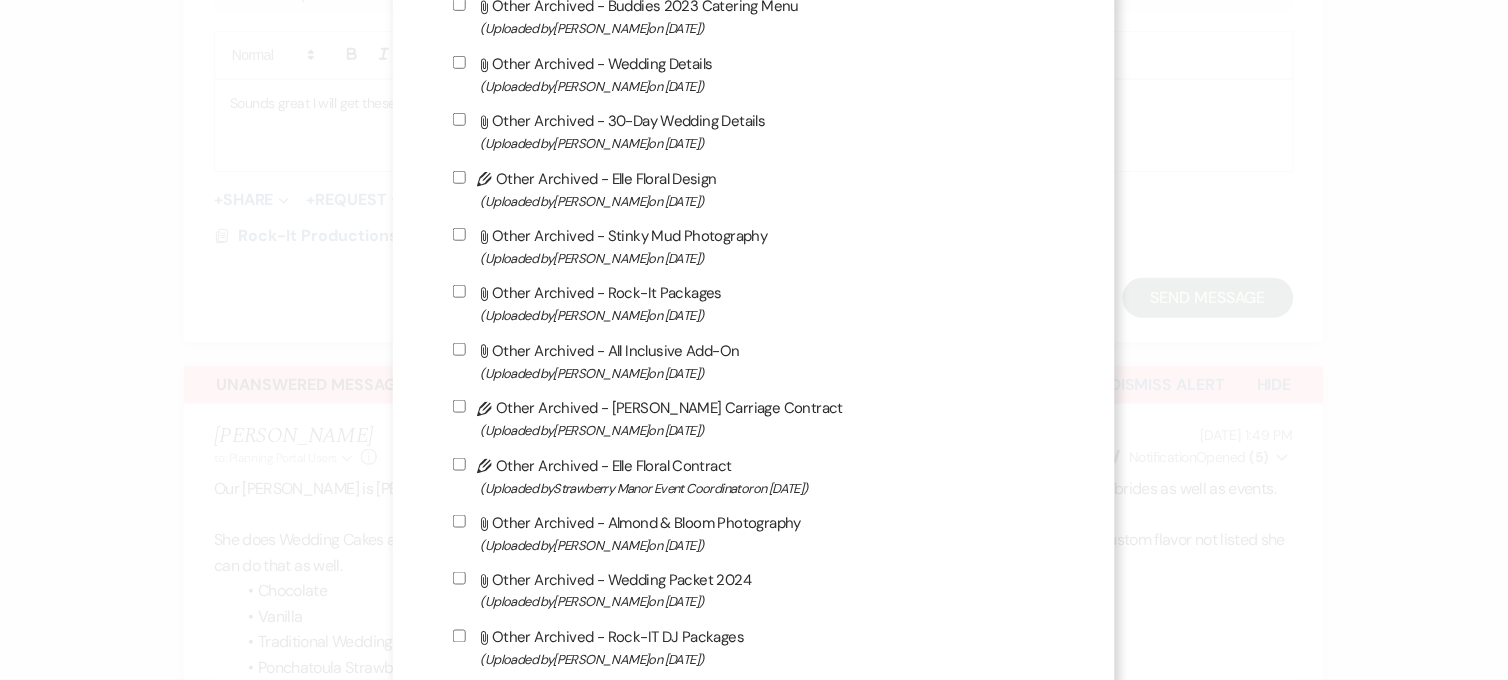 scroll, scrollTop: 5550, scrollLeft: 0, axis: vertical 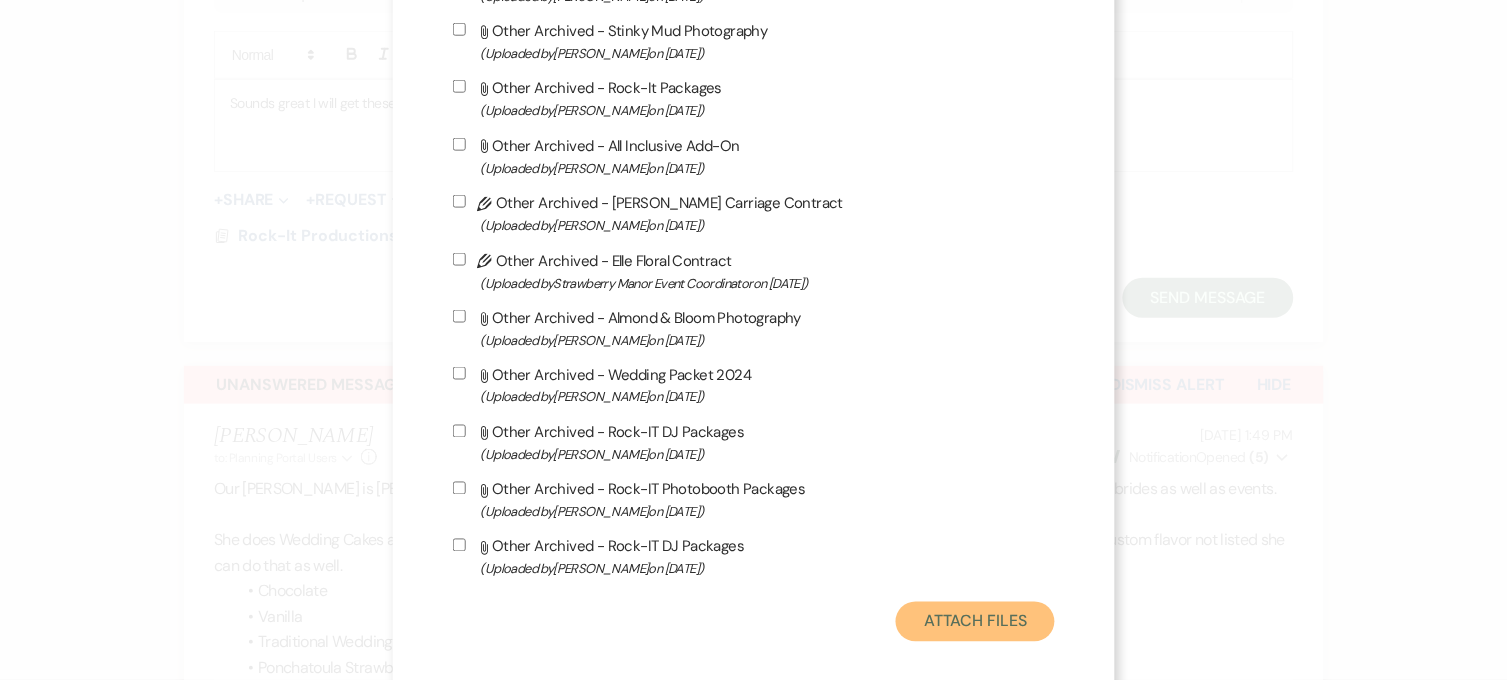 click on "Attach Files" at bounding box center [975, 622] 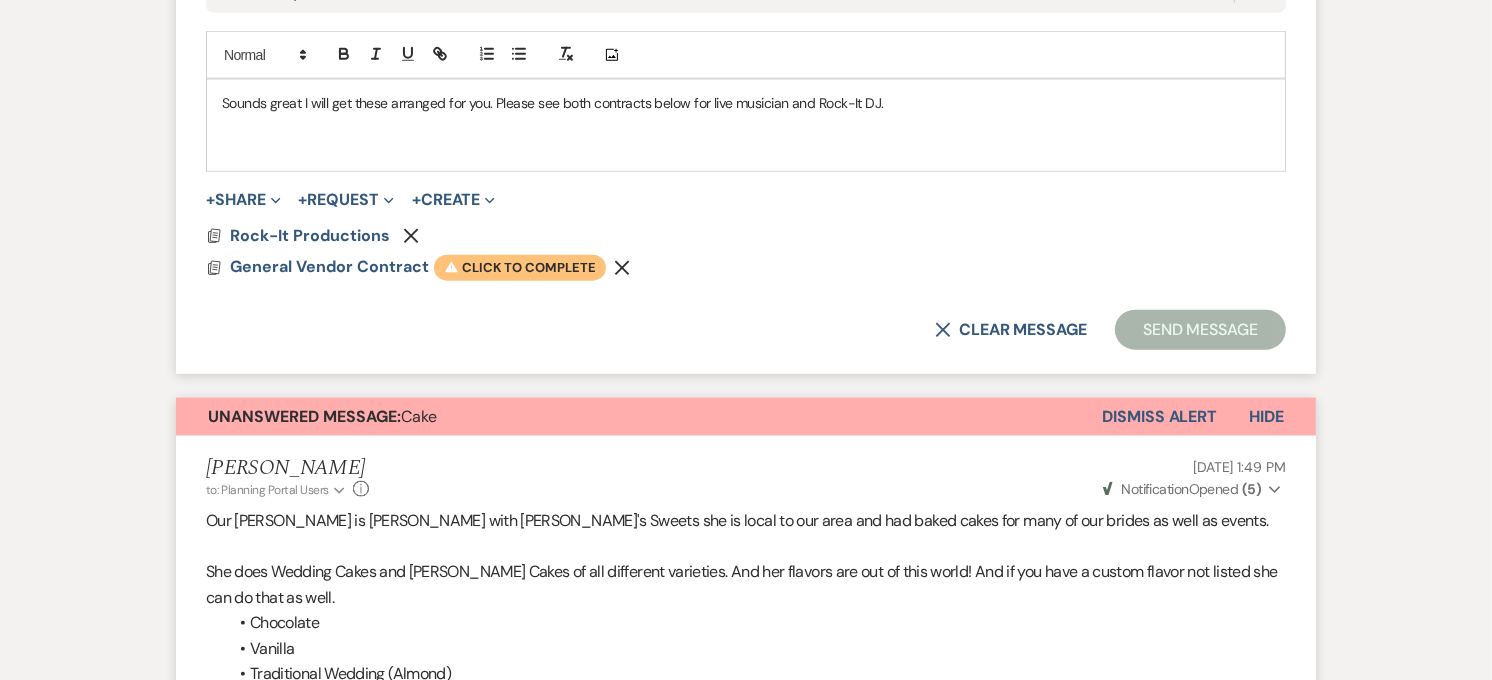 click on "Warning   Click to complete" at bounding box center [520, 268] 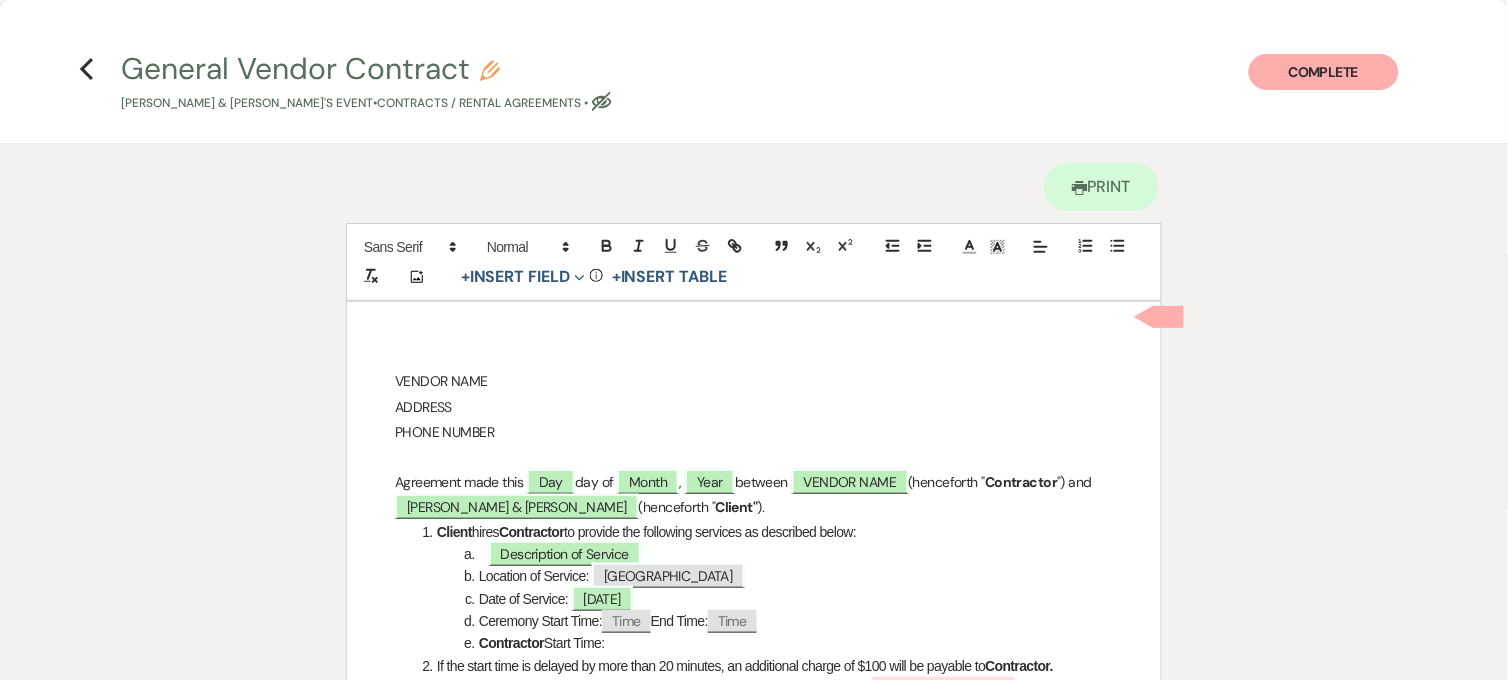 drag, startPoint x: 518, startPoint y: 438, endPoint x: 535, endPoint y: 438, distance: 17 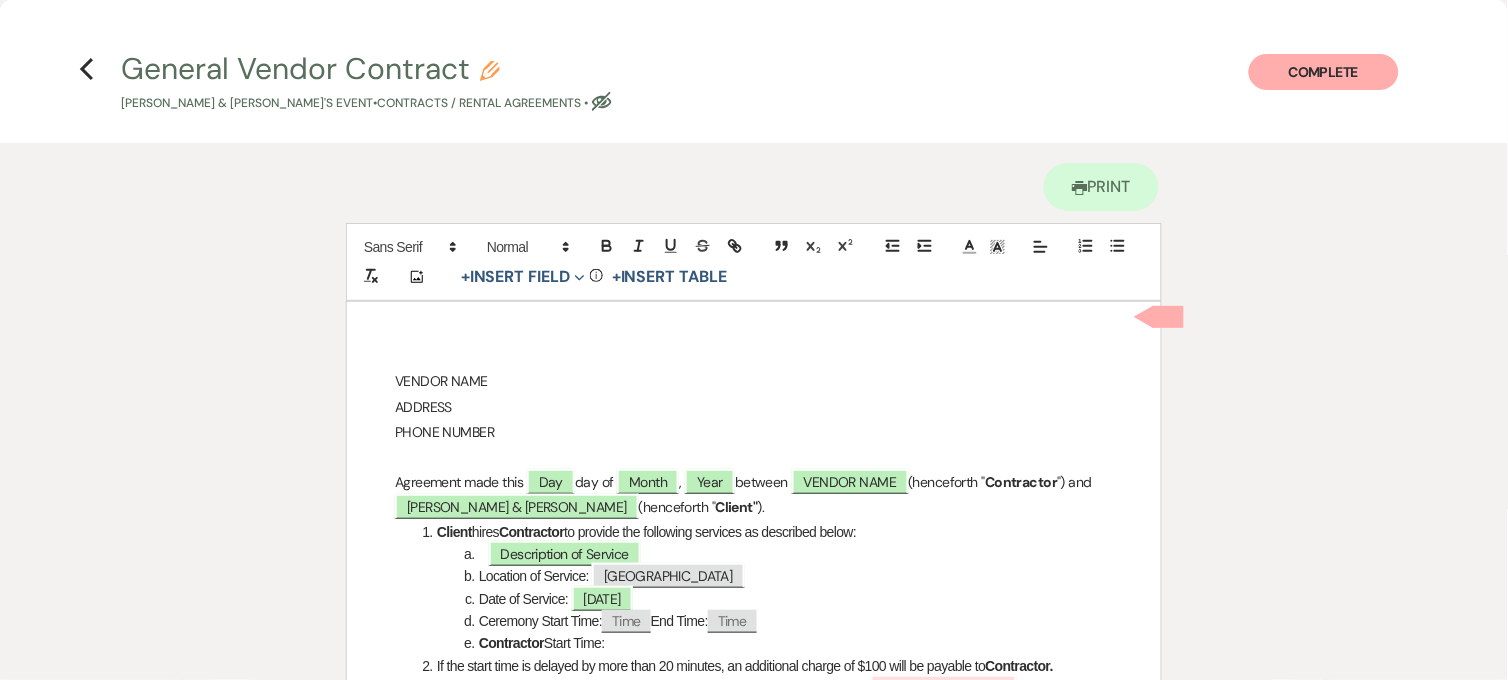 click on "PHONE NUMBER" at bounding box center [754, 432] 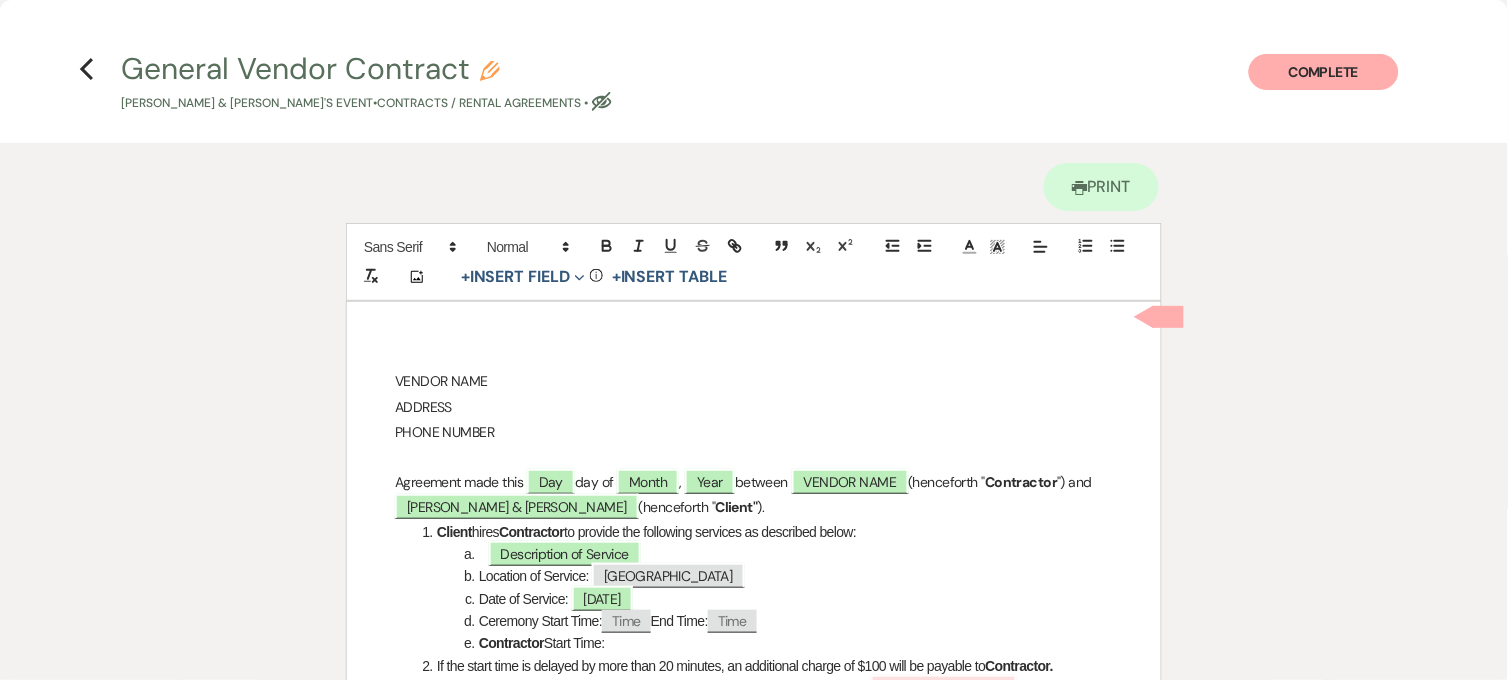 type 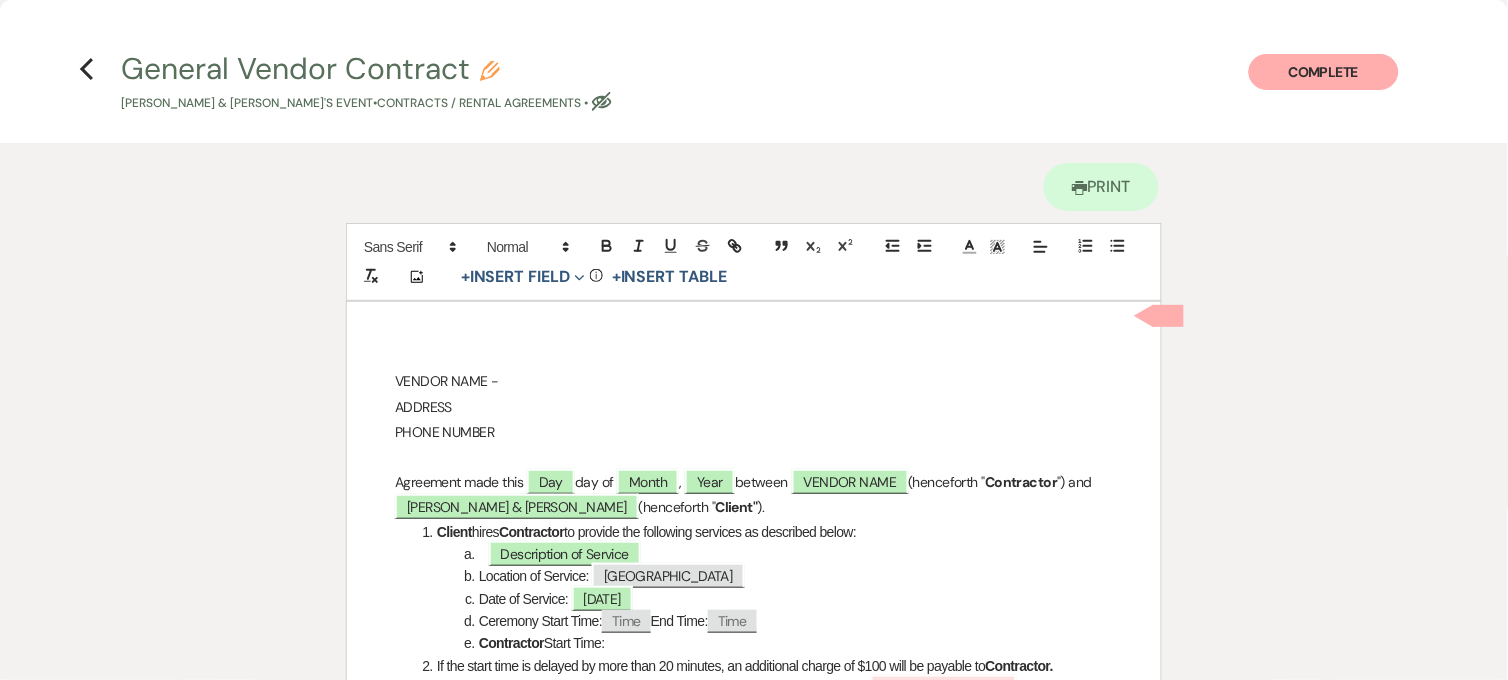 drag, startPoint x: 773, startPoint y: 382, endPoint x: 377, endPoint y: 370, distance: 396.18176 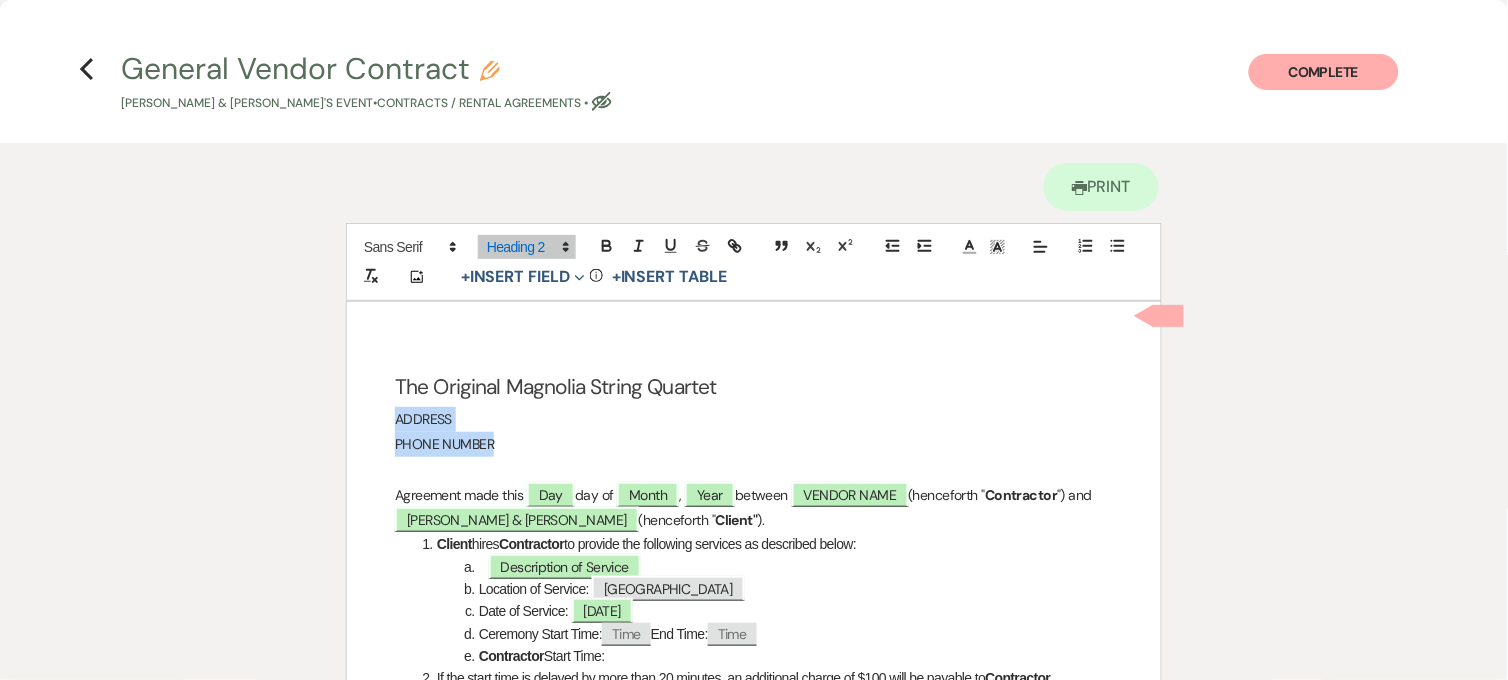 drag, startPoint x: 520, startPoint y: 446, endPoint x: 382, endPoint y: 423, distance: 139.90353 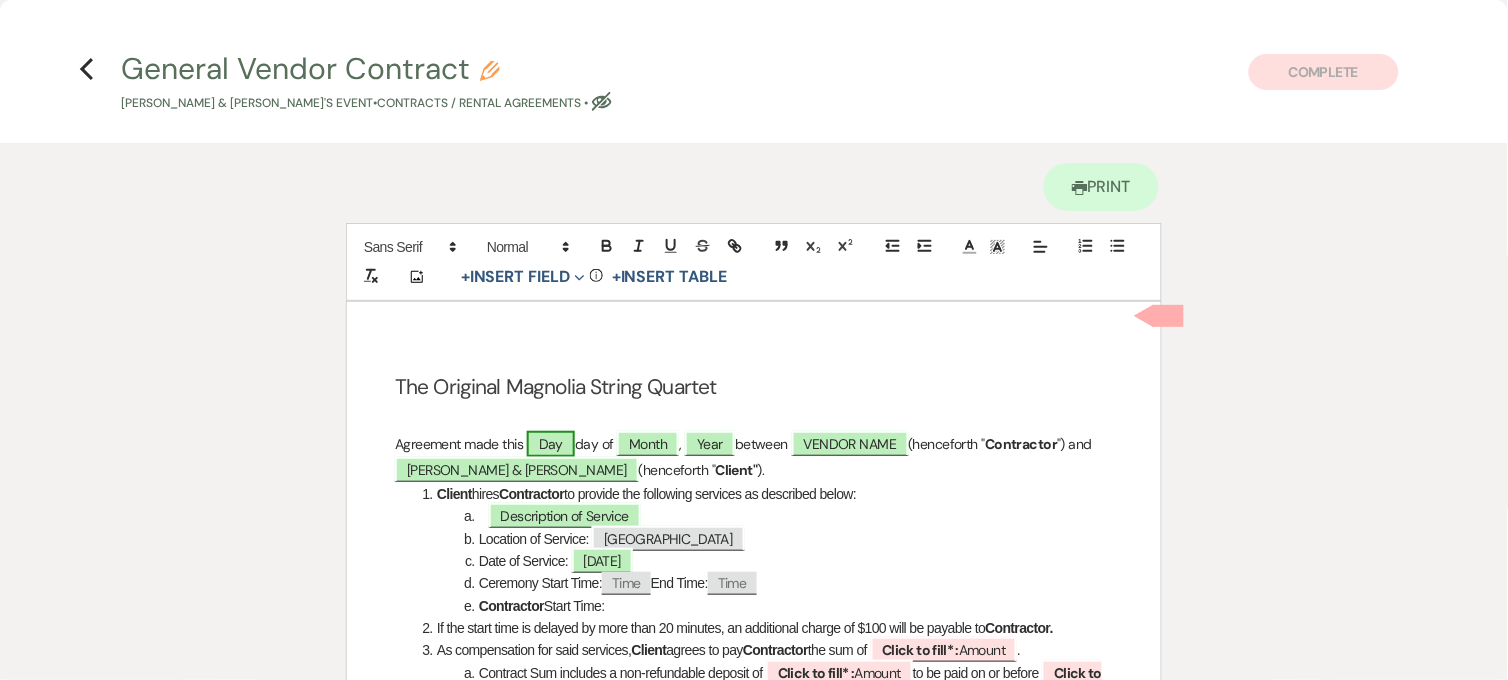 click on "Day" at bounding box center [551, 444] 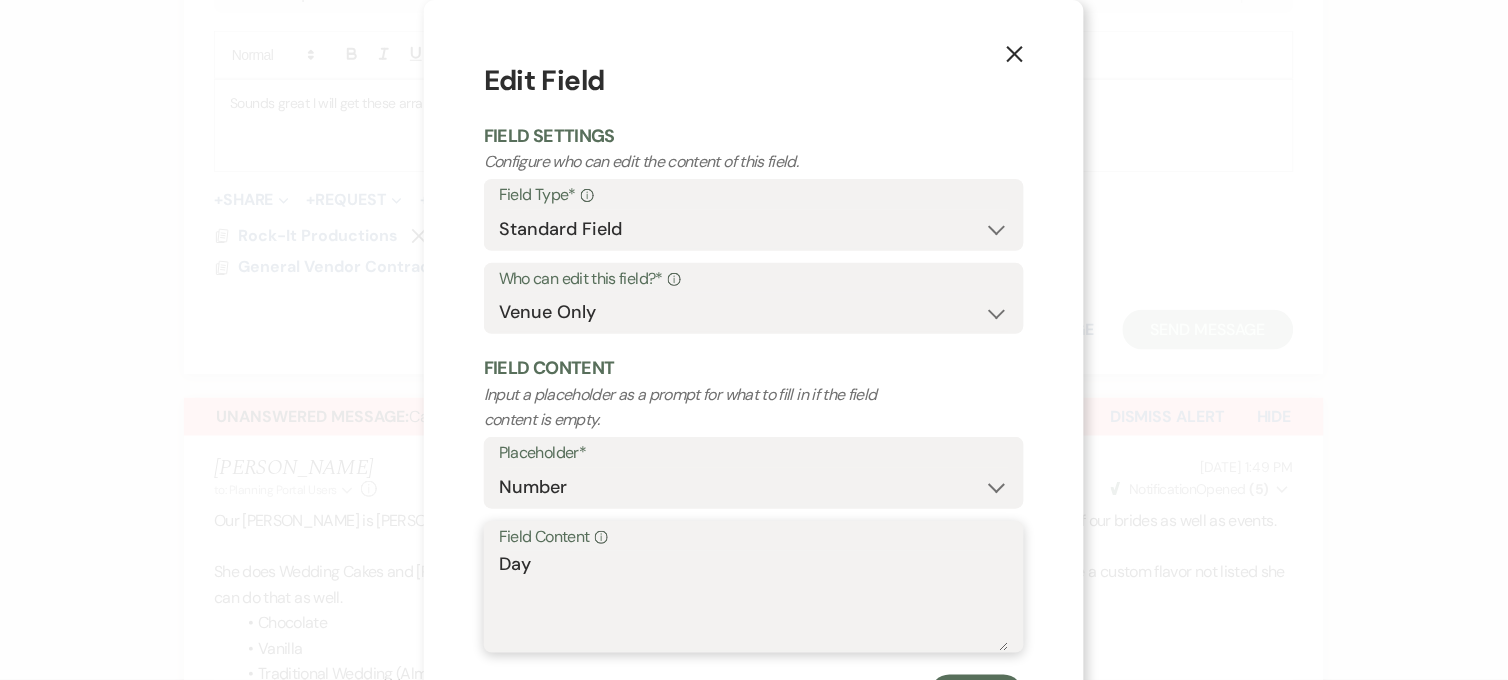 drag, startPoint x: 558, startPoint y: 574, endPoint x: 490, endPoint y: 572, distance: 68.0294 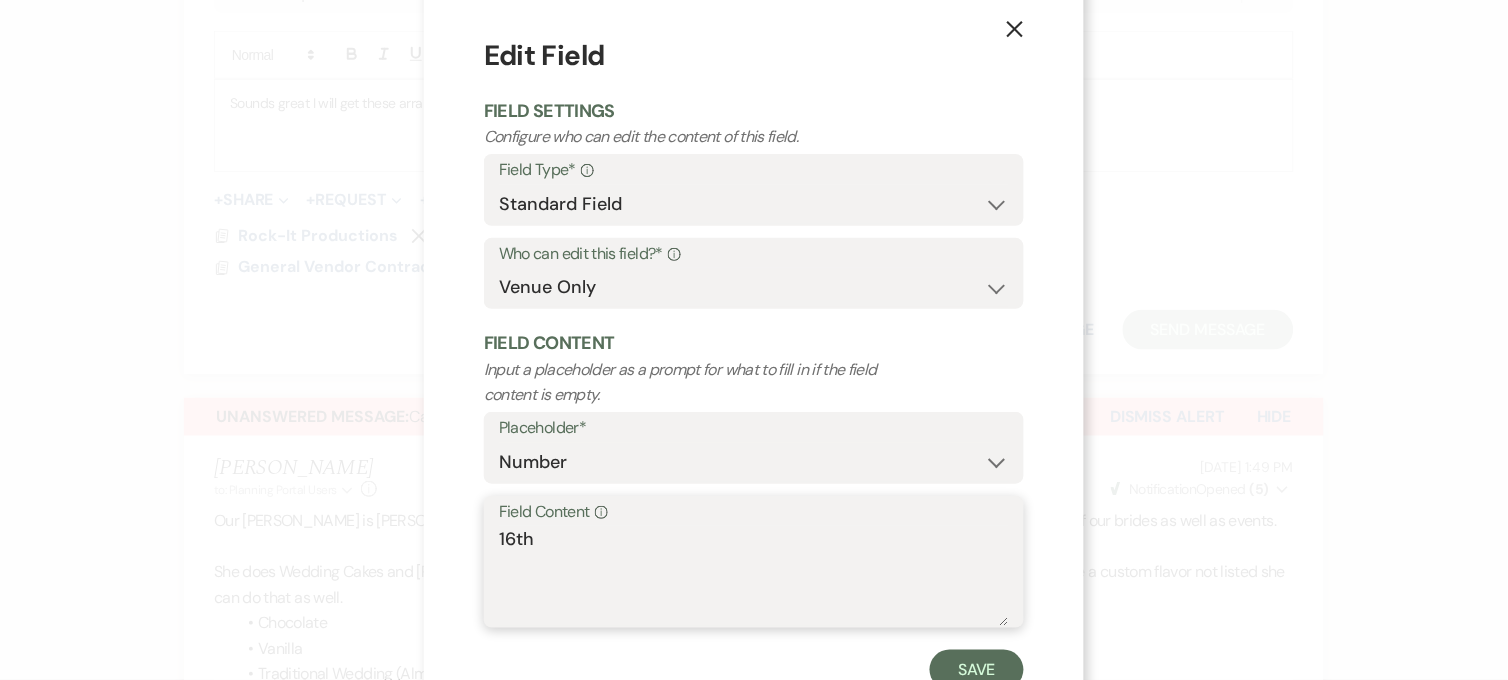 scroll, scrollTop: 95, scrollLeft: 0, axis: vertical 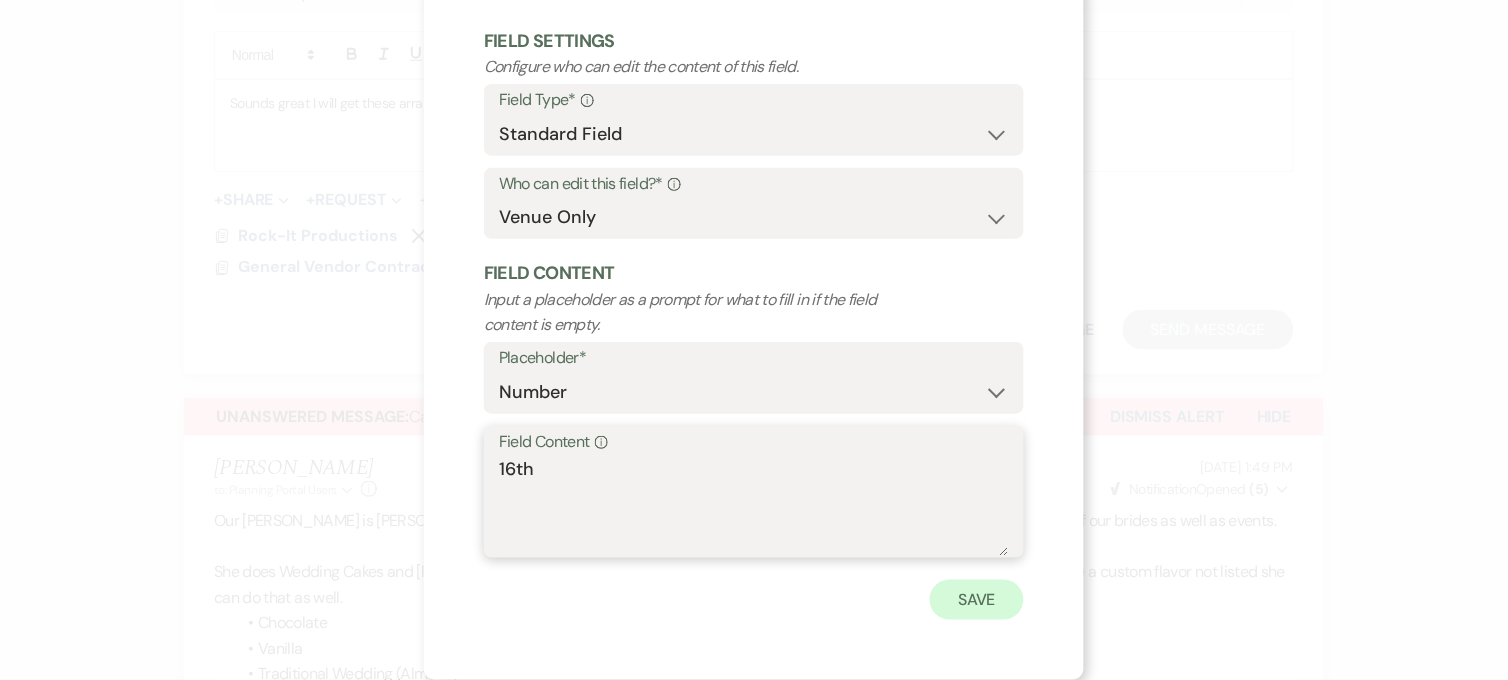 type on "16th" 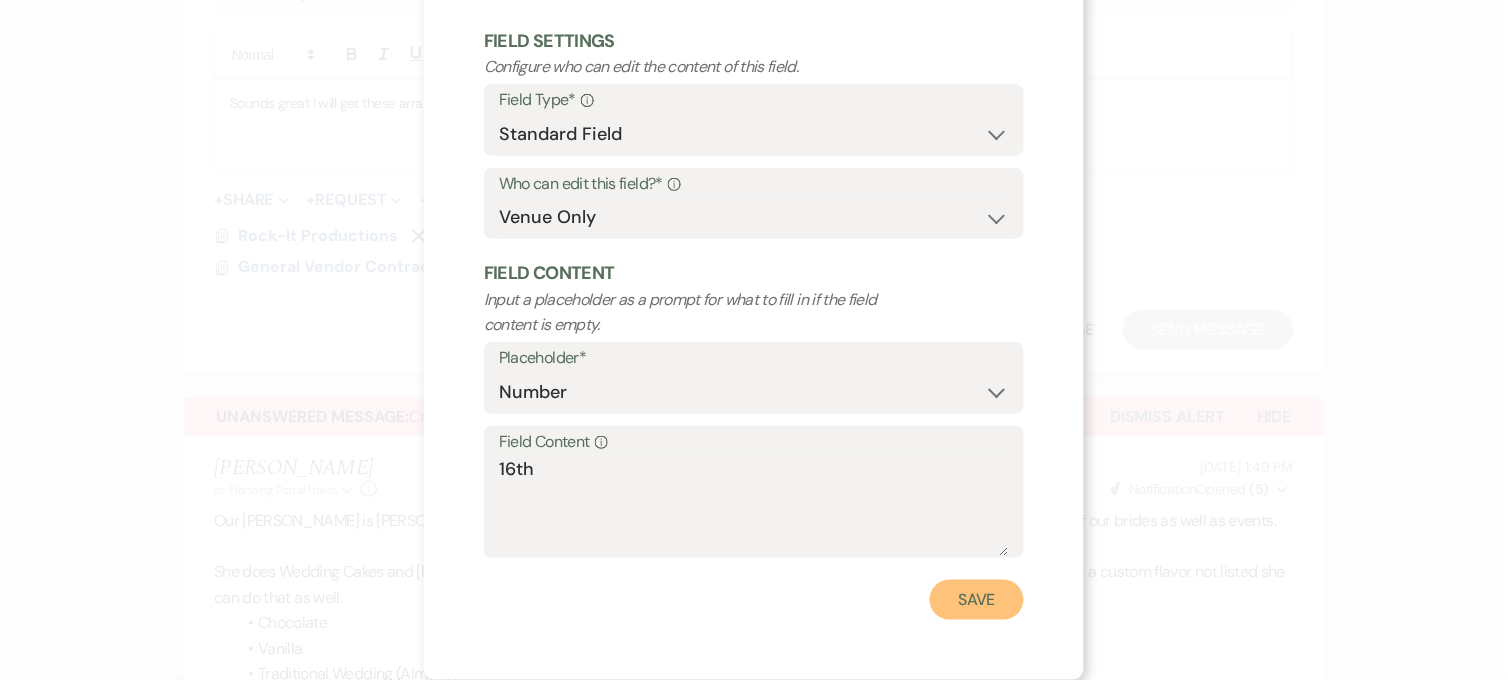 click on "Save" at bounding box center (977, 600) 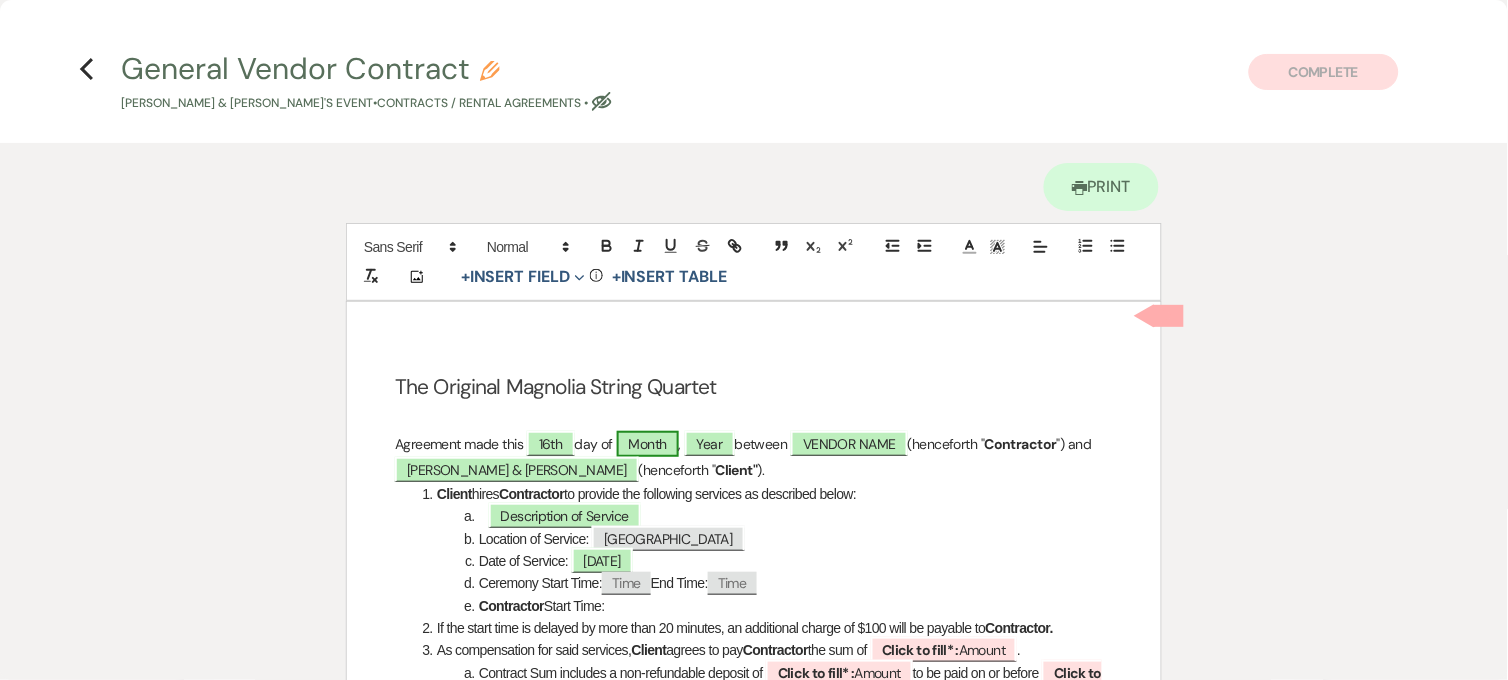 click on "Month" at bounding box center (648, 444) 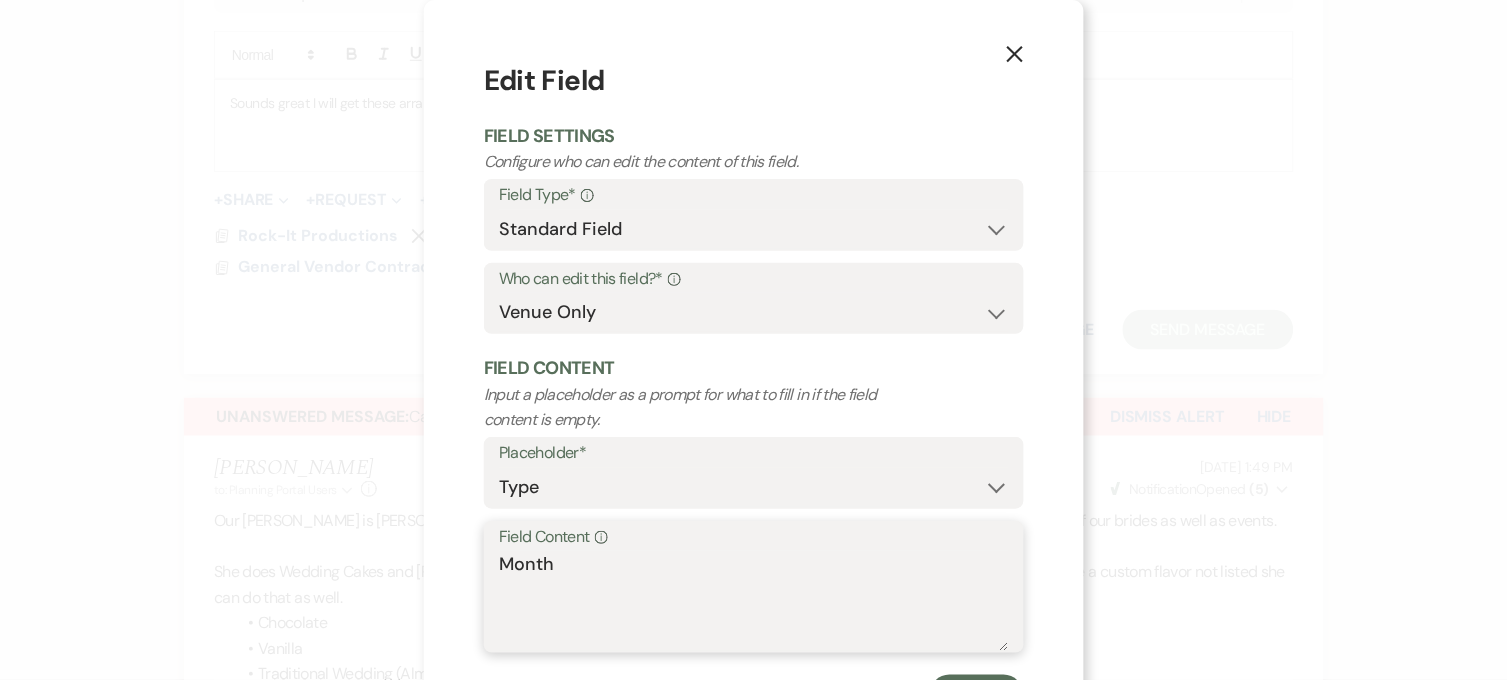 drag, startPoint x: 568, startPoint y: 578, endPoint x: 468, endPoint y: 584, distance: 100.17984 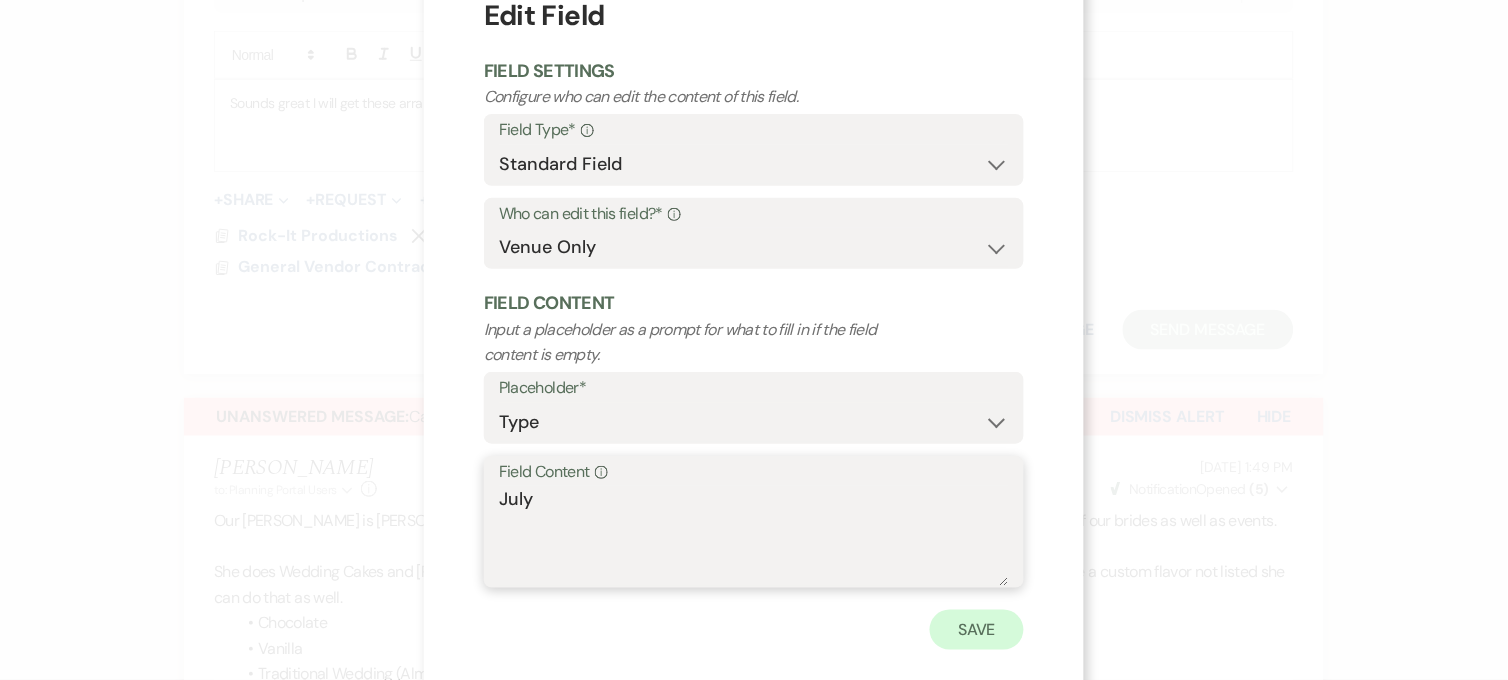 scroll, scrollTop: 95, scrollLeft: 0, axis: vertical 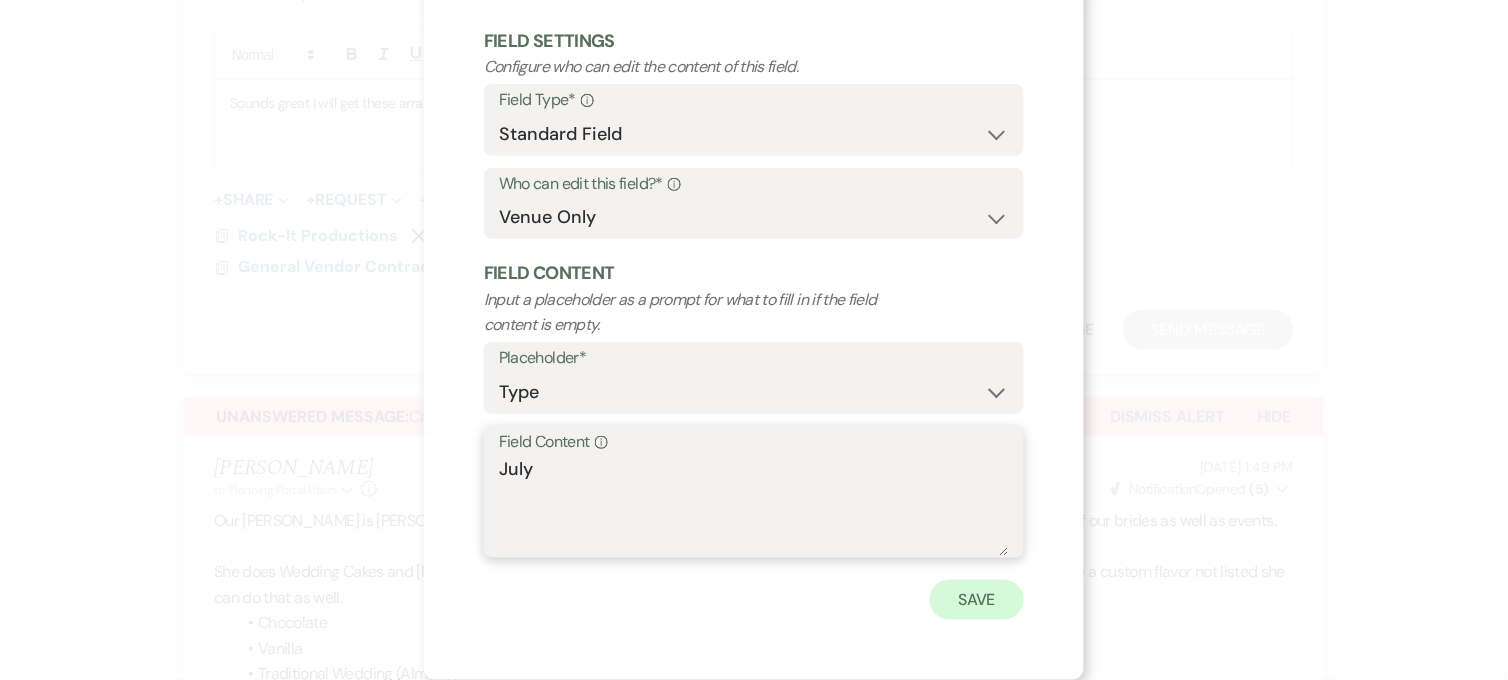 type on "July" 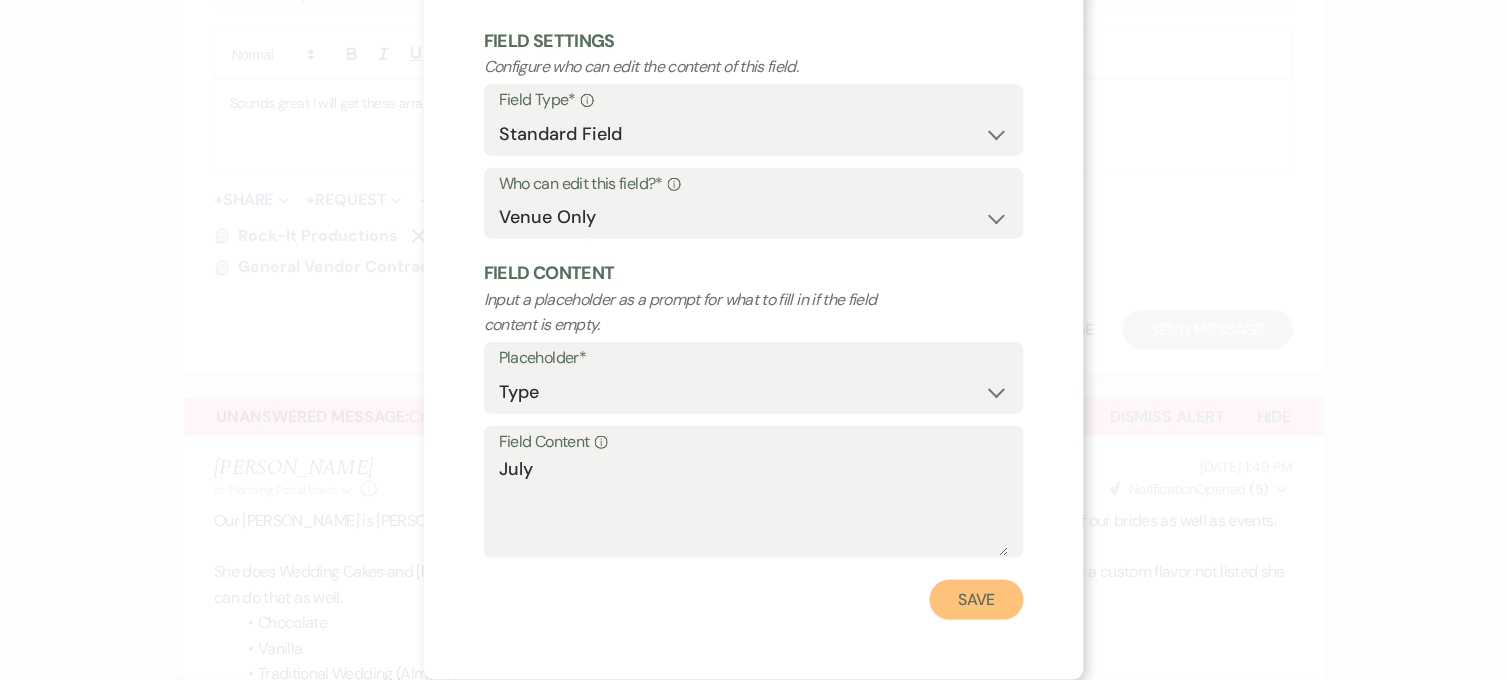 click on "Save" at bounding box center [977, 600] 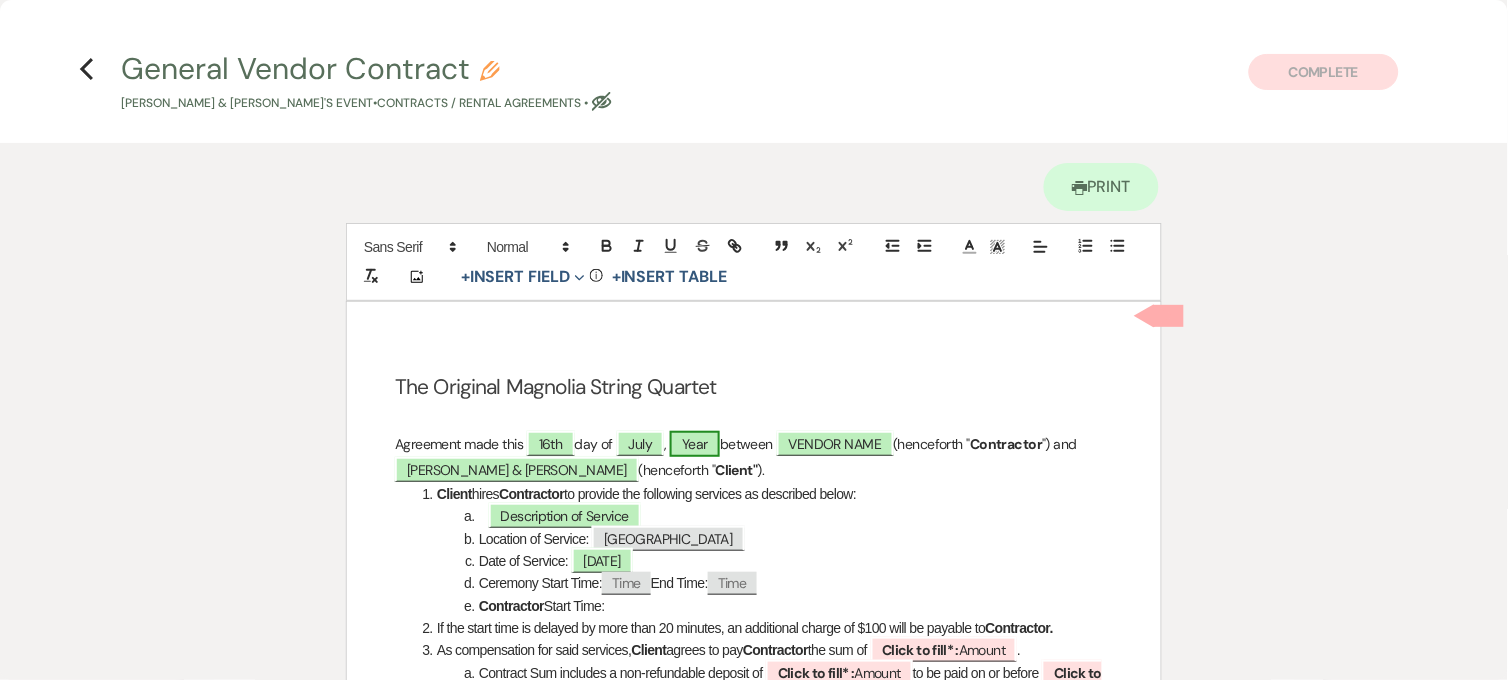 click on "Year" at bounding box center [695, 444] 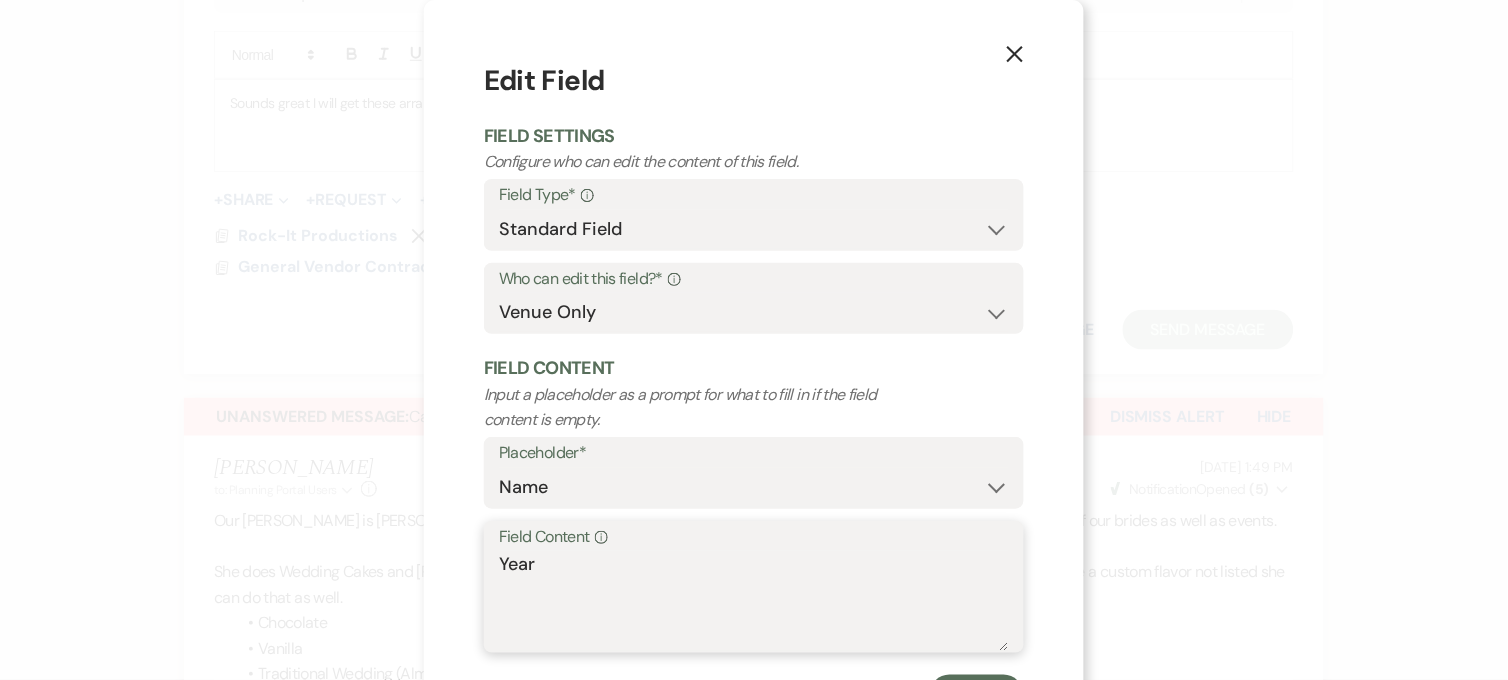 drag, startPoint x: 547, startPoint y: 553, endPoint x: 478, endPoint y: 551, distance: 69.02898 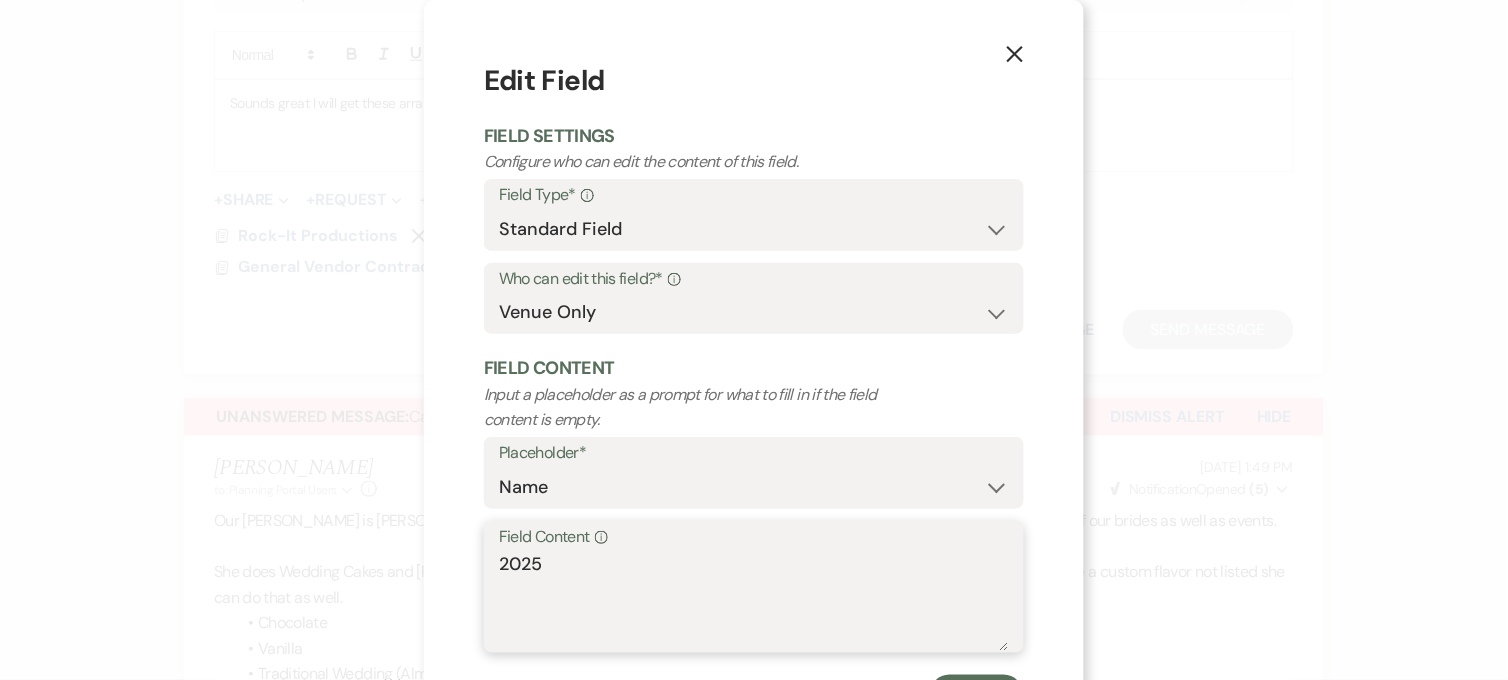 scroll, scrollTop: 95, scrollLeft: 0, axis: vertical 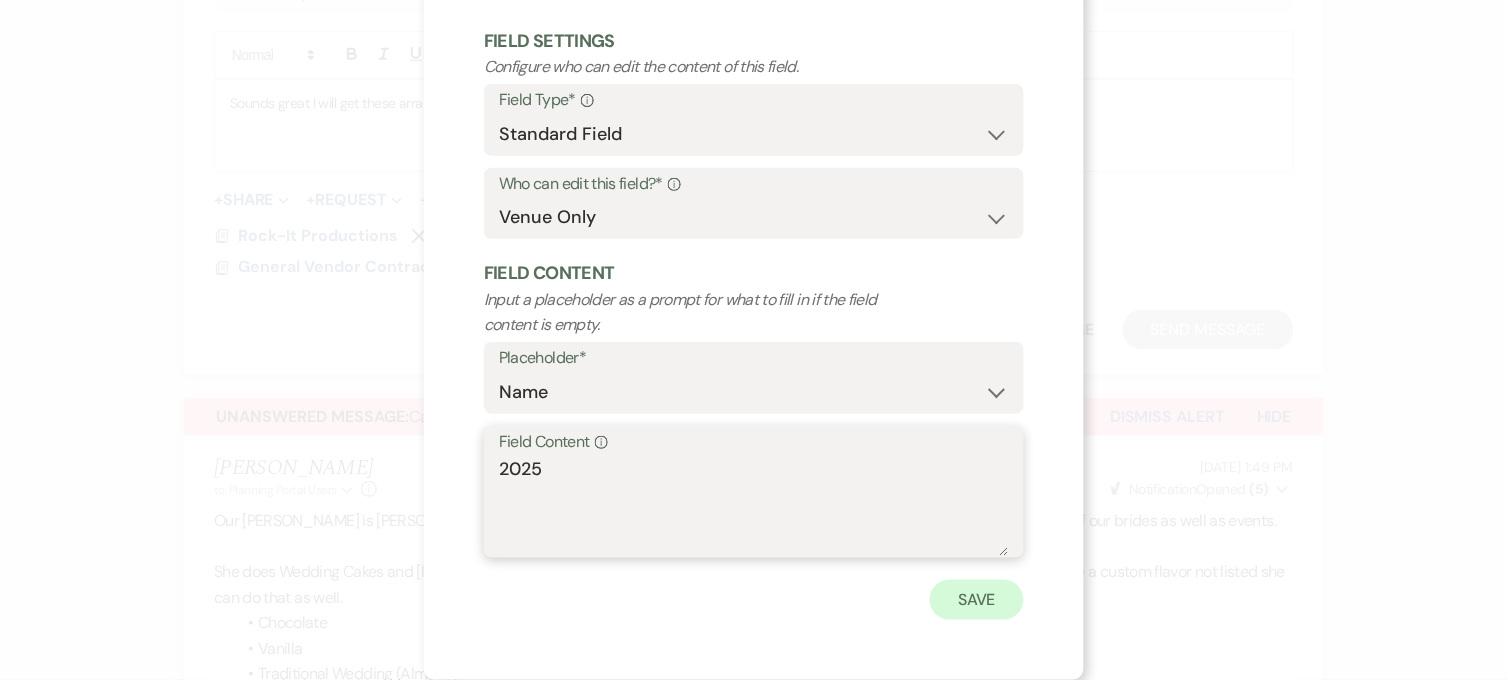 type on "2025" 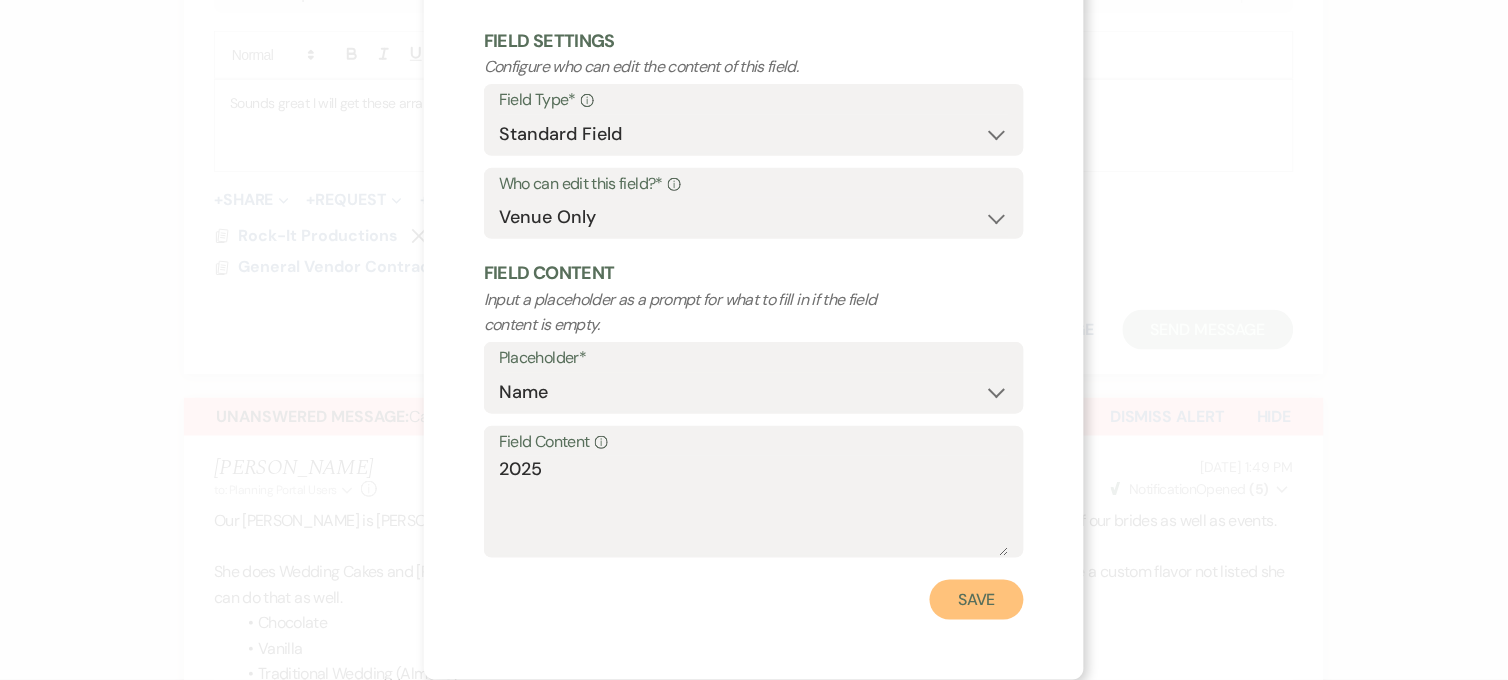 click on "Save" at bounding box center (977, 600) 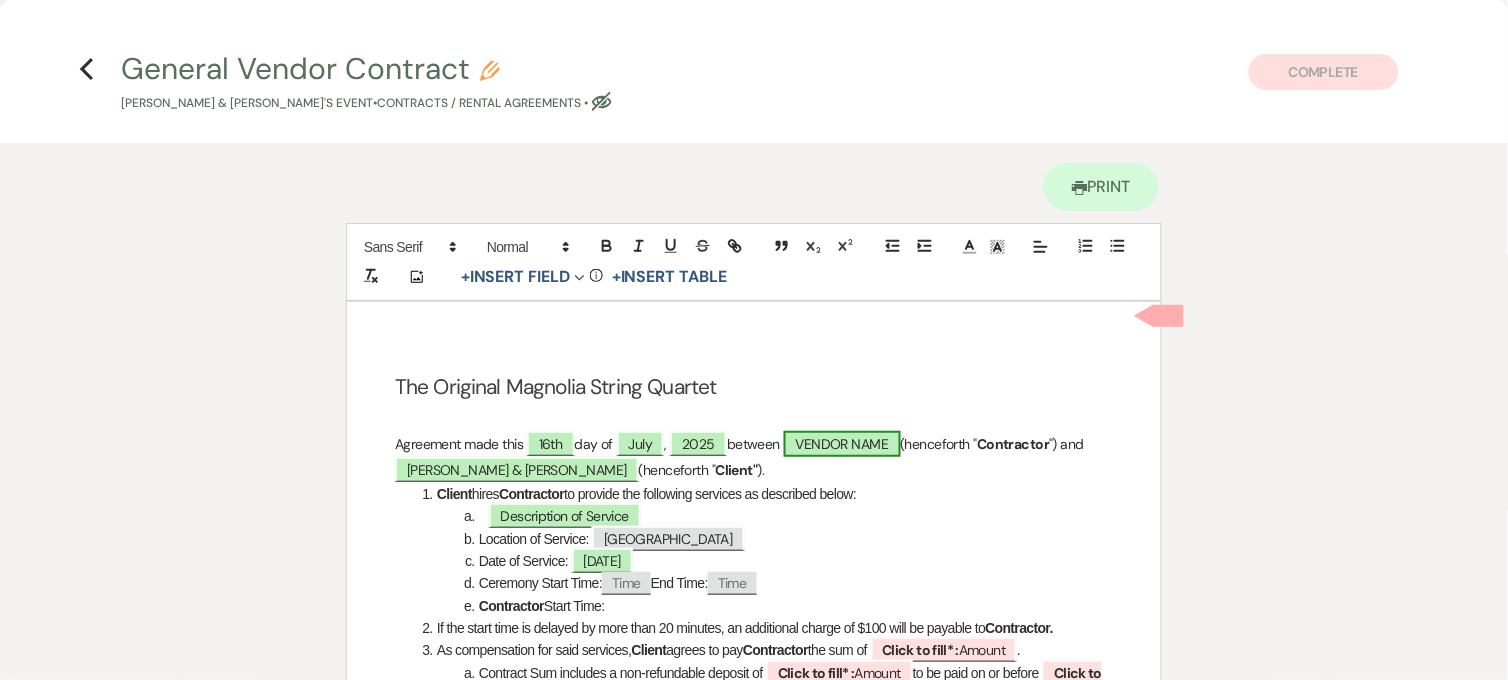 click on "VENDOR NAME" at bounding box center (842, 444) 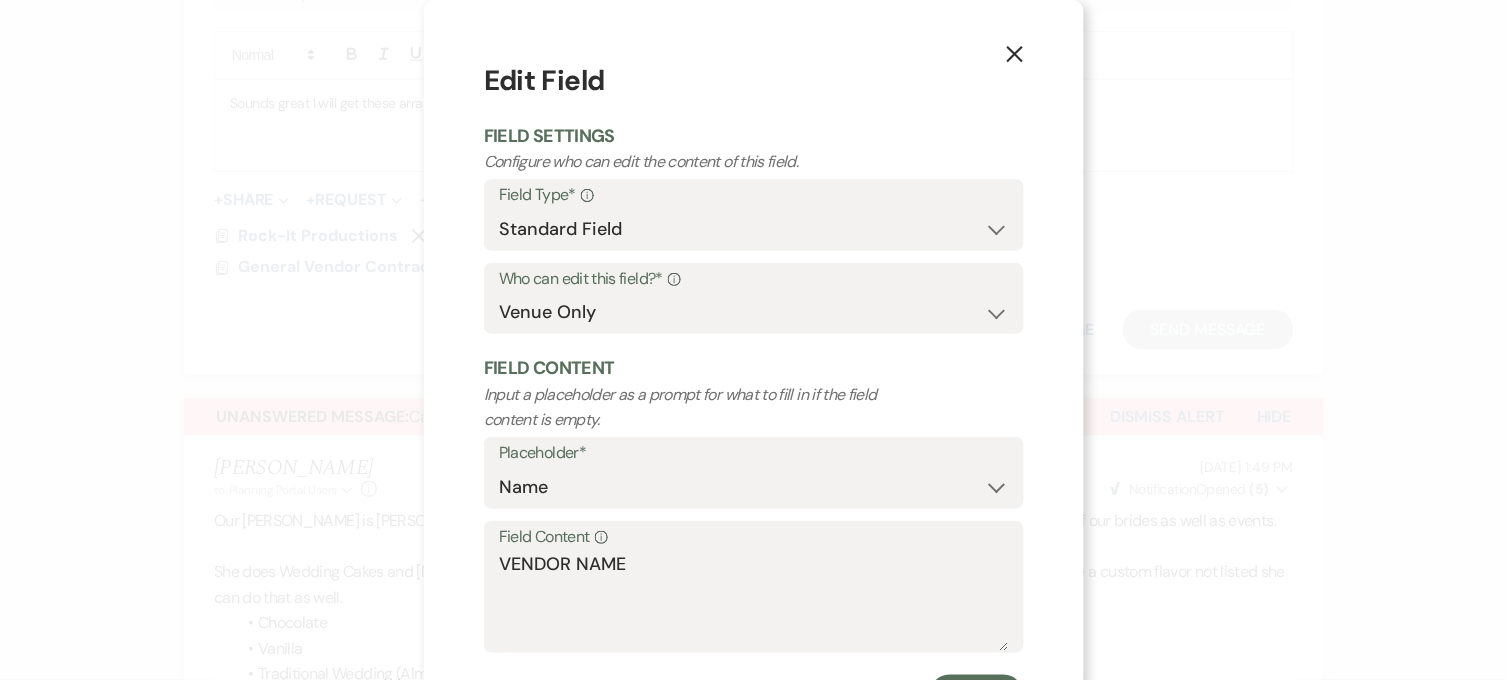 click on "X" 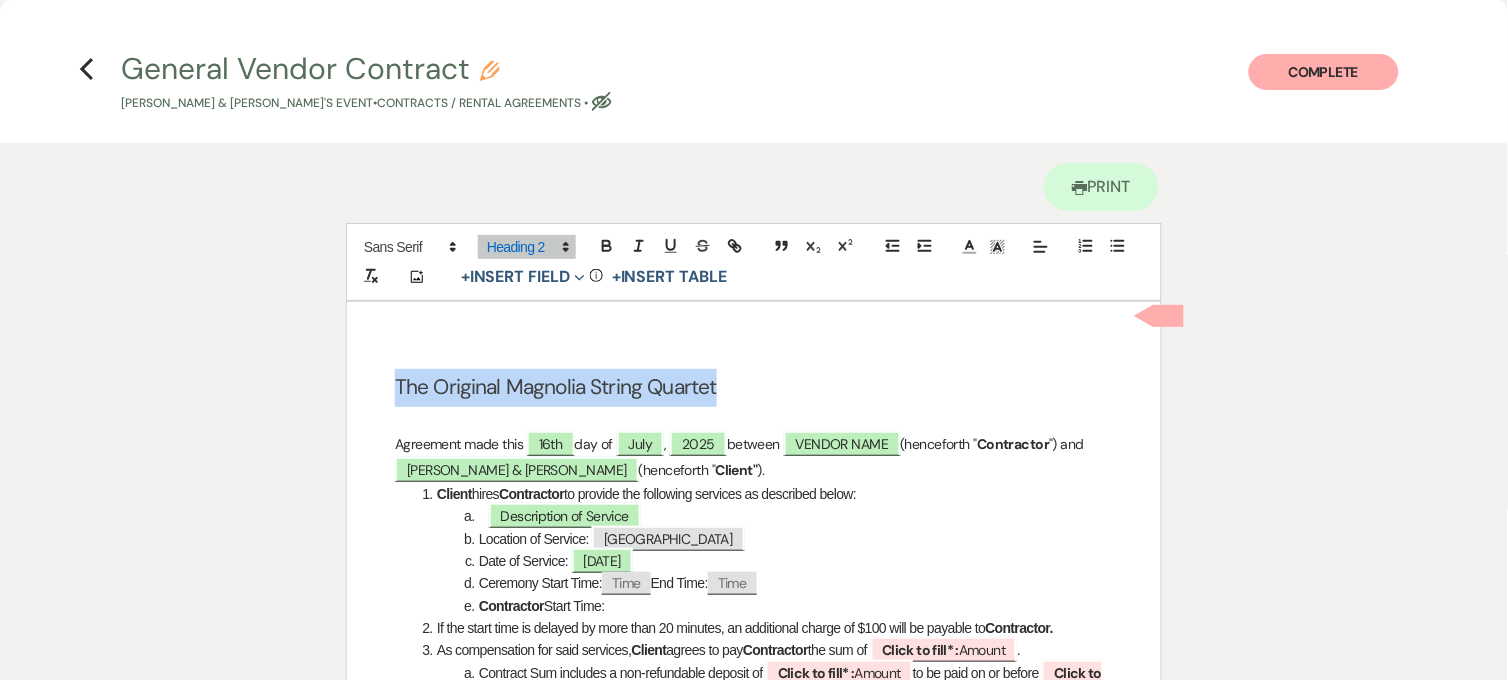 drag, startPoint x: 757, startPoint y: 397, endPoint x: 384, endPoint y: 390, distance: 373.06567 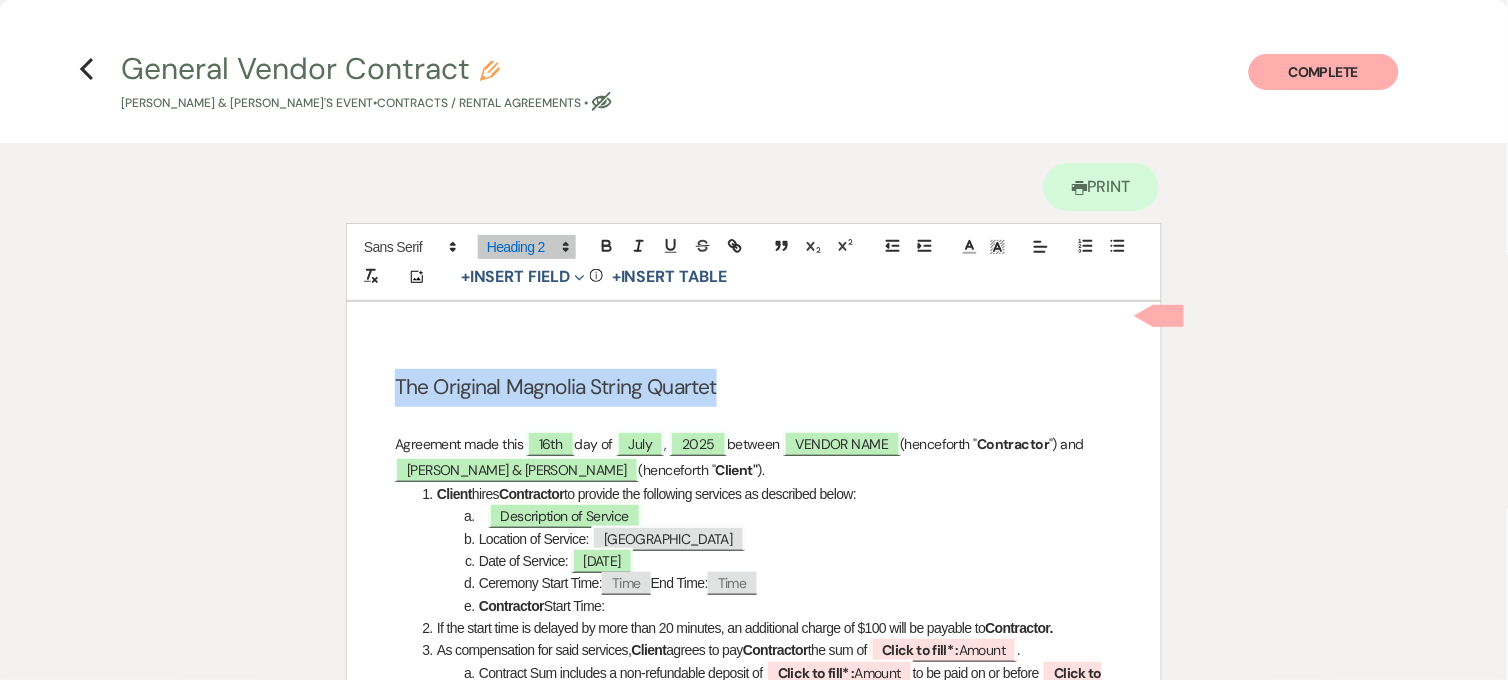 click on "The Original Magnolia String Quartet Agreement made this
16th
day of
[DATE]
between  ﻿
VENDOR NAME
﻿  (henceforth " Contractor ") and  ﻿
[PERSON_NAME] & [PERSON_NAME]
﻿  (henceforth " Client" ).  Client  hires  Contractor  to provide the following services as described below:    ﻿
Description of Service
﻿   Location of Service:  ﻿
[GEOGRAPHIC_DATA]
﻿   Date of Service:  ﻿
[DATE]
﻿   Ceremony Start Time:  ﻿ Time ﻿  End Time:  ﻿ Time ﻿   Contractor  Start Time:  If the start time is delayed by more than 20 minutes, an additional charge of $100 will be payable to  Contractor.  As compensation for said services,  Client  agrees to pay  Contractor  the sum of  ﻿
Click to fill* :
Amount
﻿" at bounding box center [754, 763] 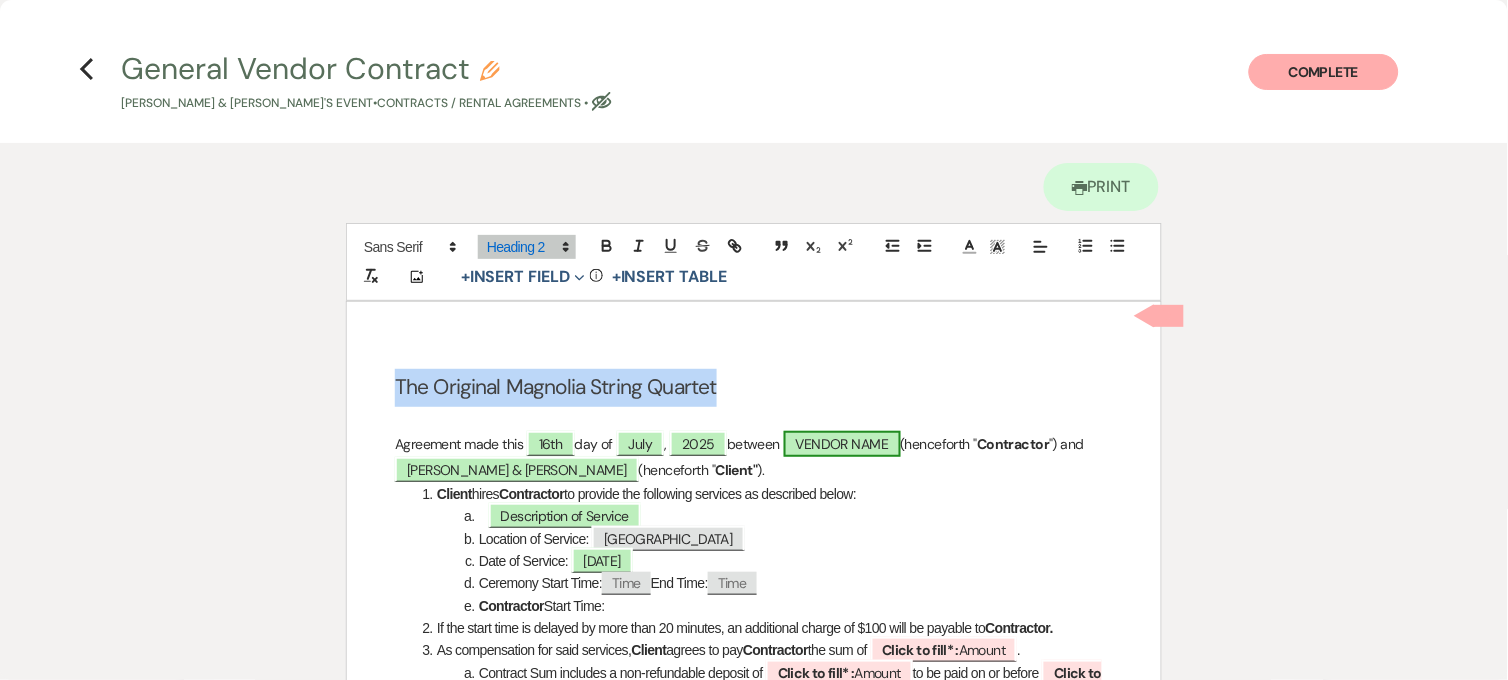 click on "VENDOR NAME" at bounding box center (842, 444) 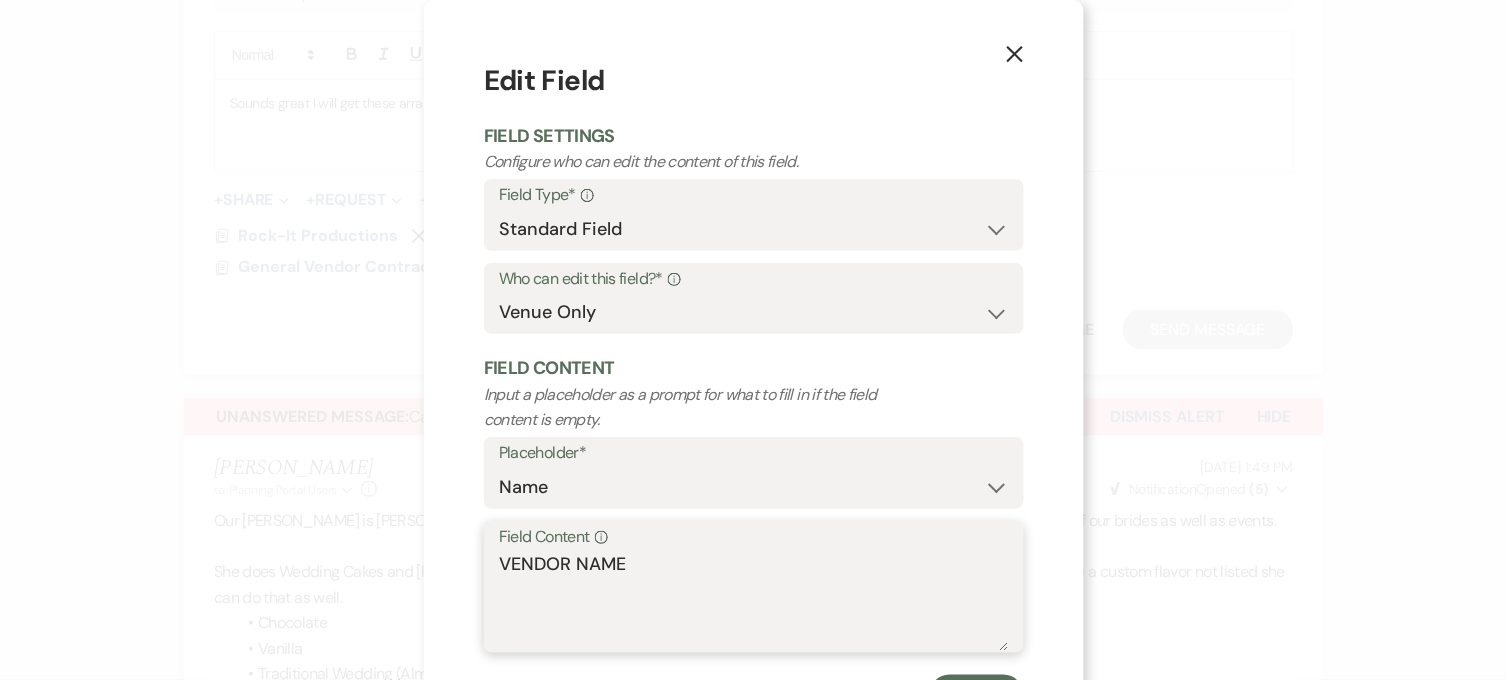 drag, startPoint x: 654, startPoint y: 573, endPoint x: 476, endPoint y: 570, distance: 178.02528 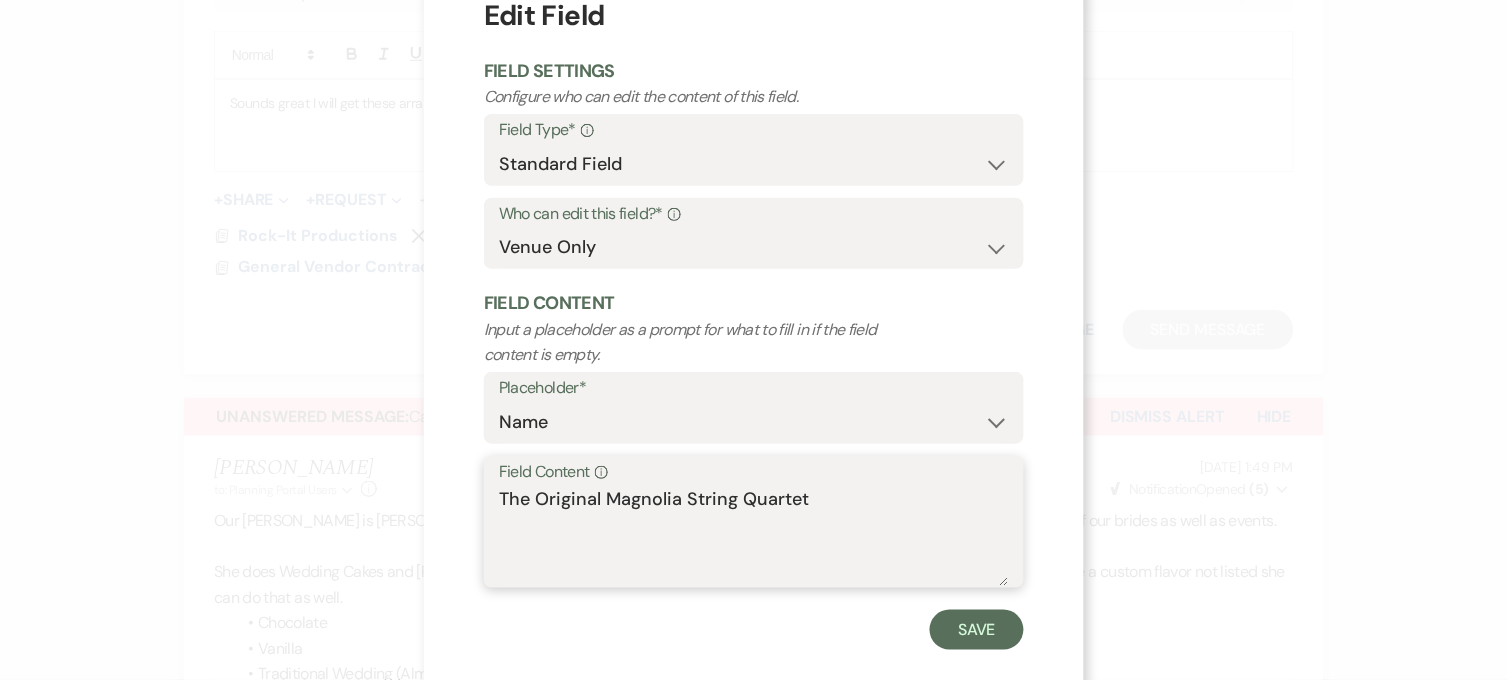 scroll, scrollTop: 95, scrollLeft: 0, axis: vertical 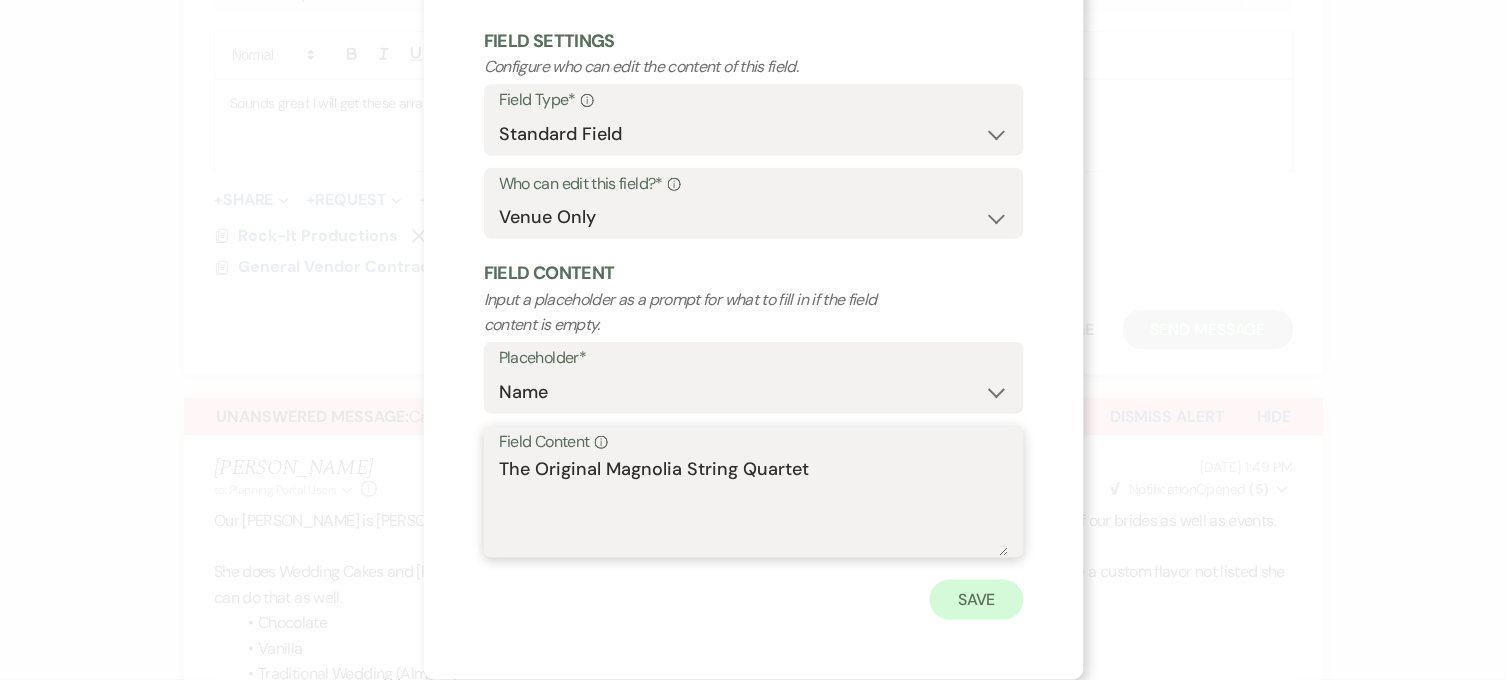 type on "The Original Magnolia String Quartet" 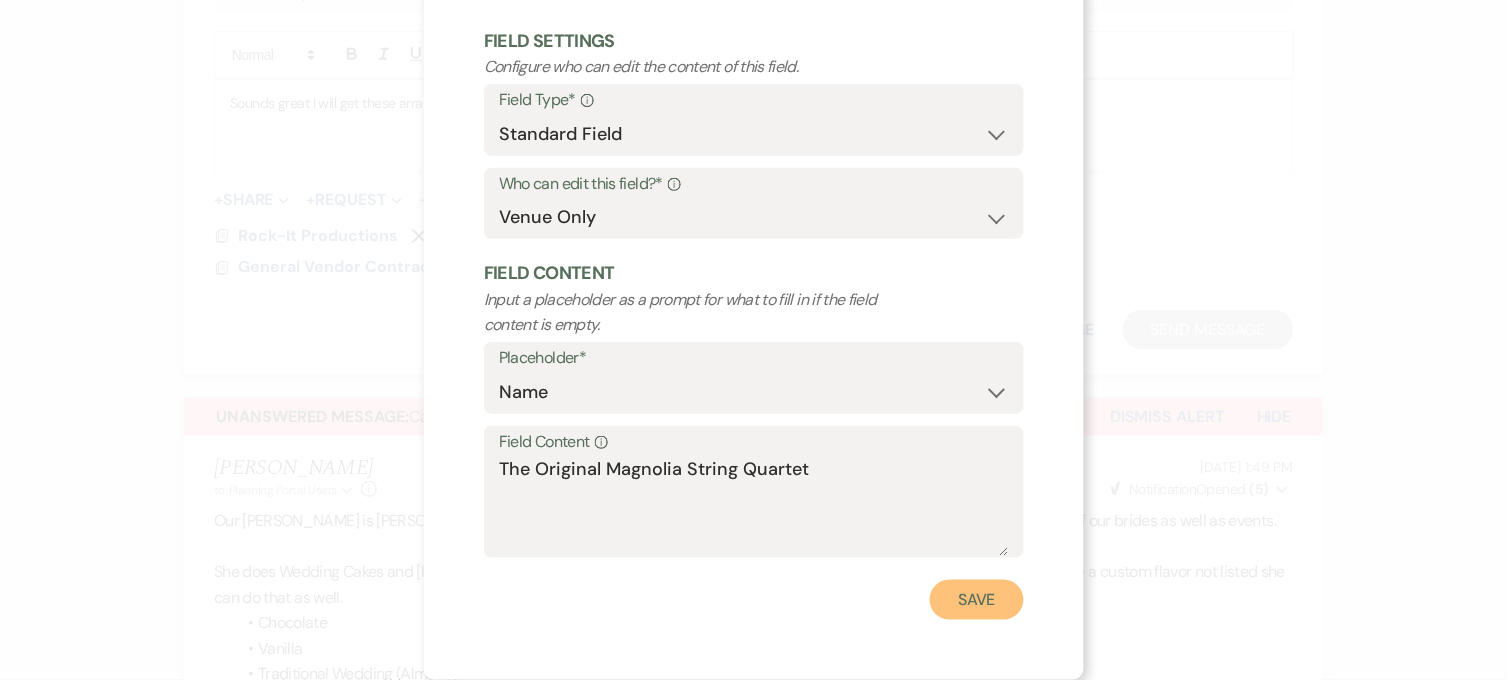 click on "Save" at bounding box center [977, 600] 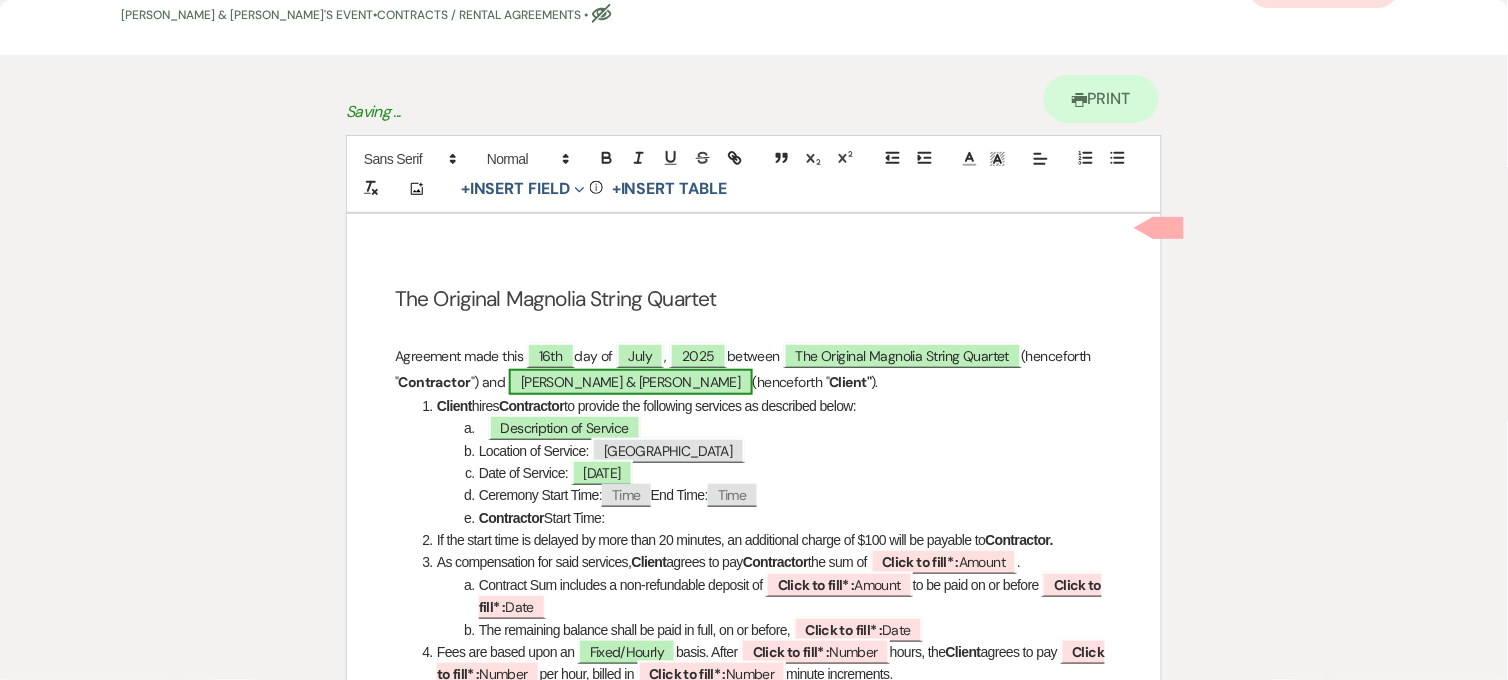 scroll, scrollTop: 111, scrollLeft: 0, axis: vertical 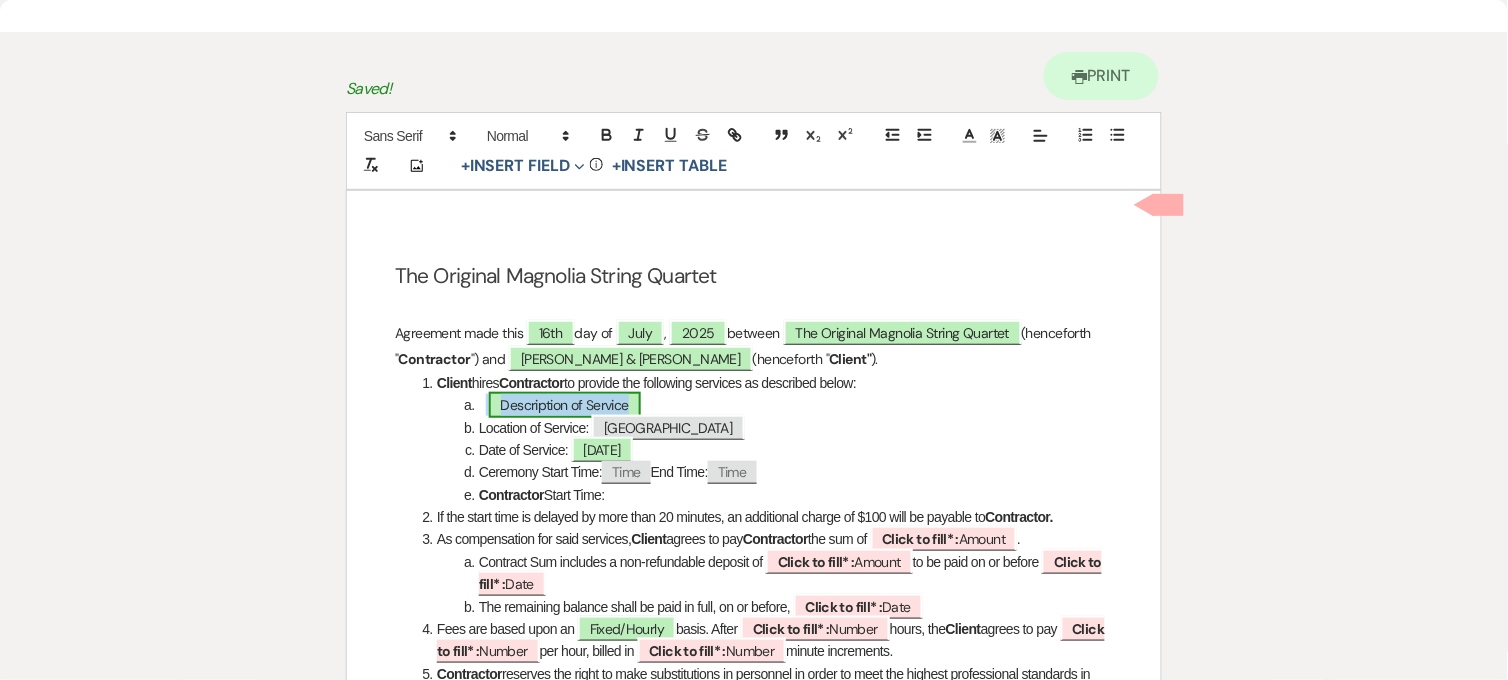 click on "Description of Service" at bounding box center (565, 405) 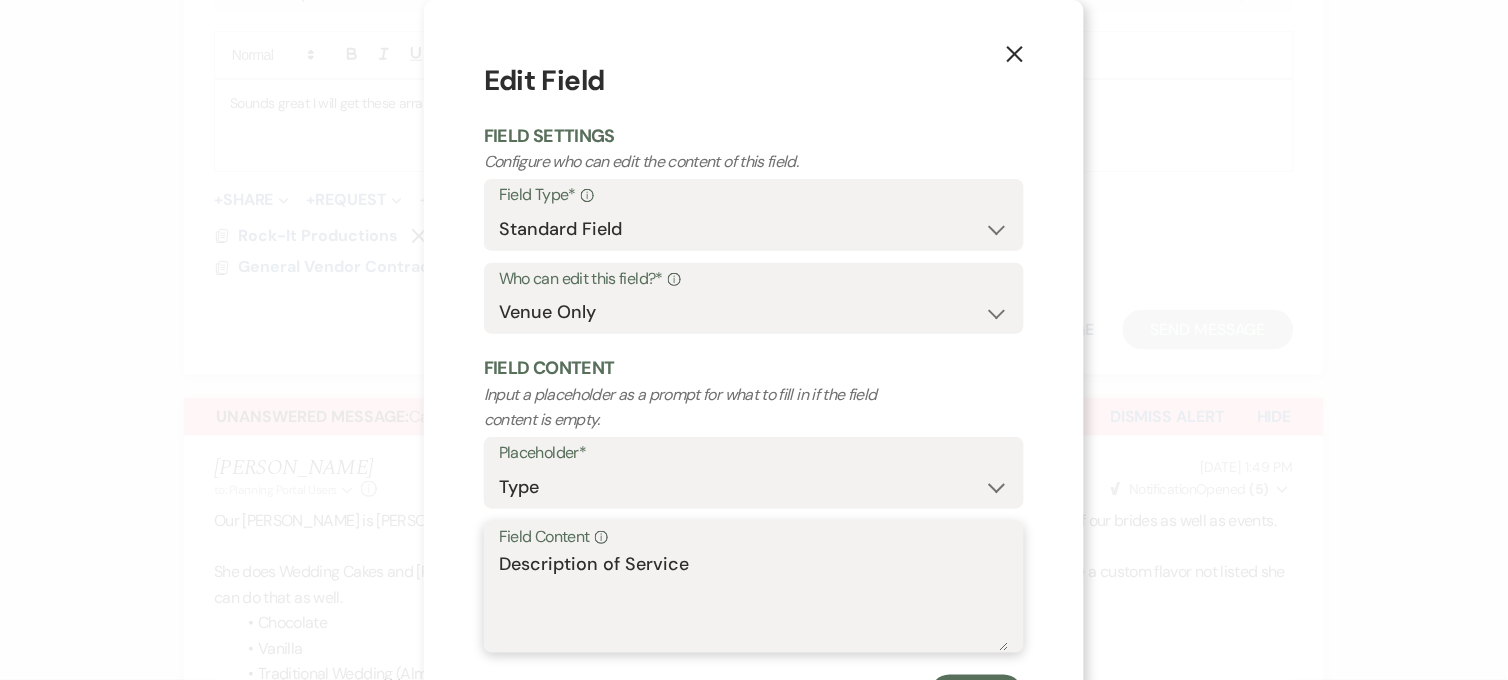 drag, startPoint x: 690, startPoint y: 567, endPoint x: 465, endPoint y: 576, distance: 225.17993 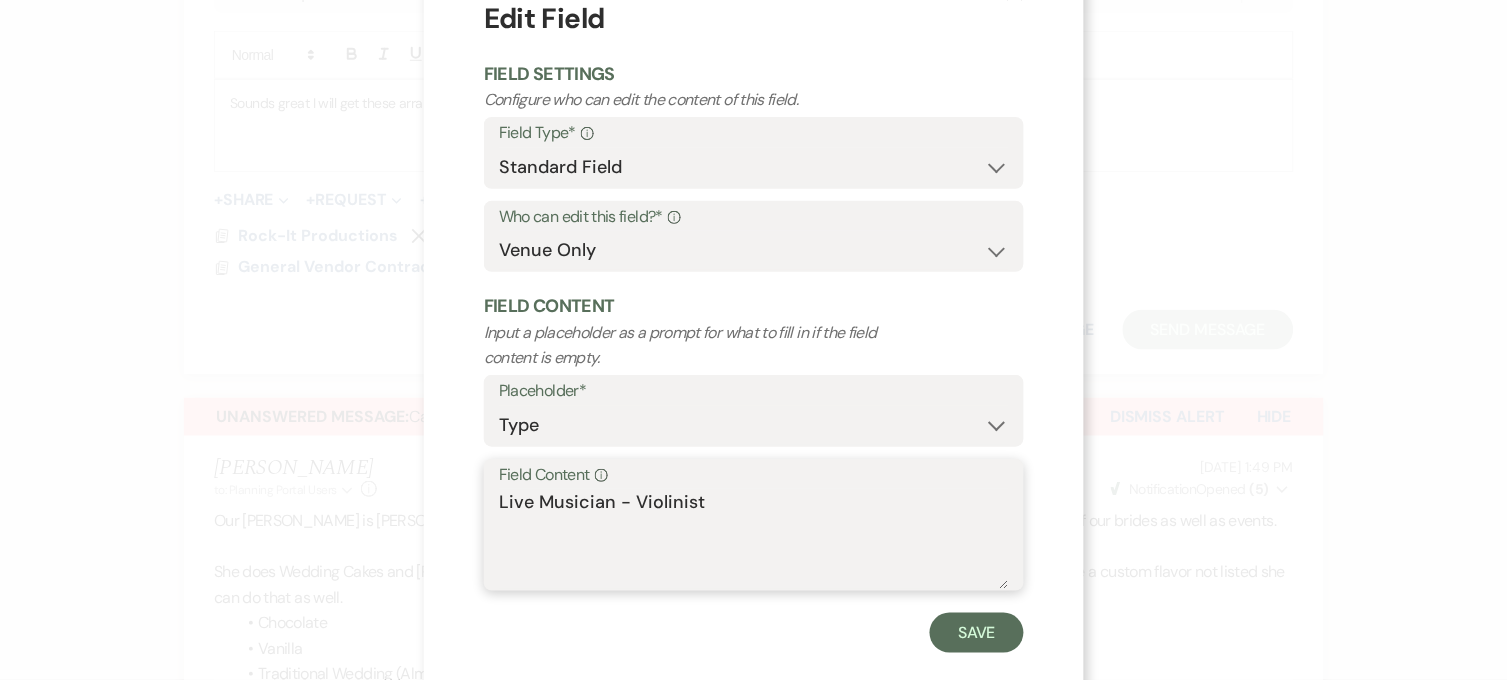 scroll, scrollTop: 95, scrollLeft: 0, axis: vertical 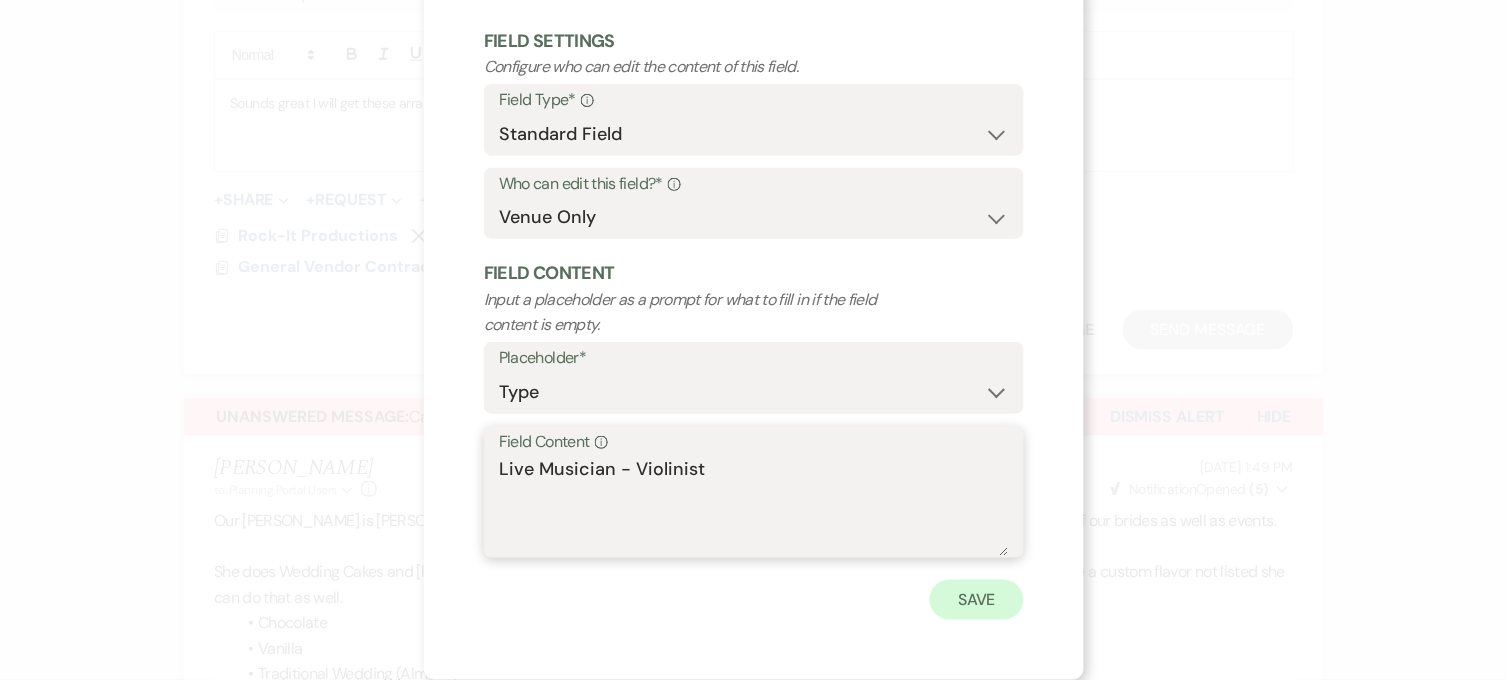type on "Live Musician - Violinist" 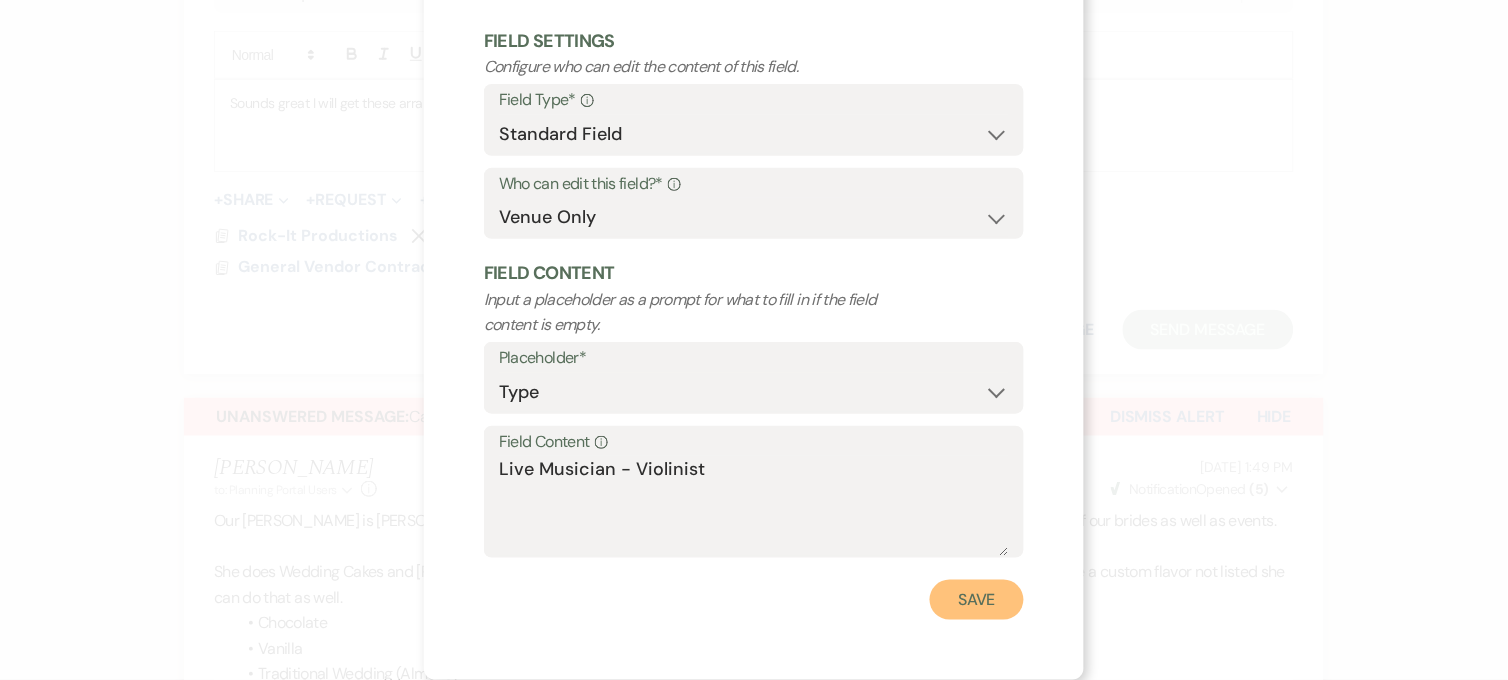 click on "Save" at bounding box center (977, 600) 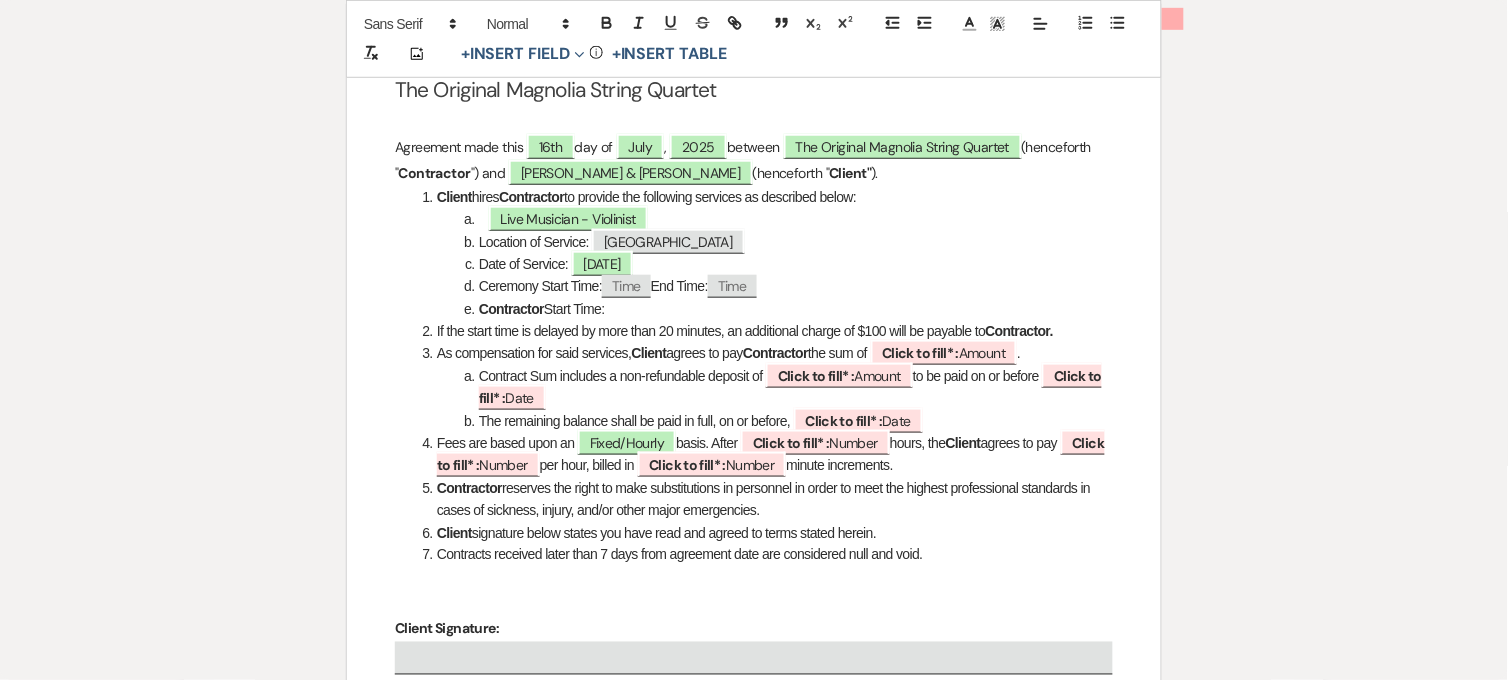 scroll, scrollTop: 333, scrollLeft: 0, axis: vertical 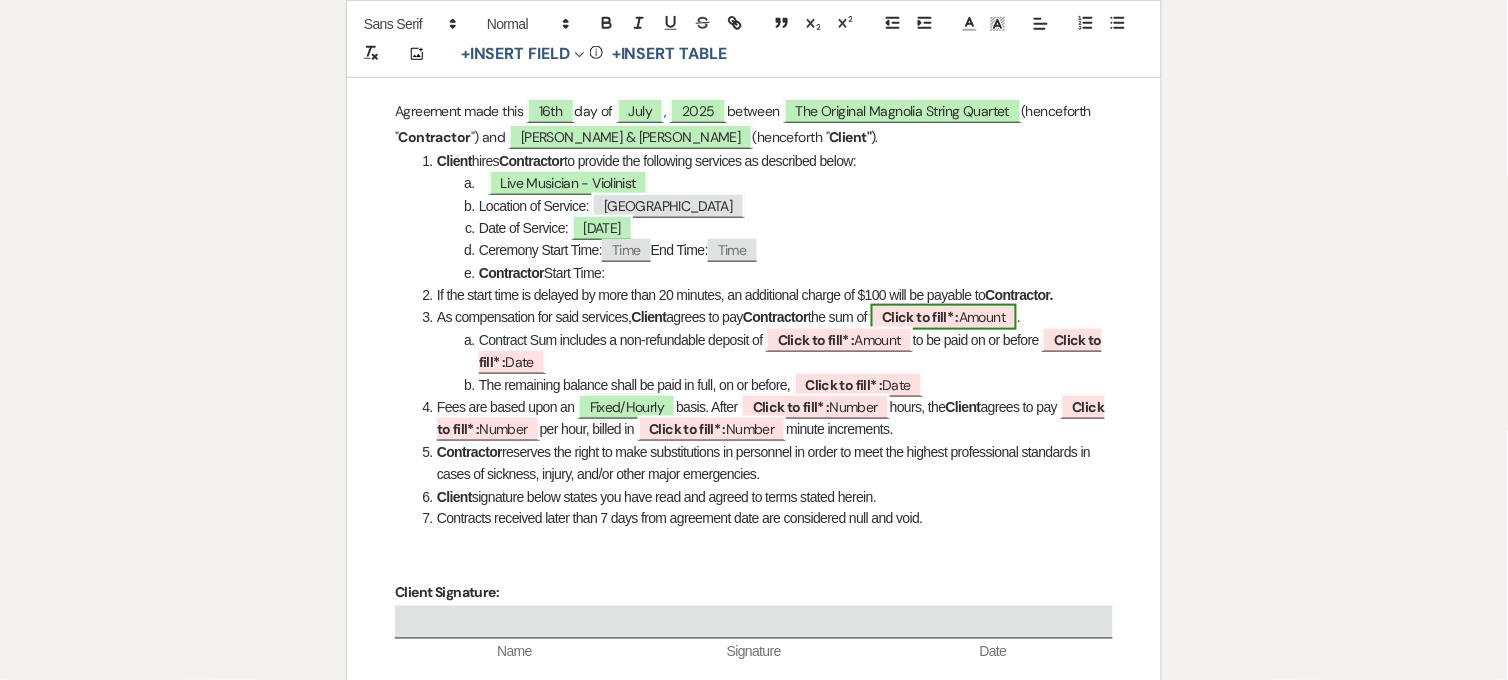 click on "Click to fill* :" at bounding box center (921, 317) 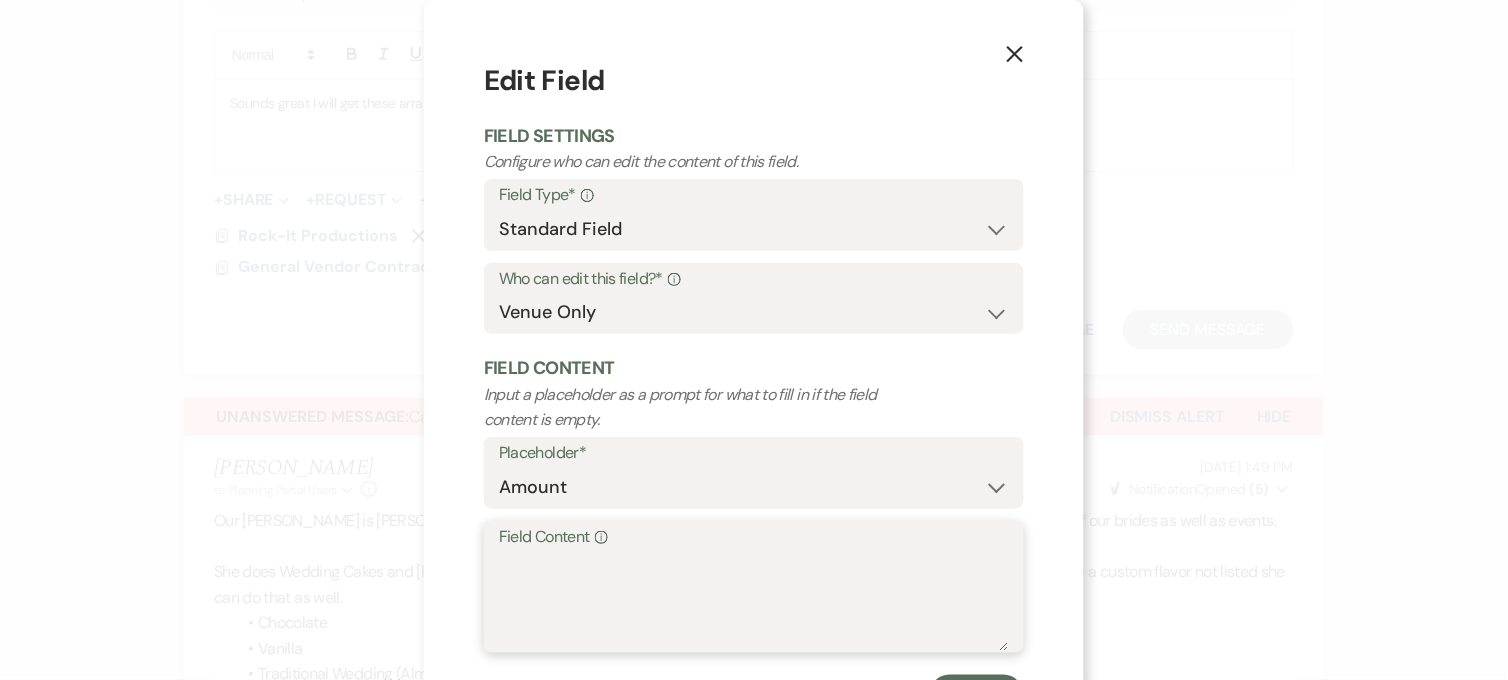 click on "Field Content Info" at bounding box center (754, 601) 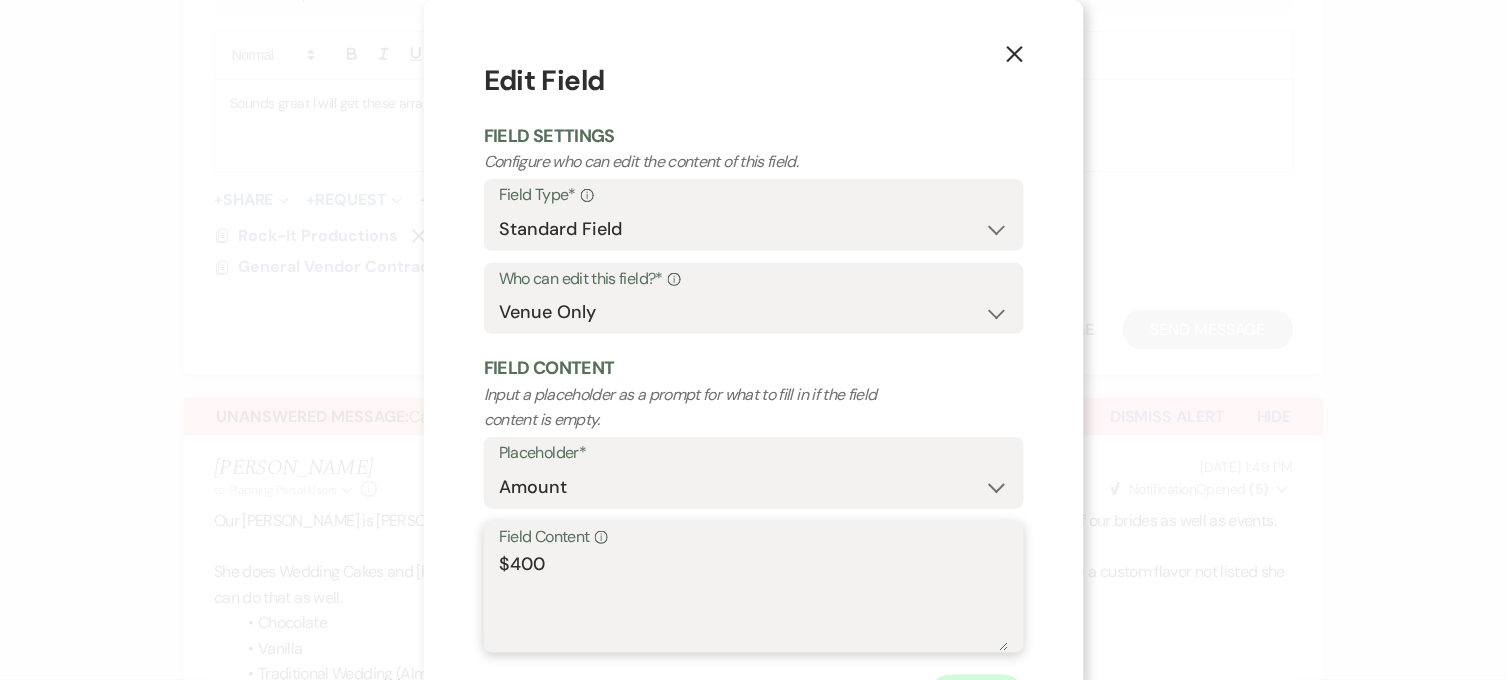 scroll, scrollTop: 95, scrollLeft: 0, axis: vertical 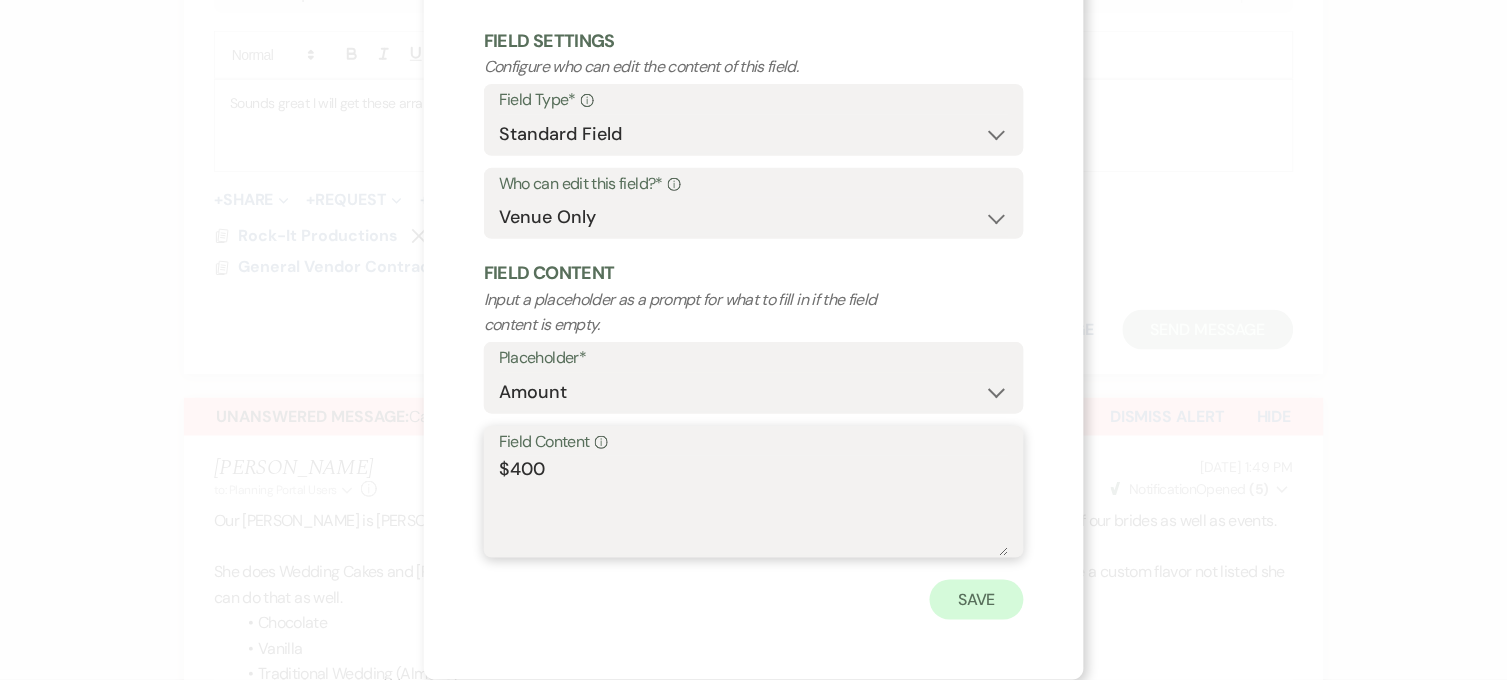 type on "$400" 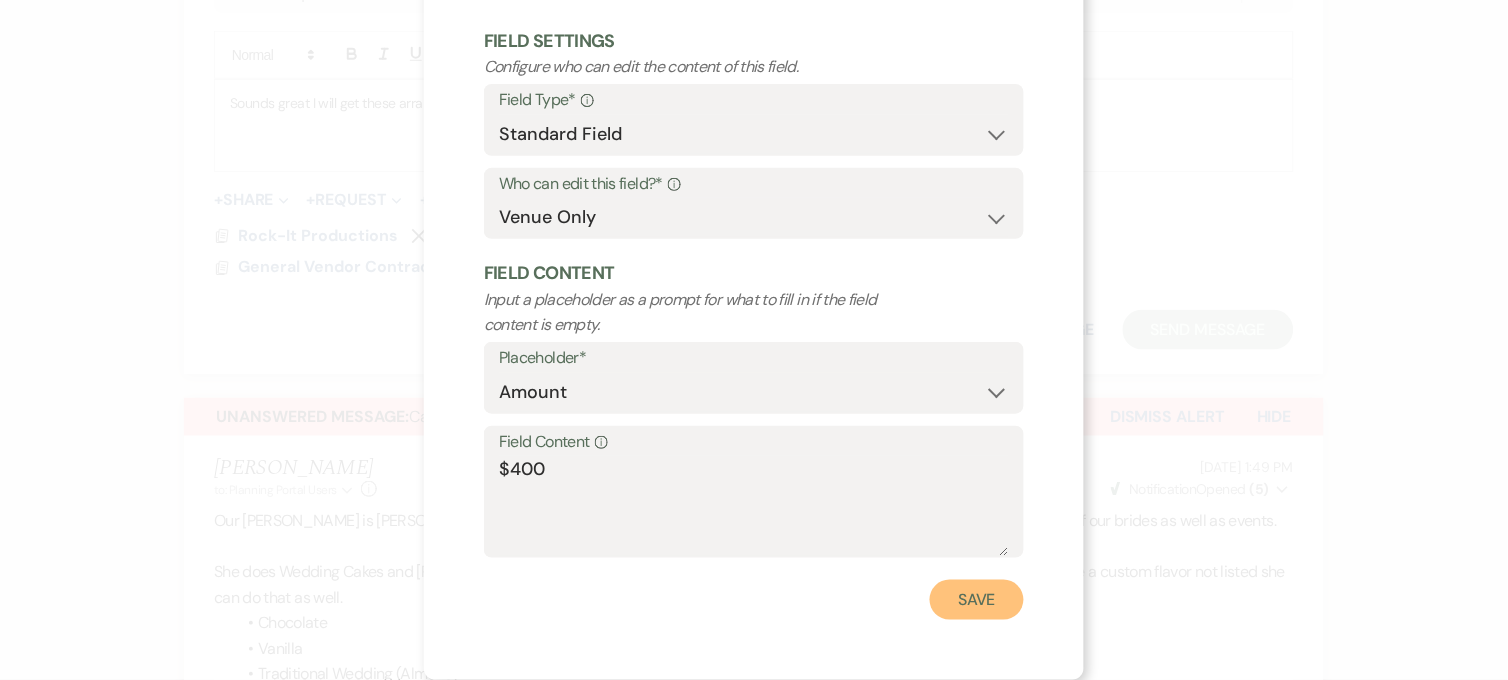 click on "Save" at bounding box center (977, 600) 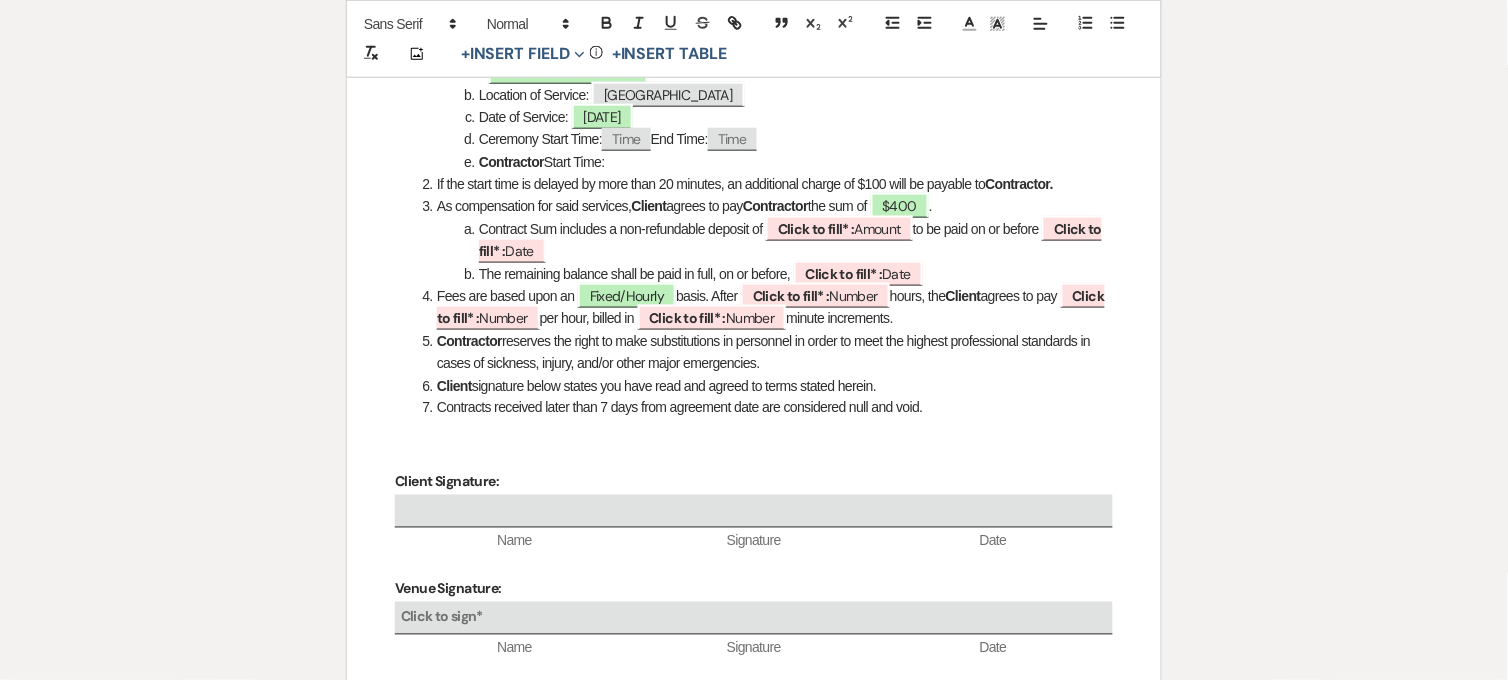scroll, scrollTop: 333, scrollLeft: 0, axis: vertical 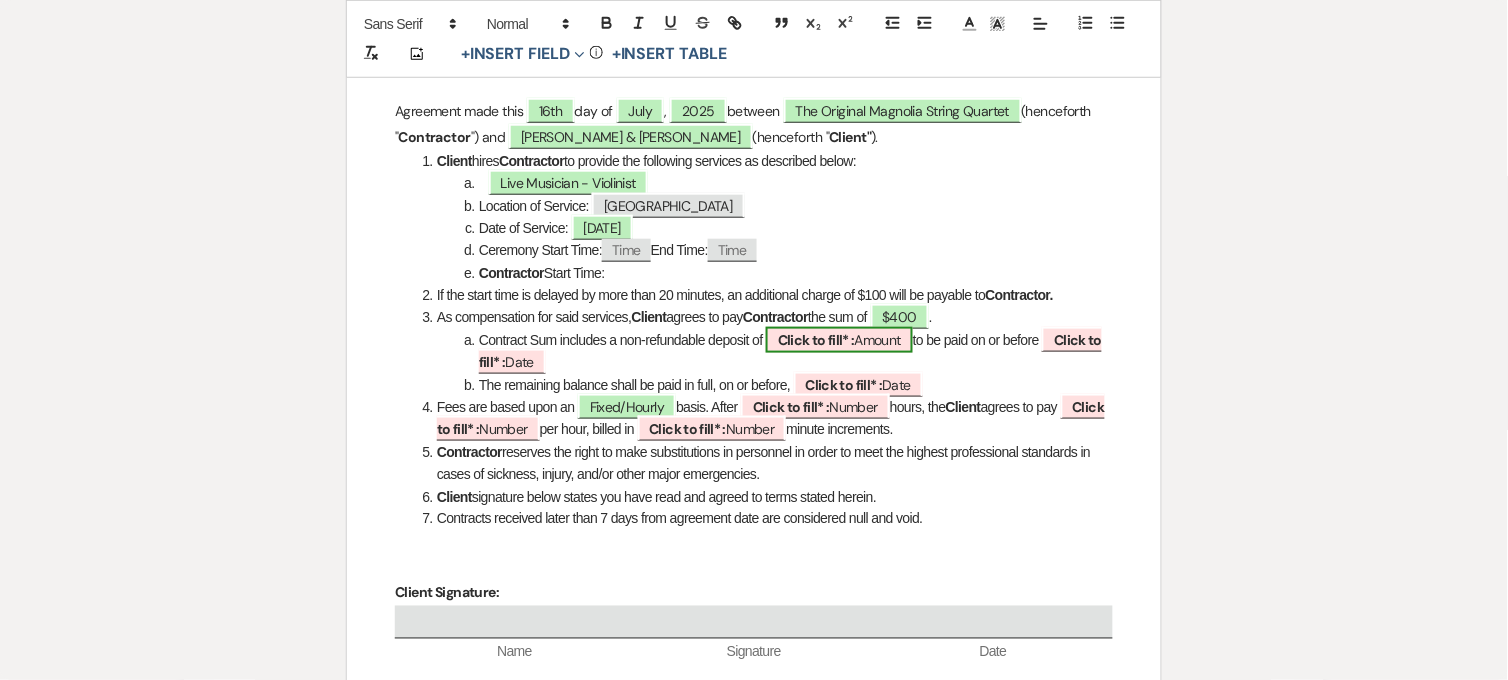 click on "Click to fill* :" at bounding box center (816, 340) 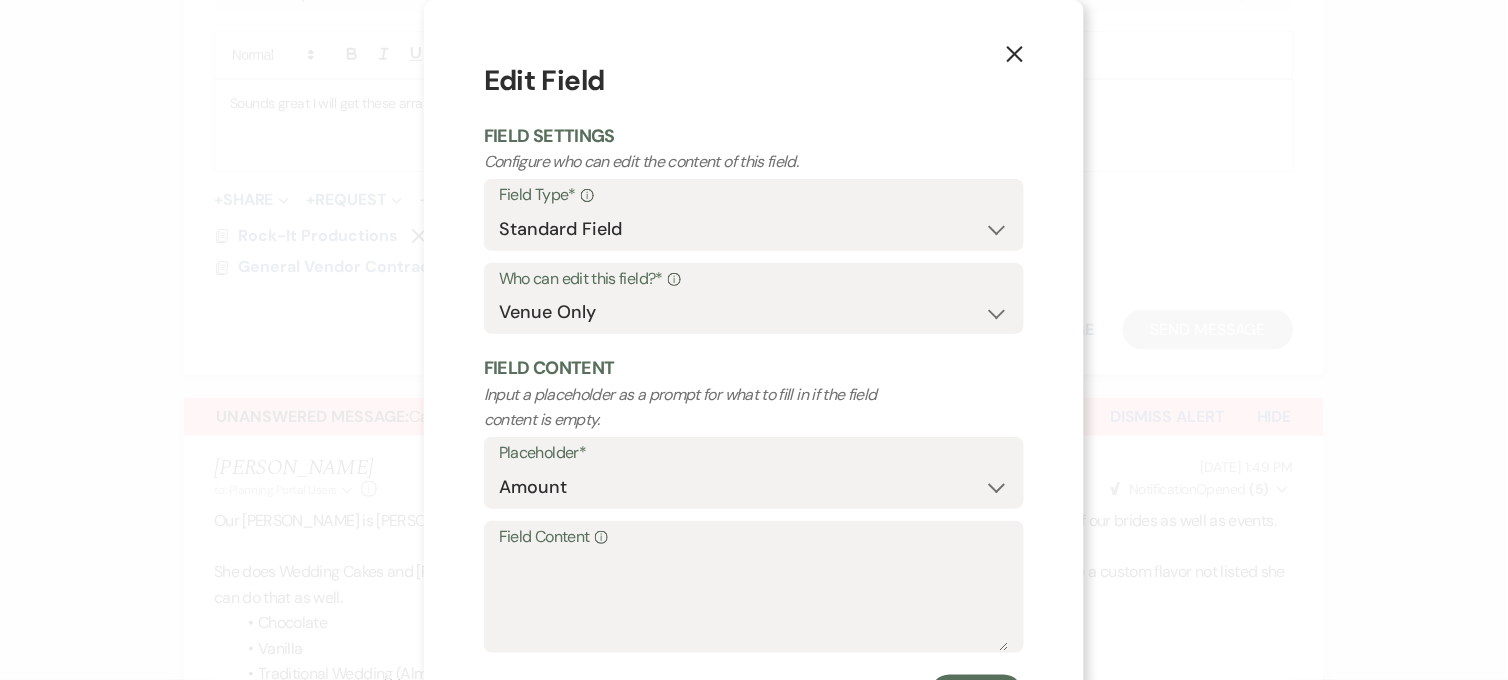 click on "Field Content Info" at bounding box center [754, 537] 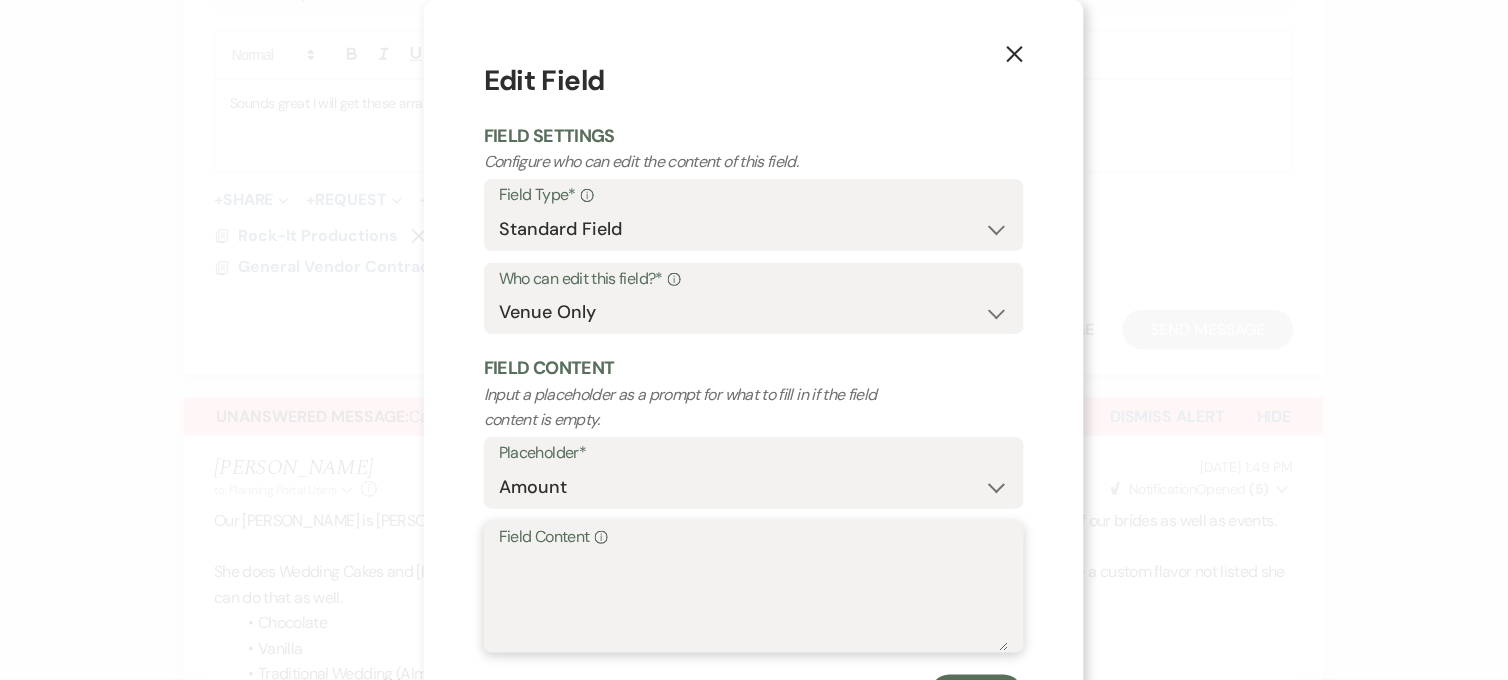click on "Field Content Info" at bounding box center [754, 601] 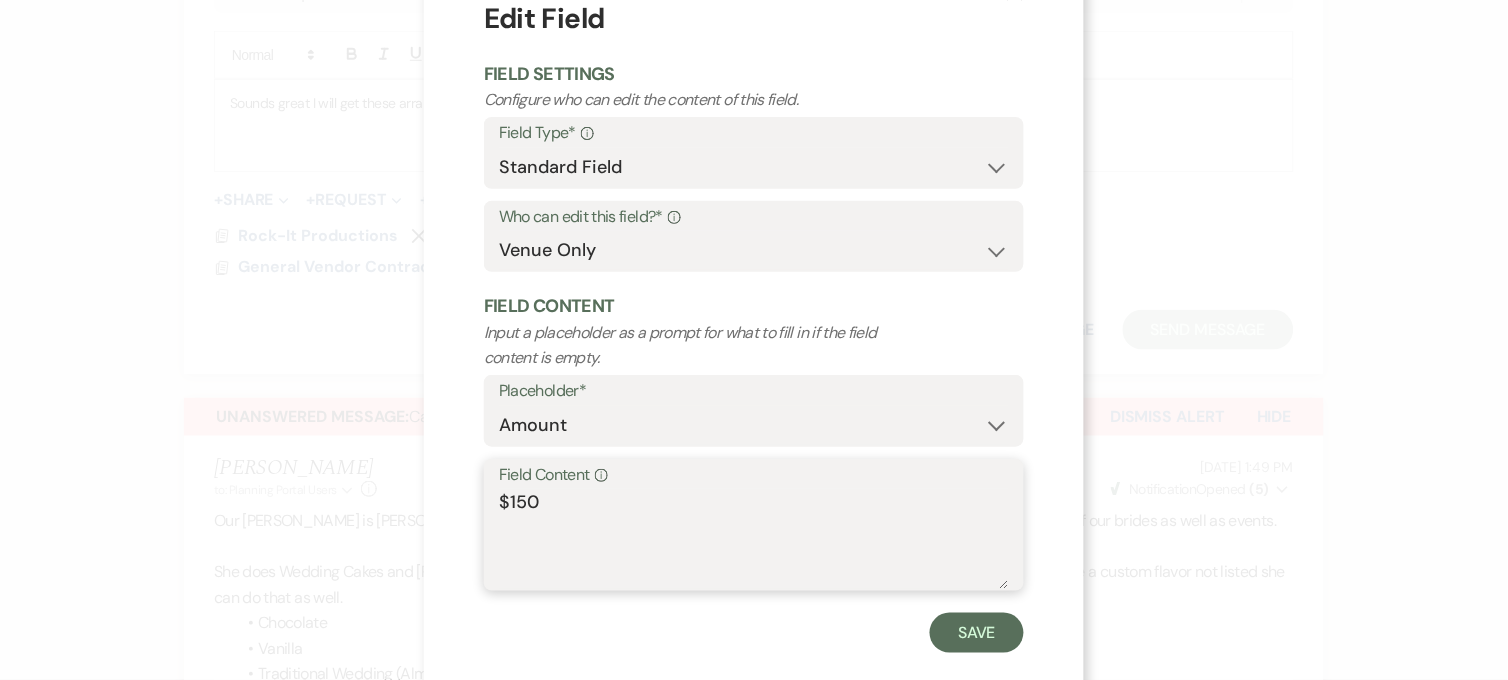 scroll, scrollTop: 95, scrollLeft: 0, axis: vertical 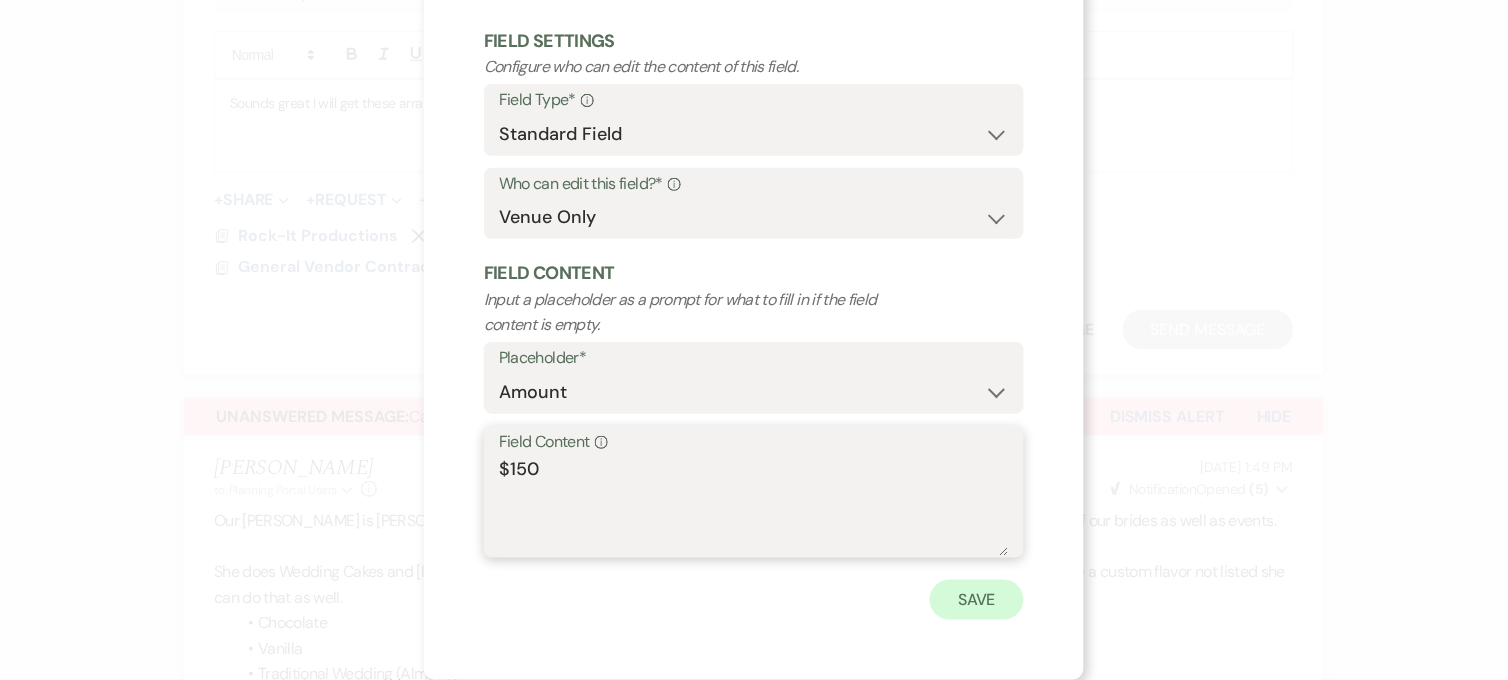 type on "$150" 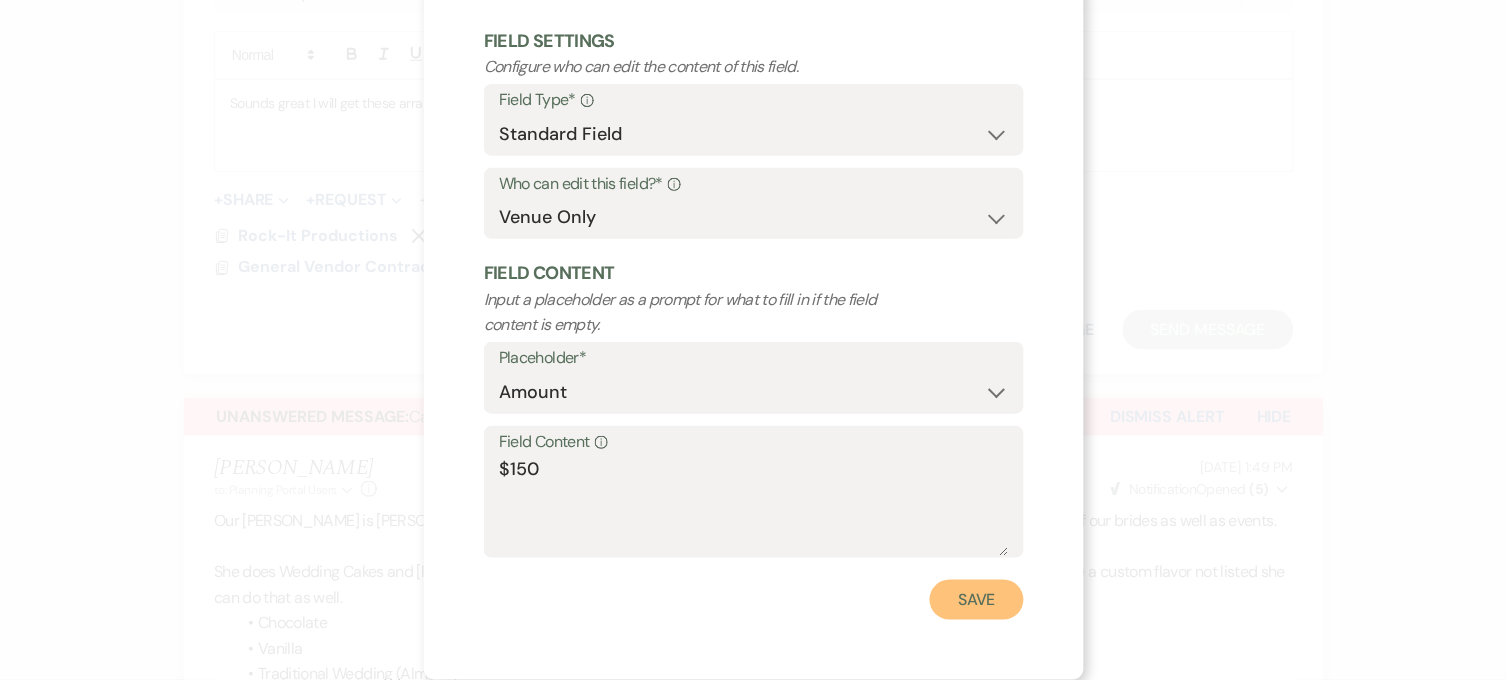 click on "Save" at bounding box center [977, 600] 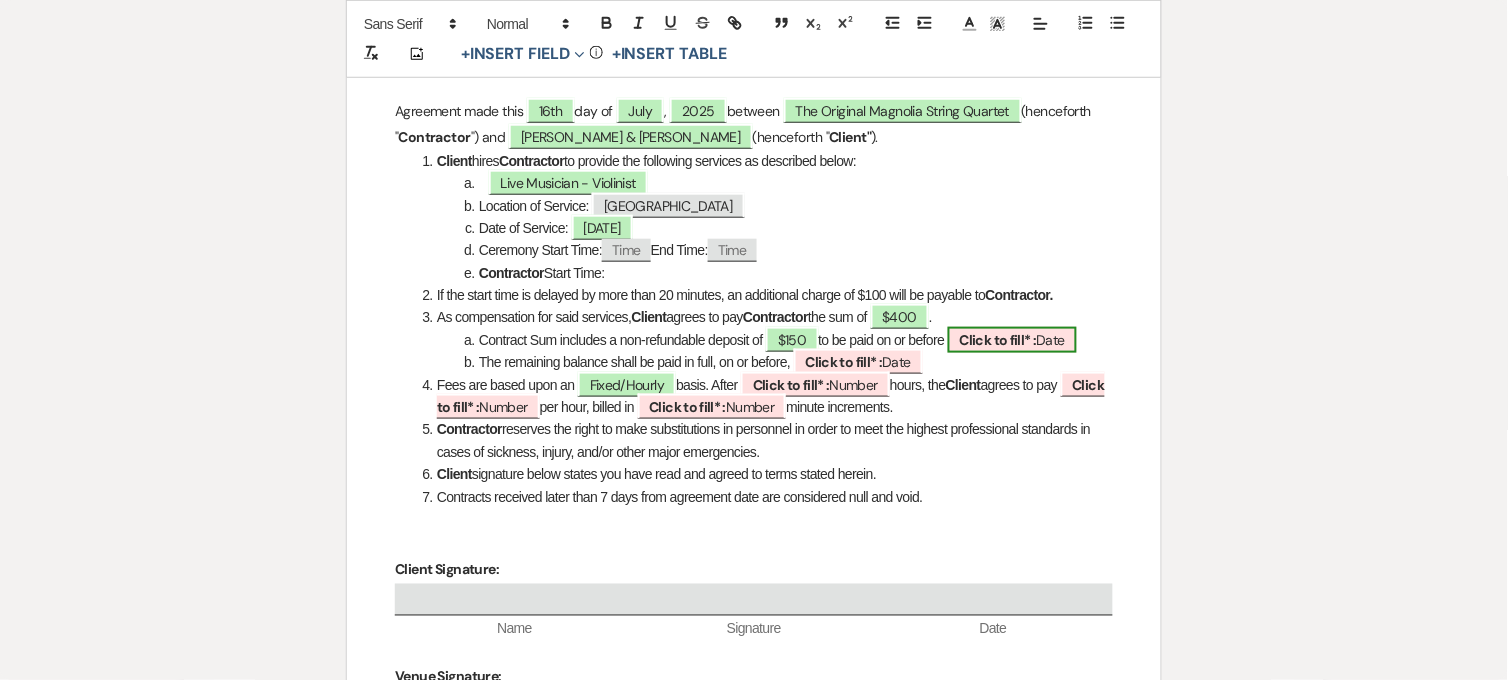 click on "Click to fill* :" at bounding box center [998, 340] 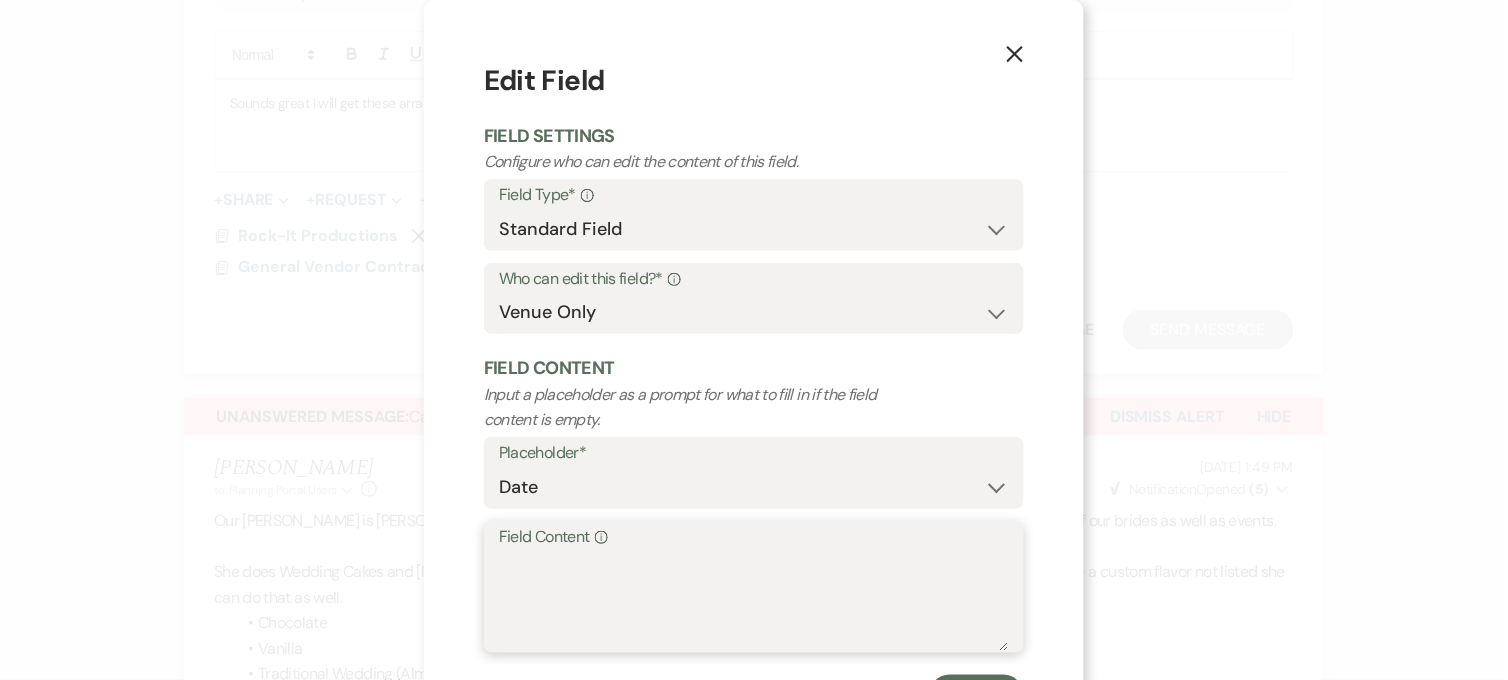 click on "Field Content Info" at bounding box center (754, 601) 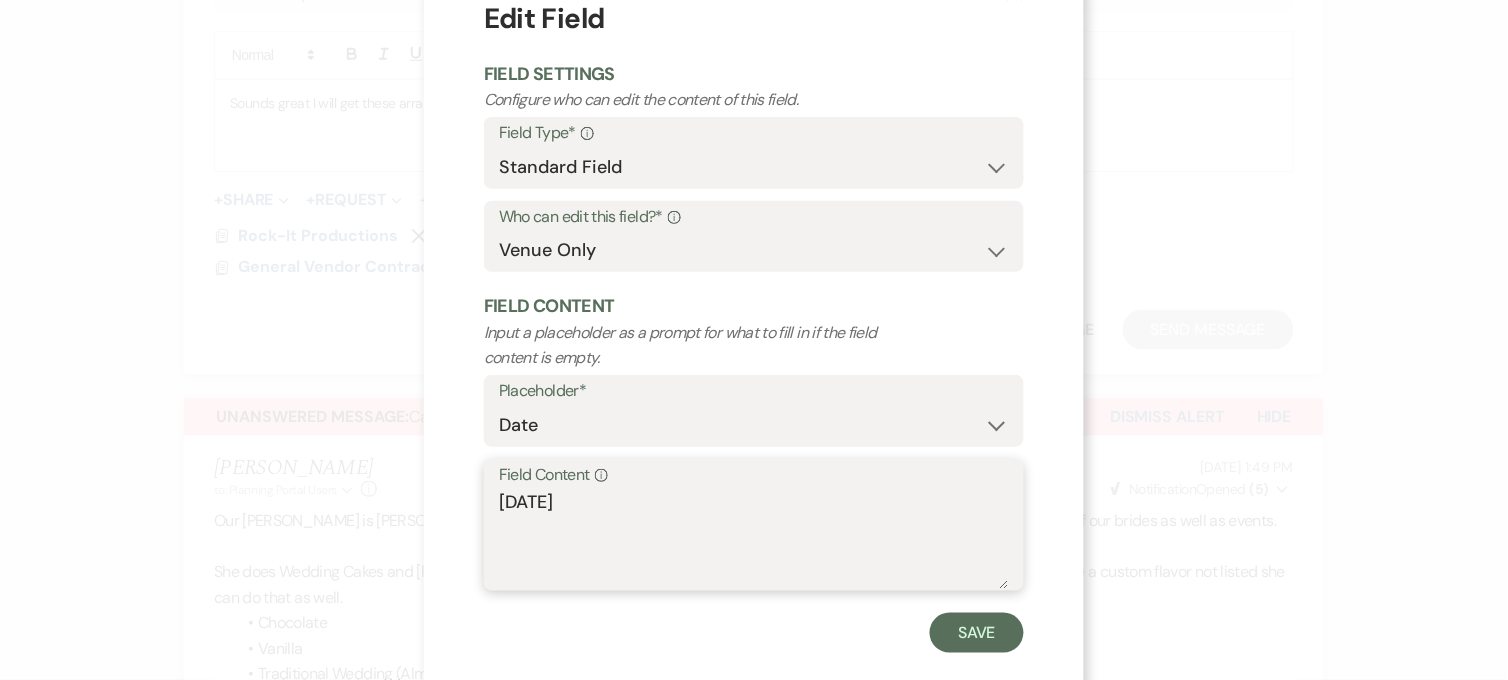 scroll, scrollTop: 95, scrollLeft: 0, axis: vertical 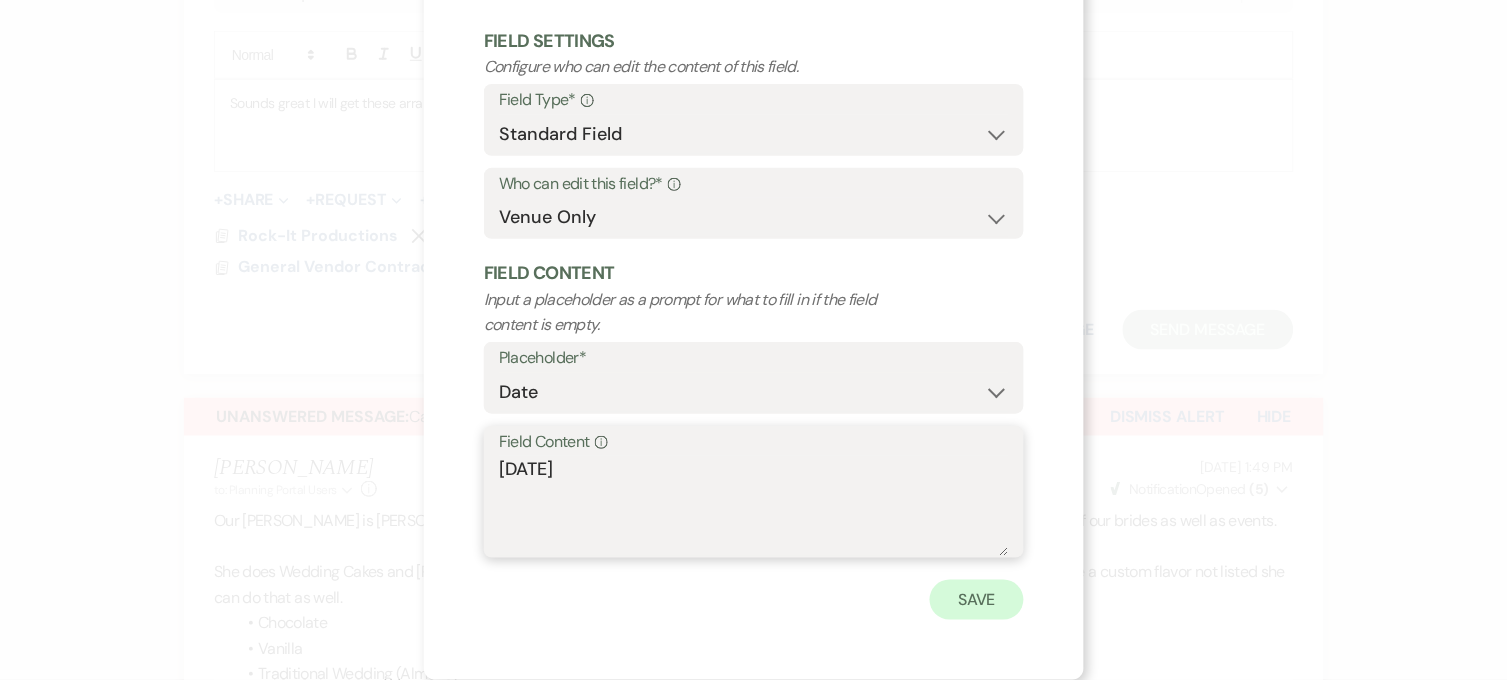 type on "[DATE]" 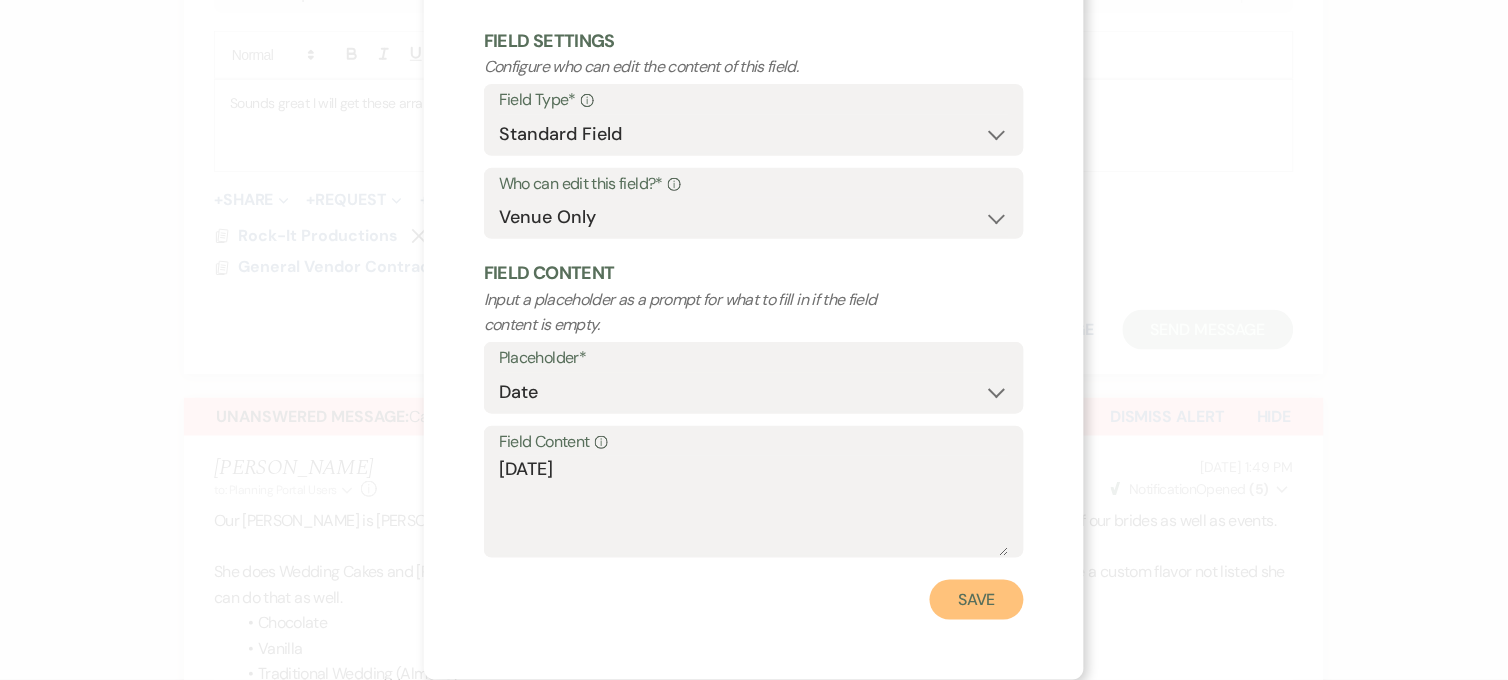 click on "Save" at bounding box center [977, 600] 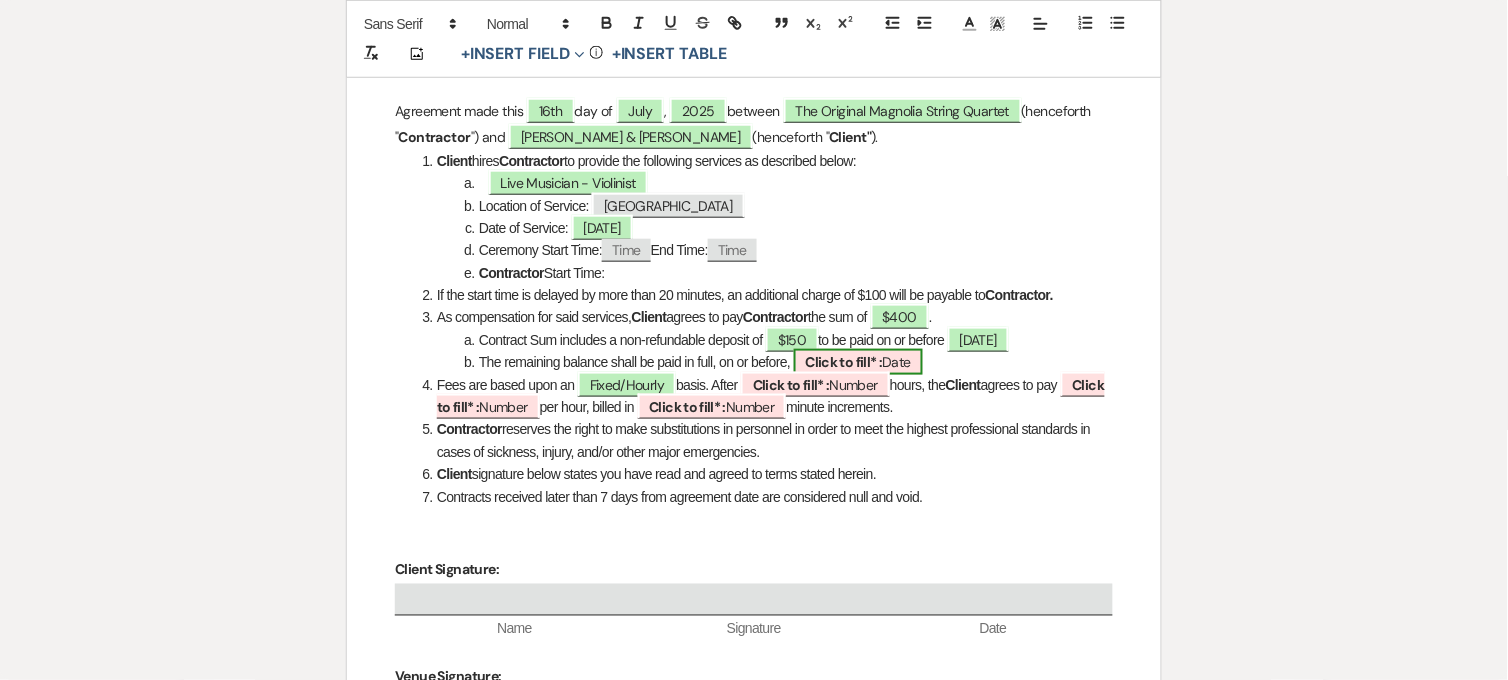 click on "Click to fill* :" at bounding box center [844, 362] 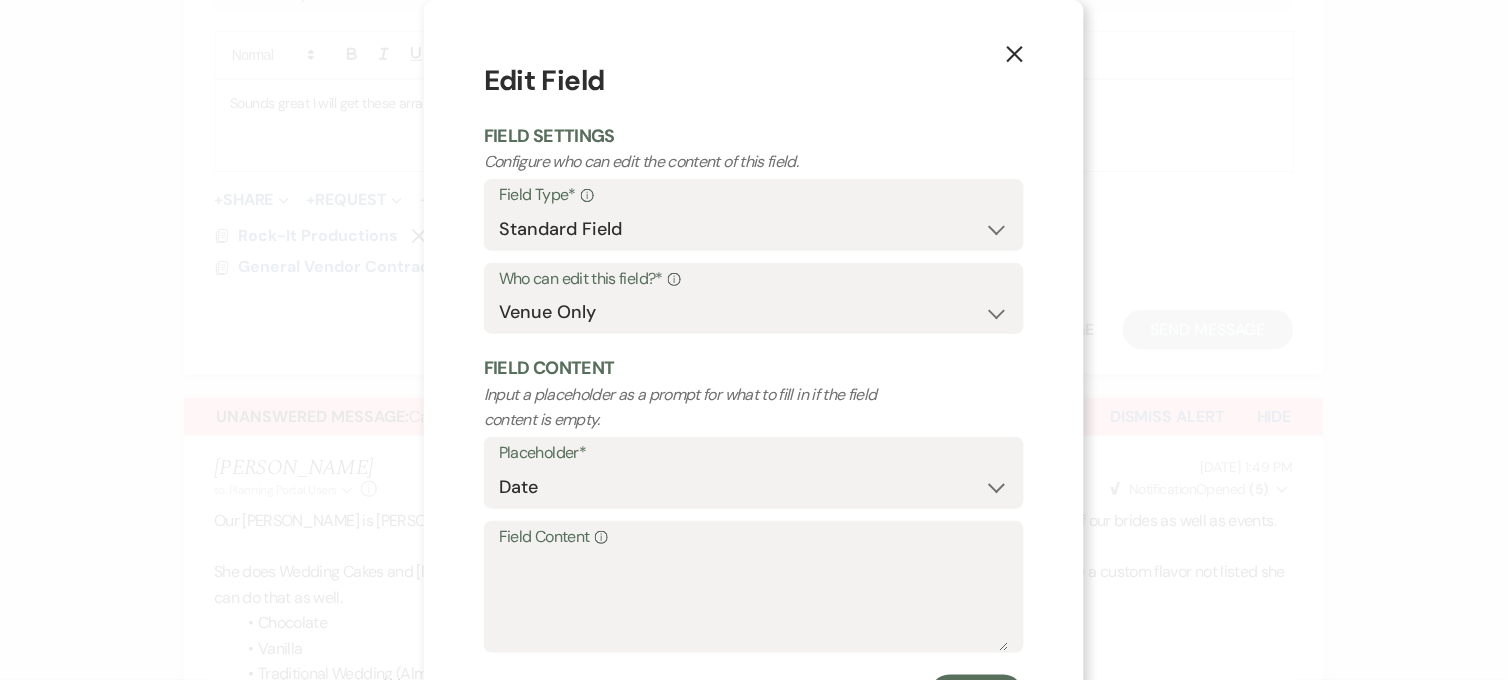 click on "X" at bounding box center [1015, 53] 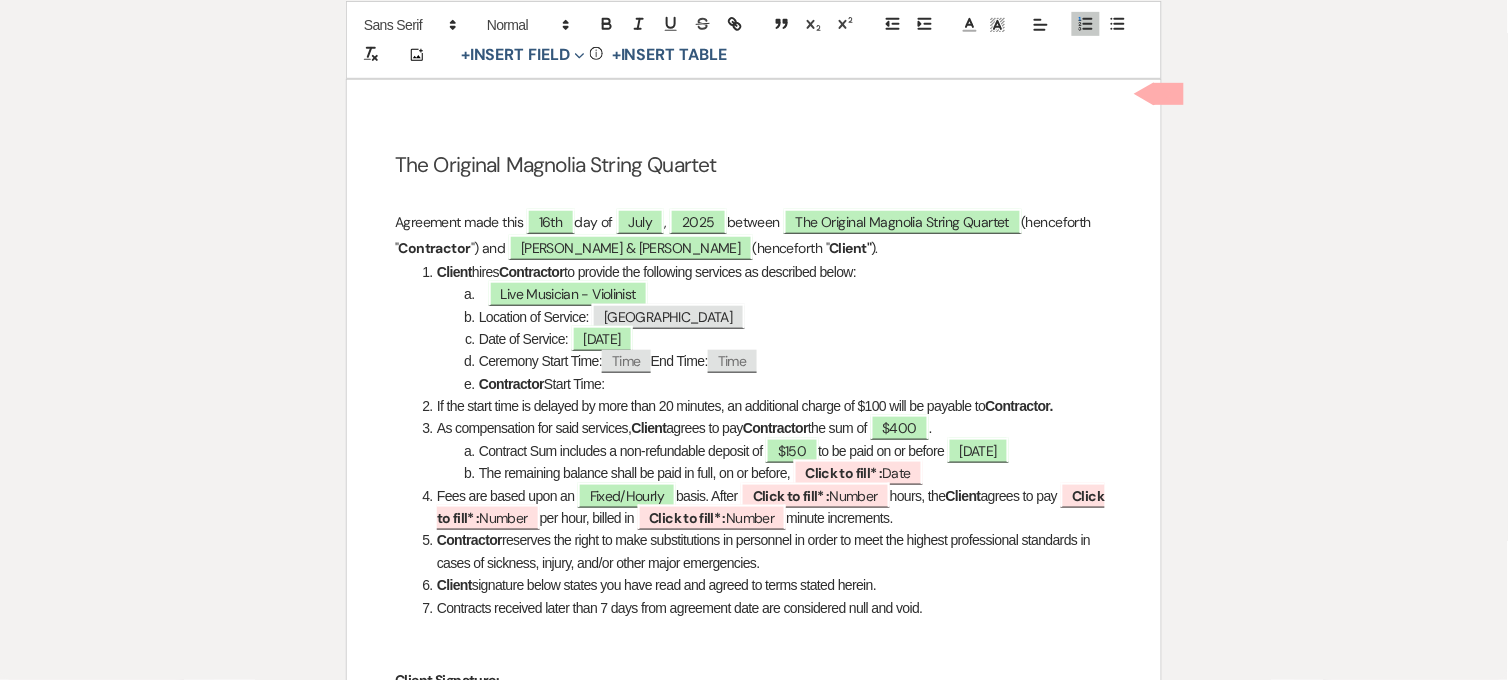 scroll, scrollTop: 333, scrollLeft: 0, axis: vertical 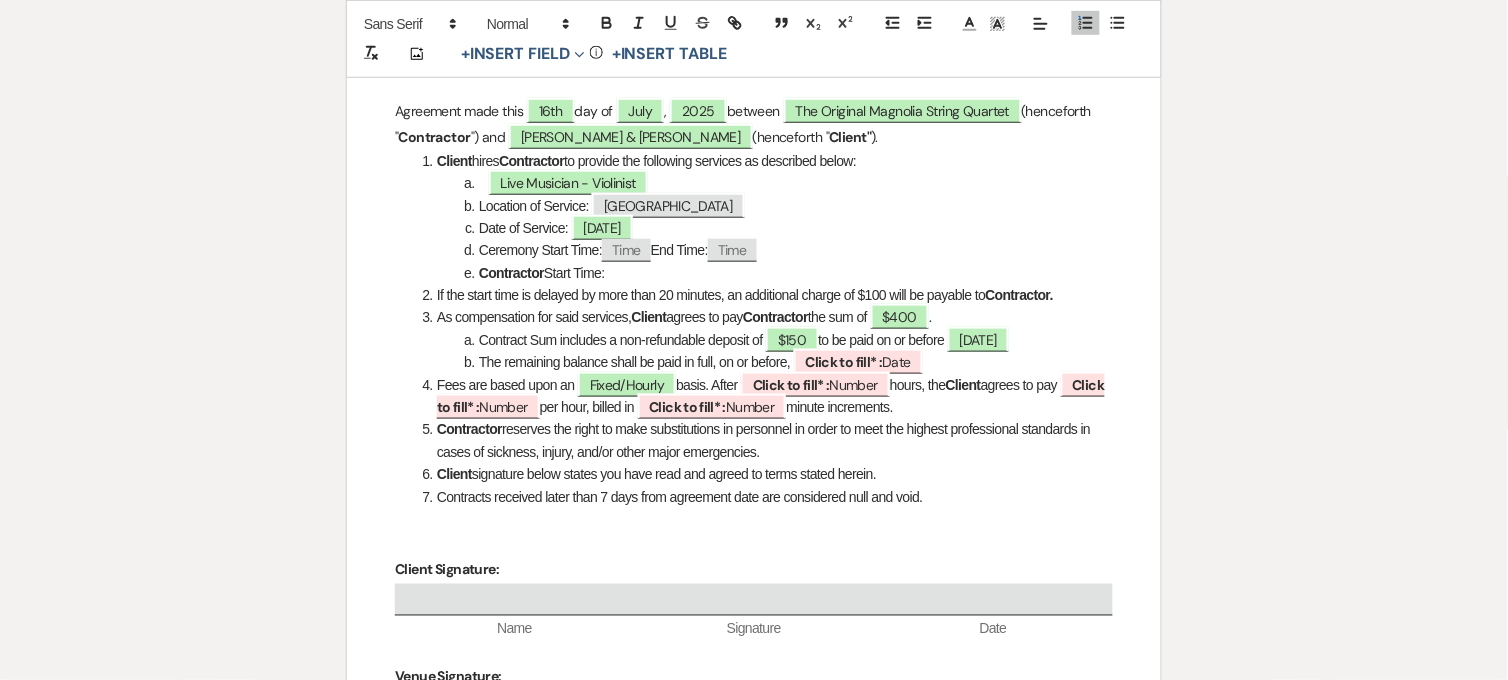 click on "Client  hires  Contractor  to provide the following services as described below:" at bounding box center (764, 161) 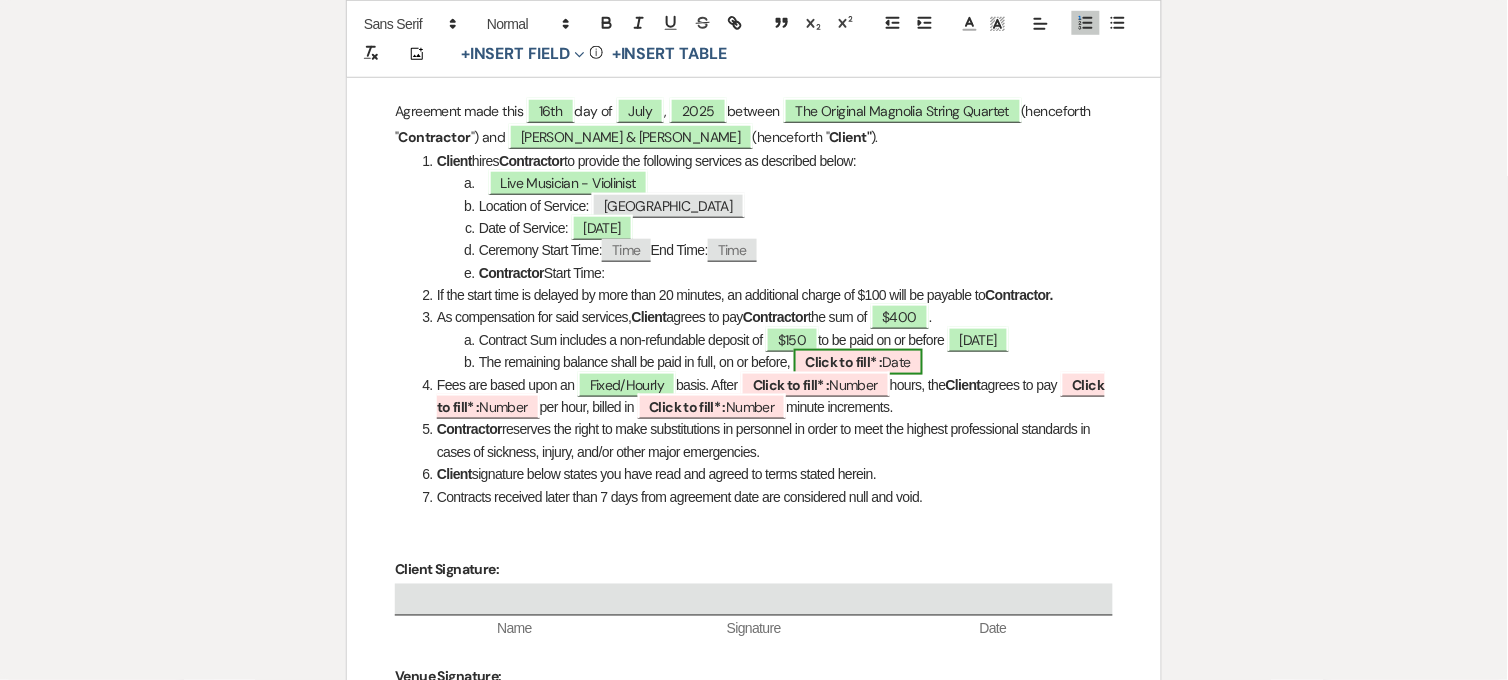 click on "Click to fill* :
Date" at bounding box center [858, 362] 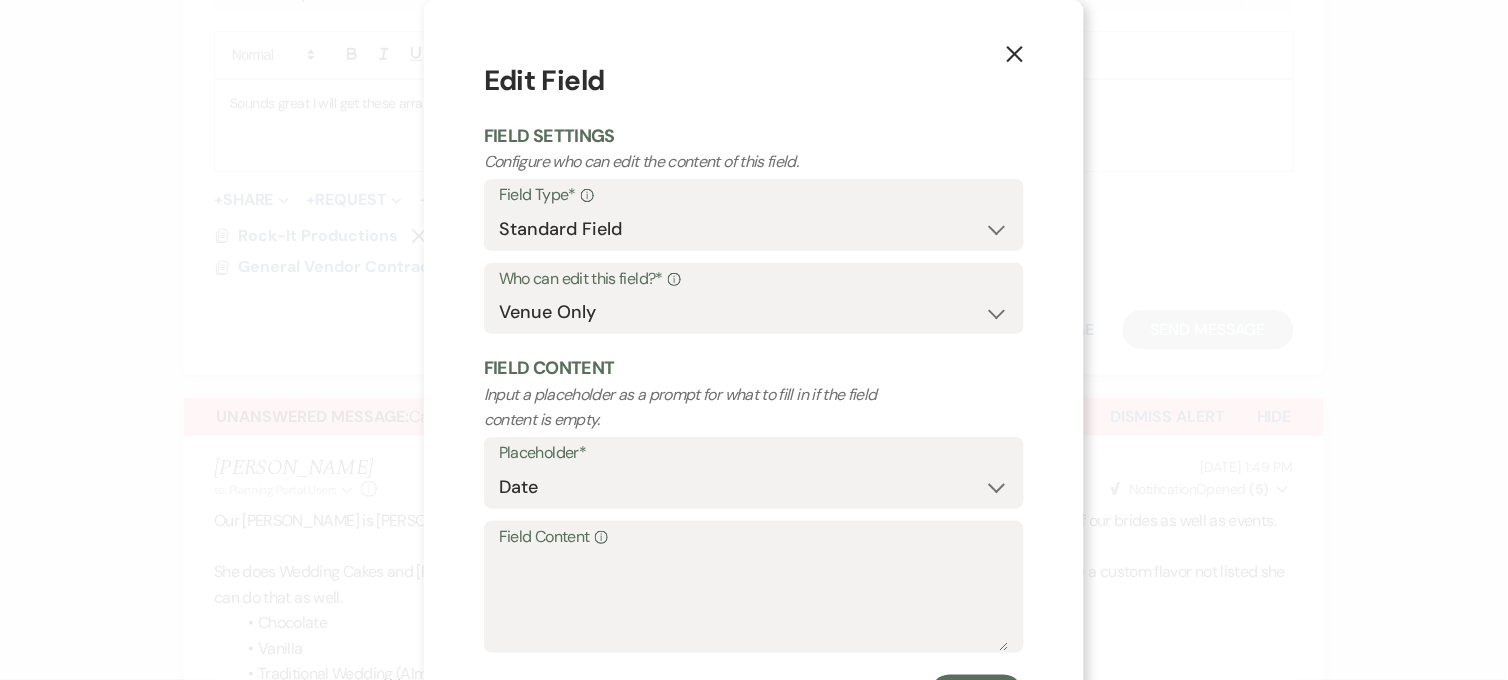 click on "X" 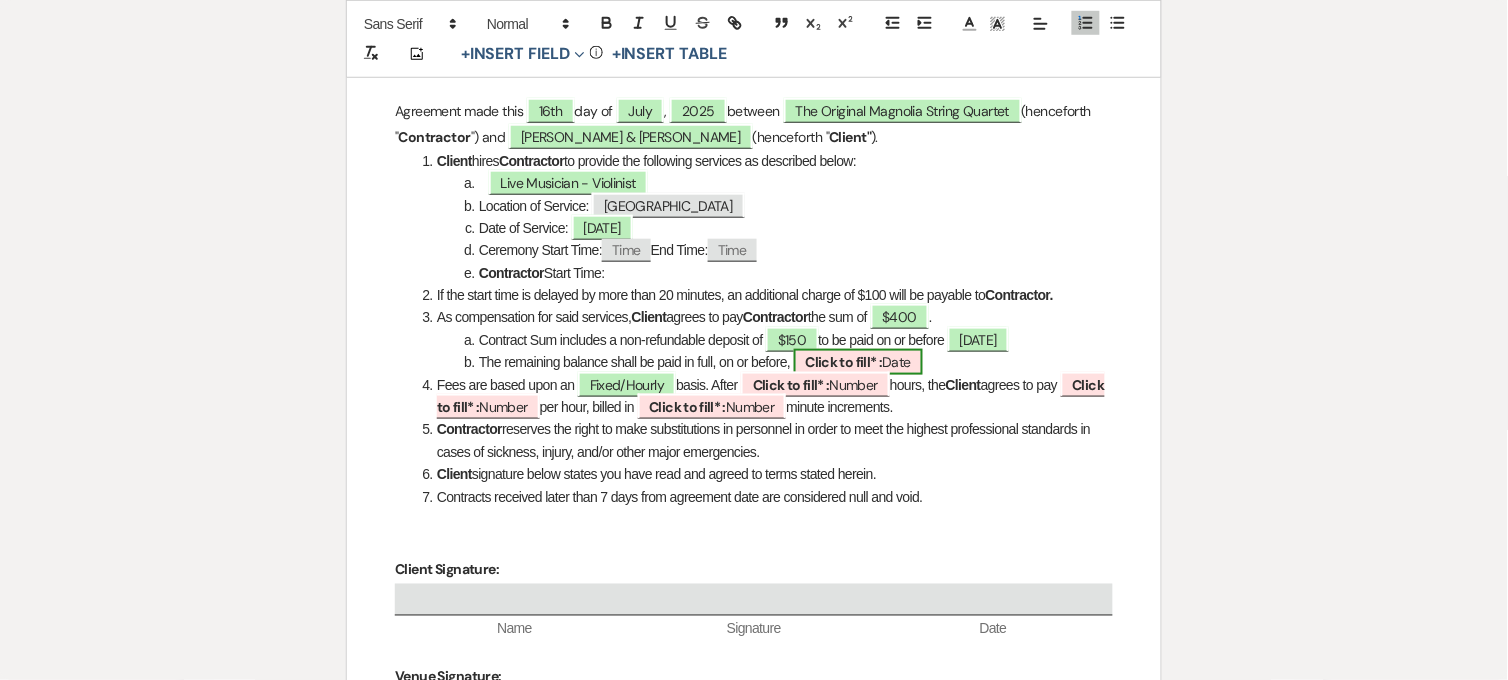 click on "Click to fill* :
Date" at bounding box center [858, 362] 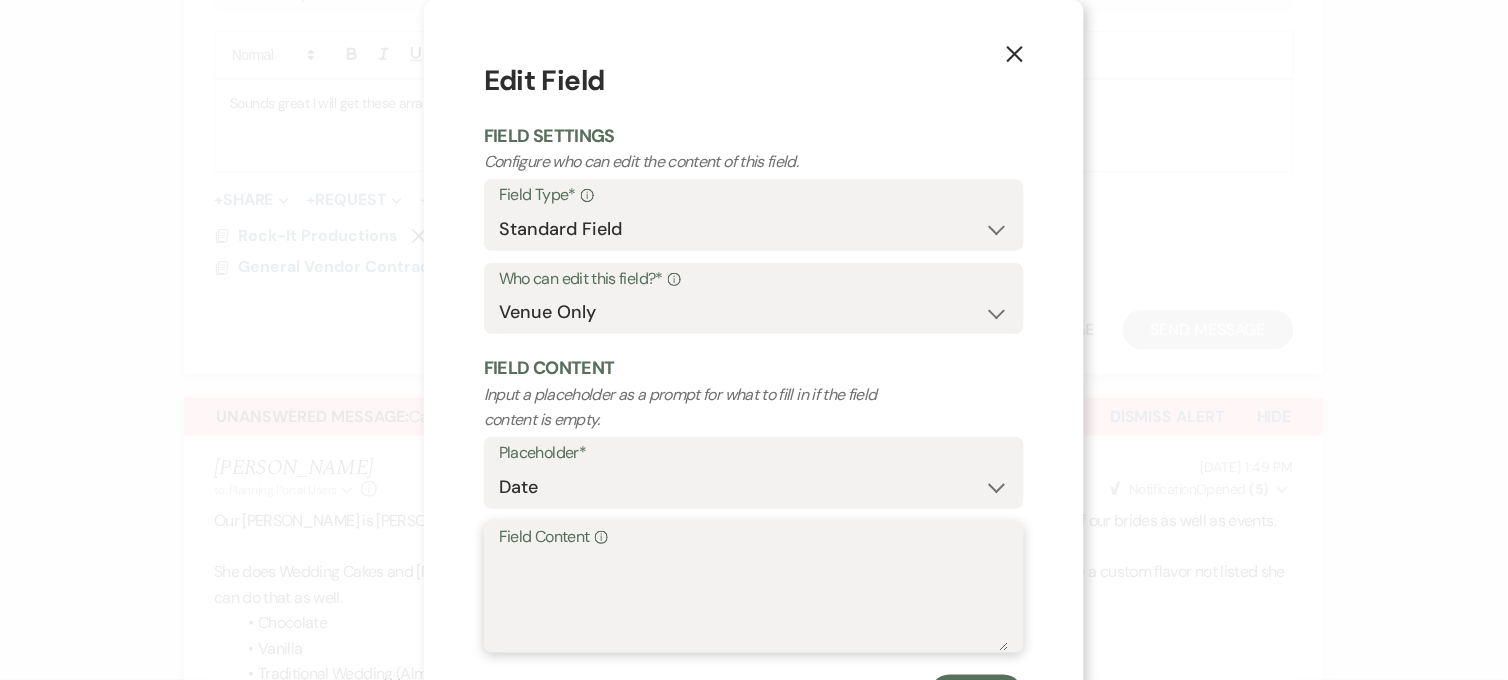 click on "Field Content Info" at bounding box center [754, 601] 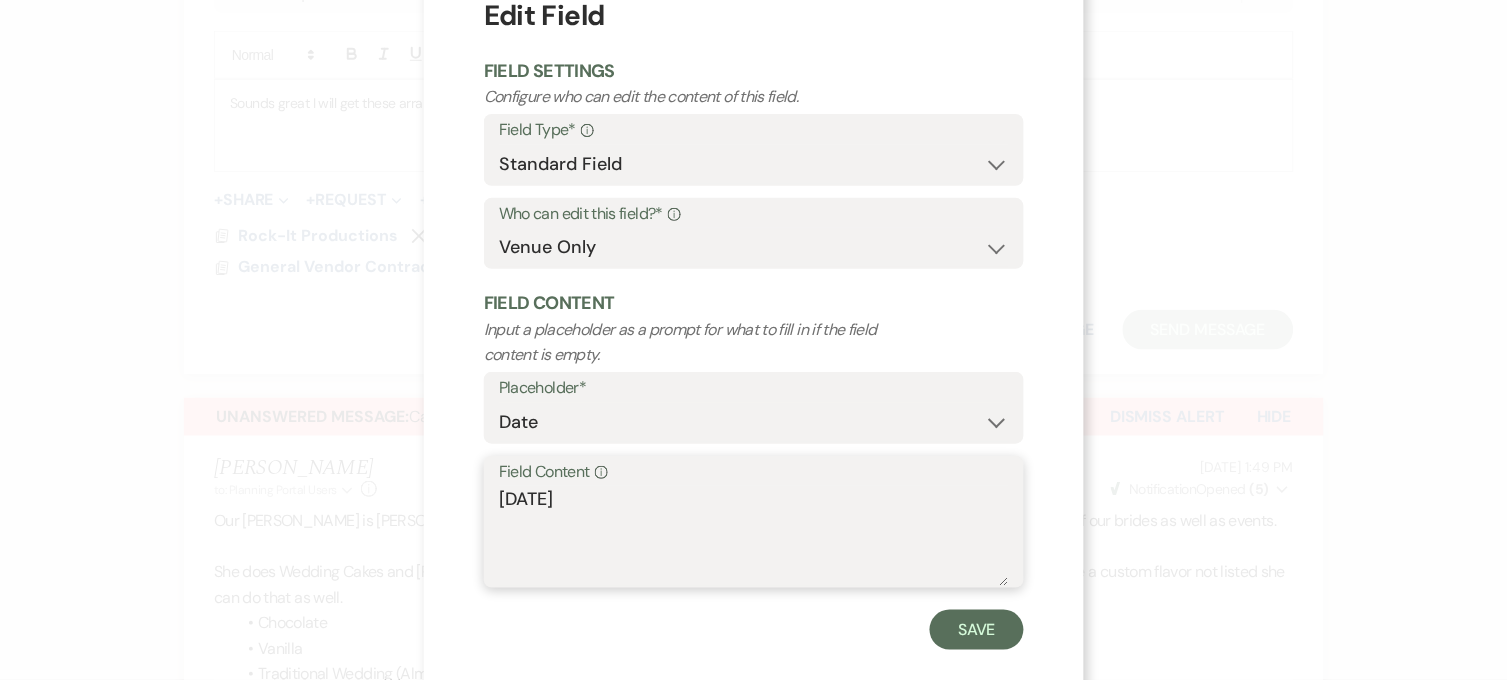 scroll, scrollTop: 95, scrollLeft: 0, axis: vertical 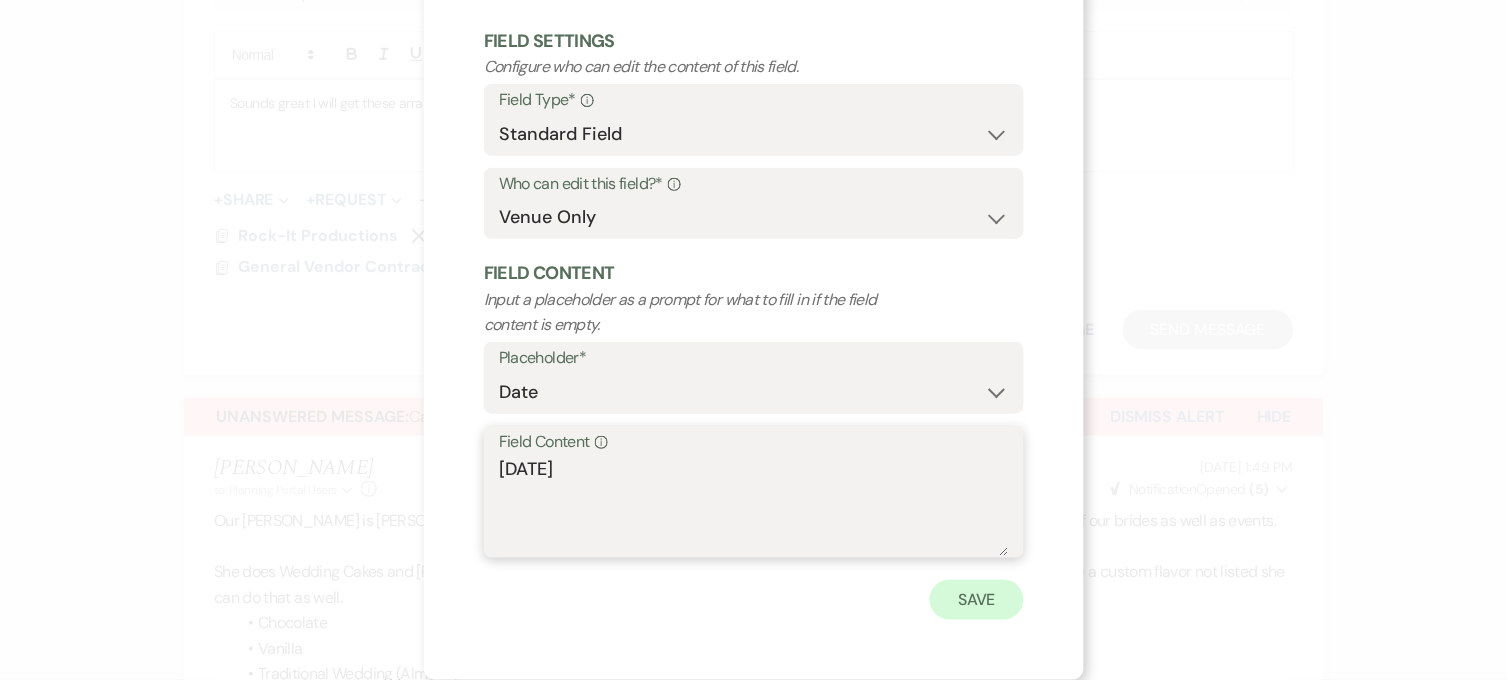 type on "[DATE]" 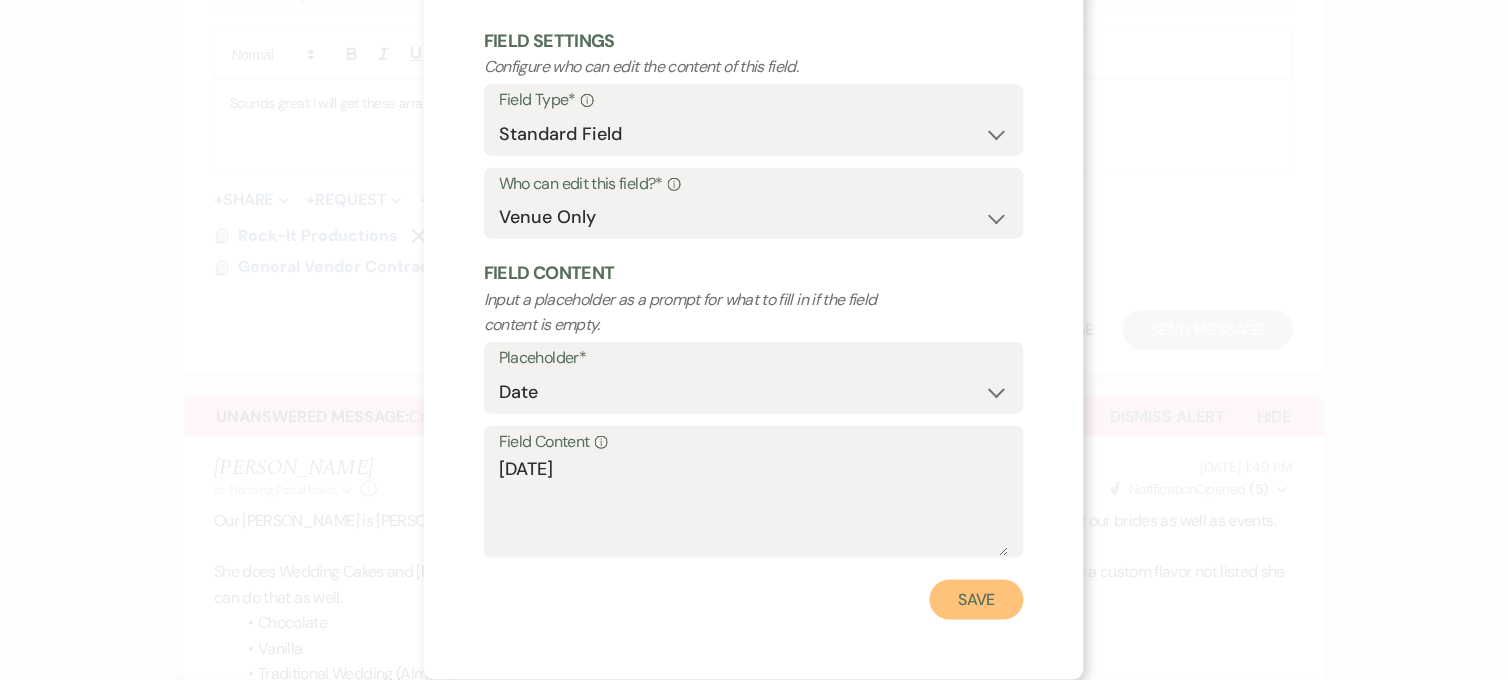 click on "Save" at bounding box center (977, 600) 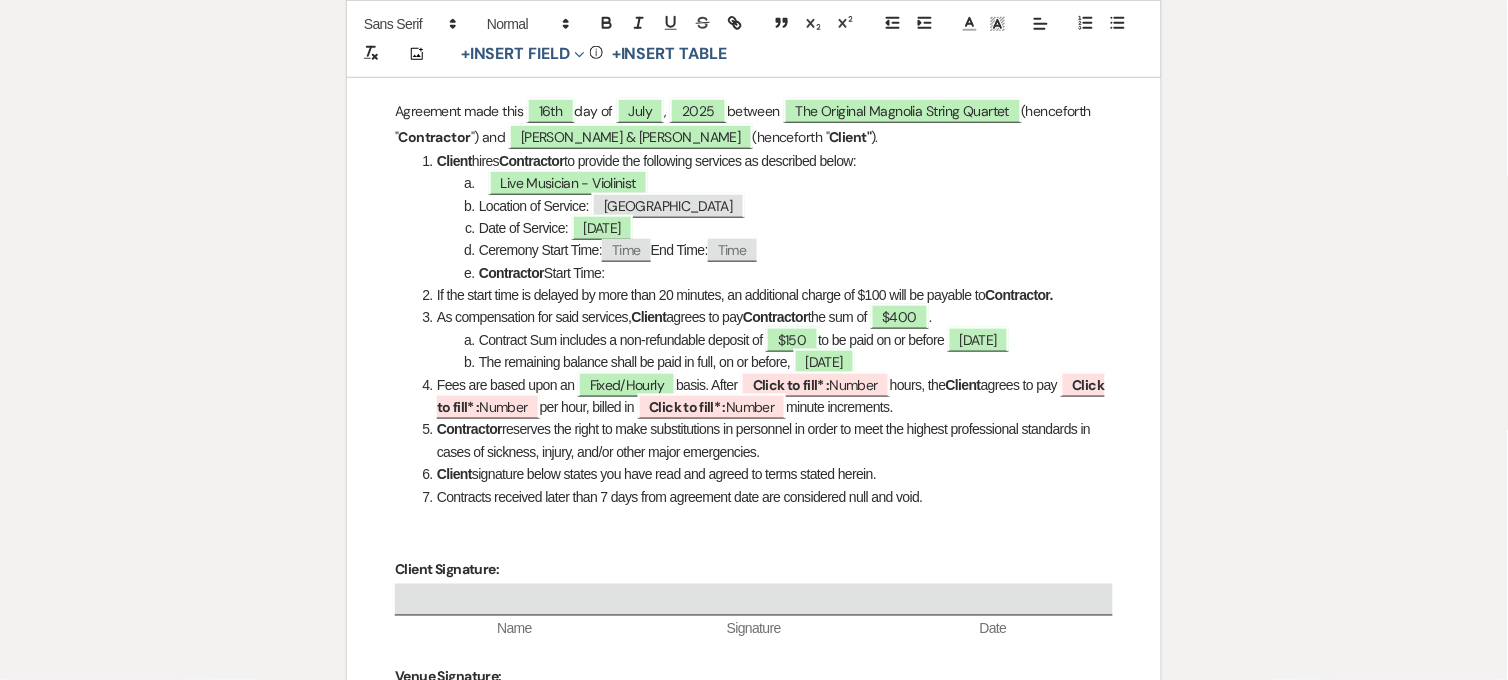 drag, startPoint x: 1060, startPoint y: 294, endPoint x: 581, endPoint y: 295, distance: 479.00104 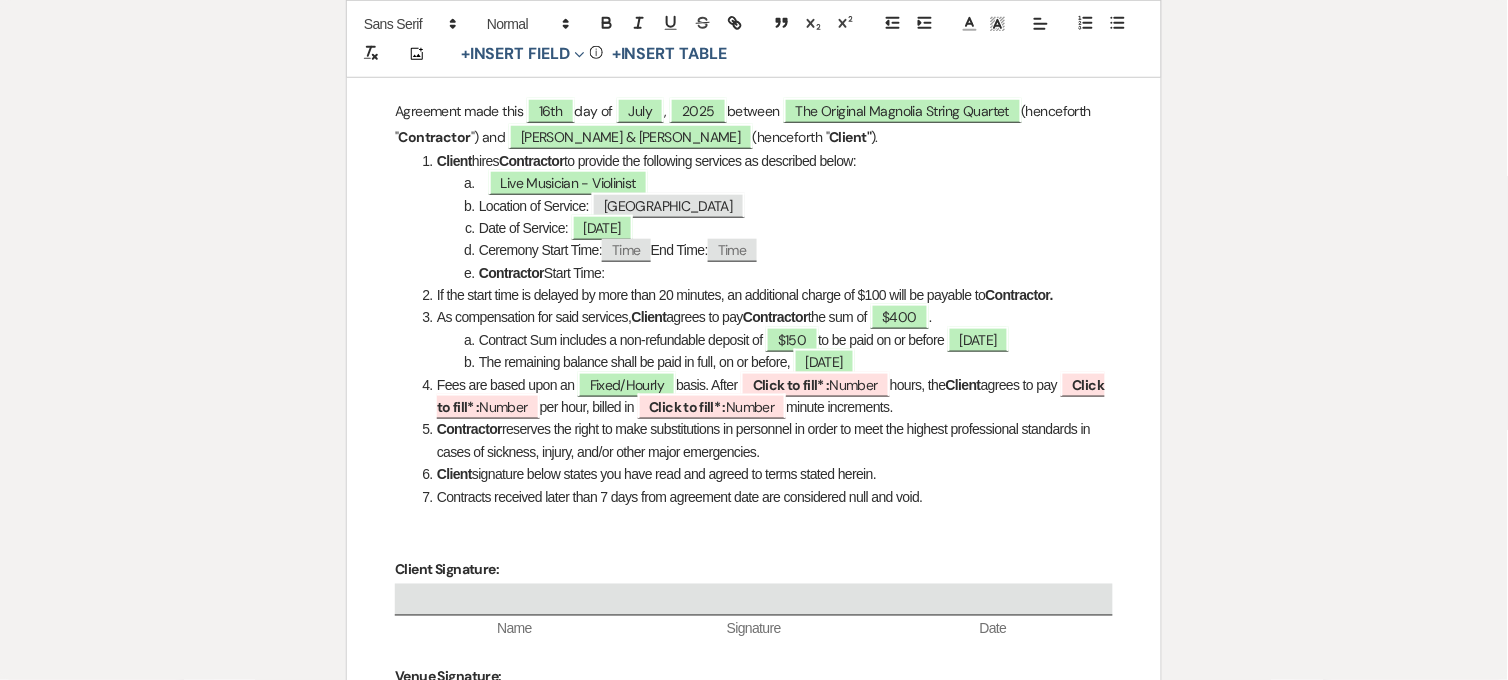 click on "If the start time is delayed by more than 20 minutes, an additional charge of $100 will be payable to  Contractor." at bounding box center (764, 295) 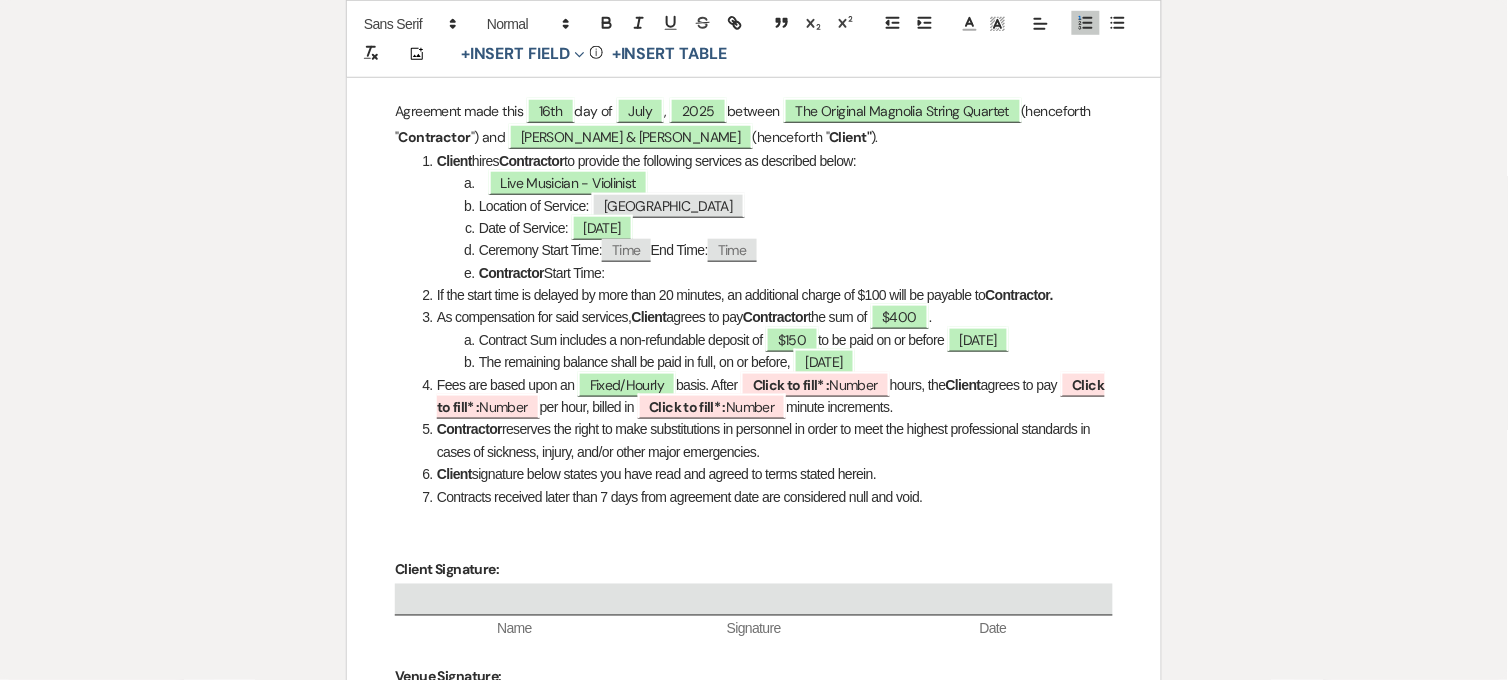 click on "If the start time is delayed by more than 20 minutes, an additional charge of $100 will be payable to  Contractor." at bounding box center [764, 295] 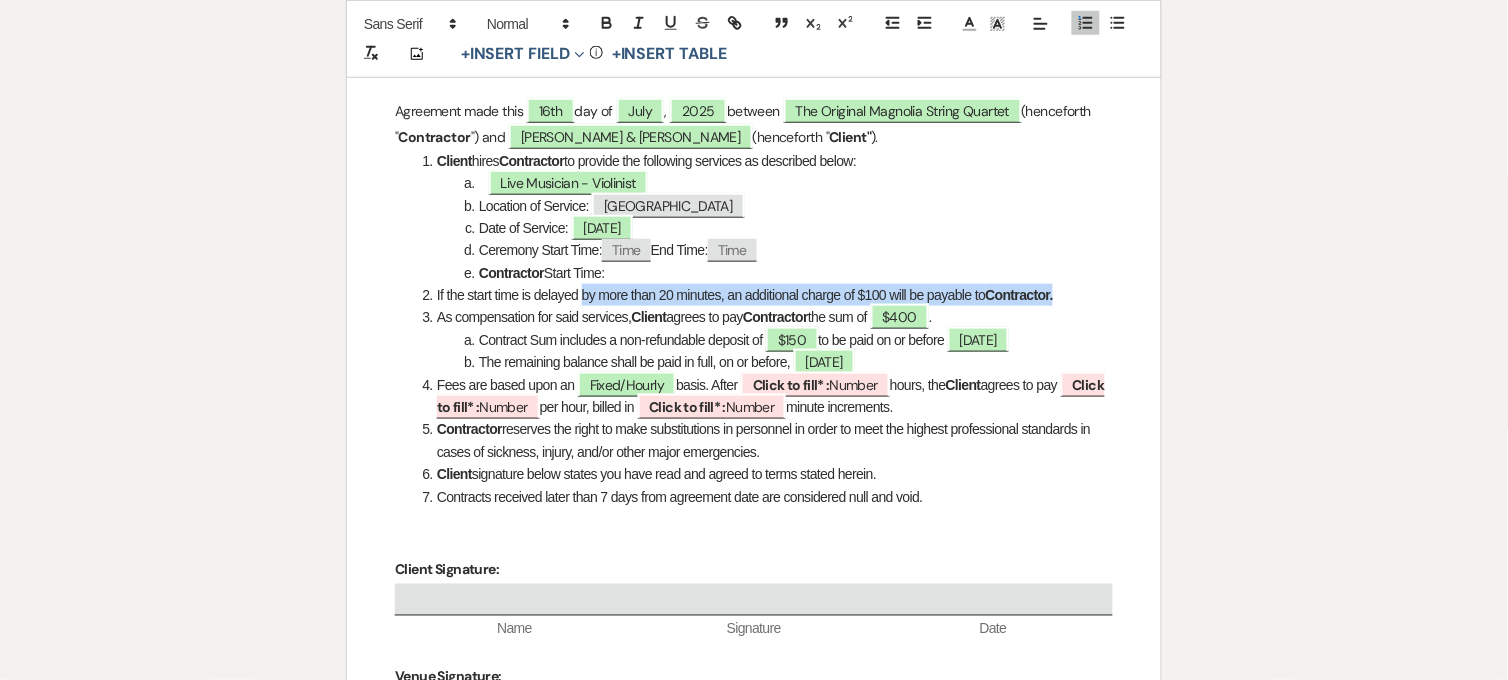 drag, startPoint x: 583, startPoint y: 297, endPoint x: 1055, endPoint y: 300, distance: 472.00952 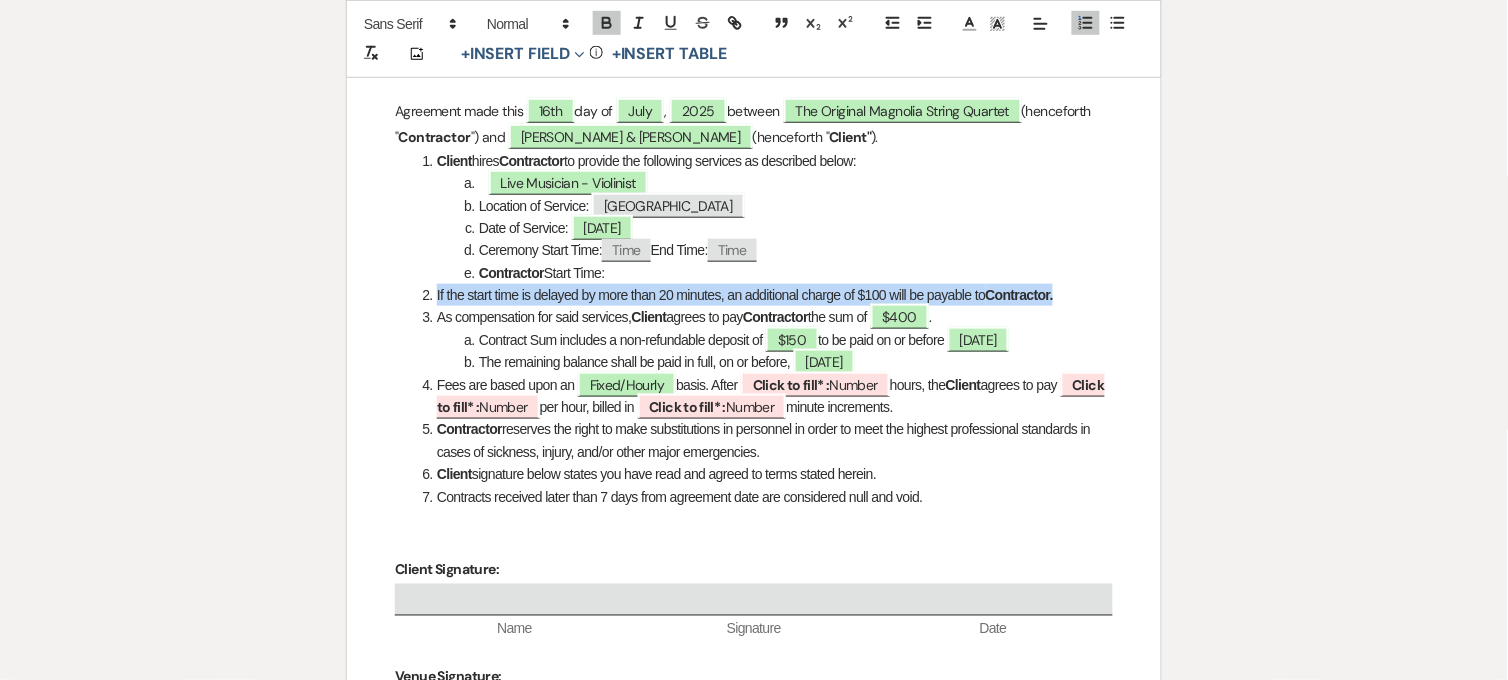 drag, startPoint x: 1042, startPoint y: 297, endPoint x: 436, endPoint y: 303, distance: 606.0297 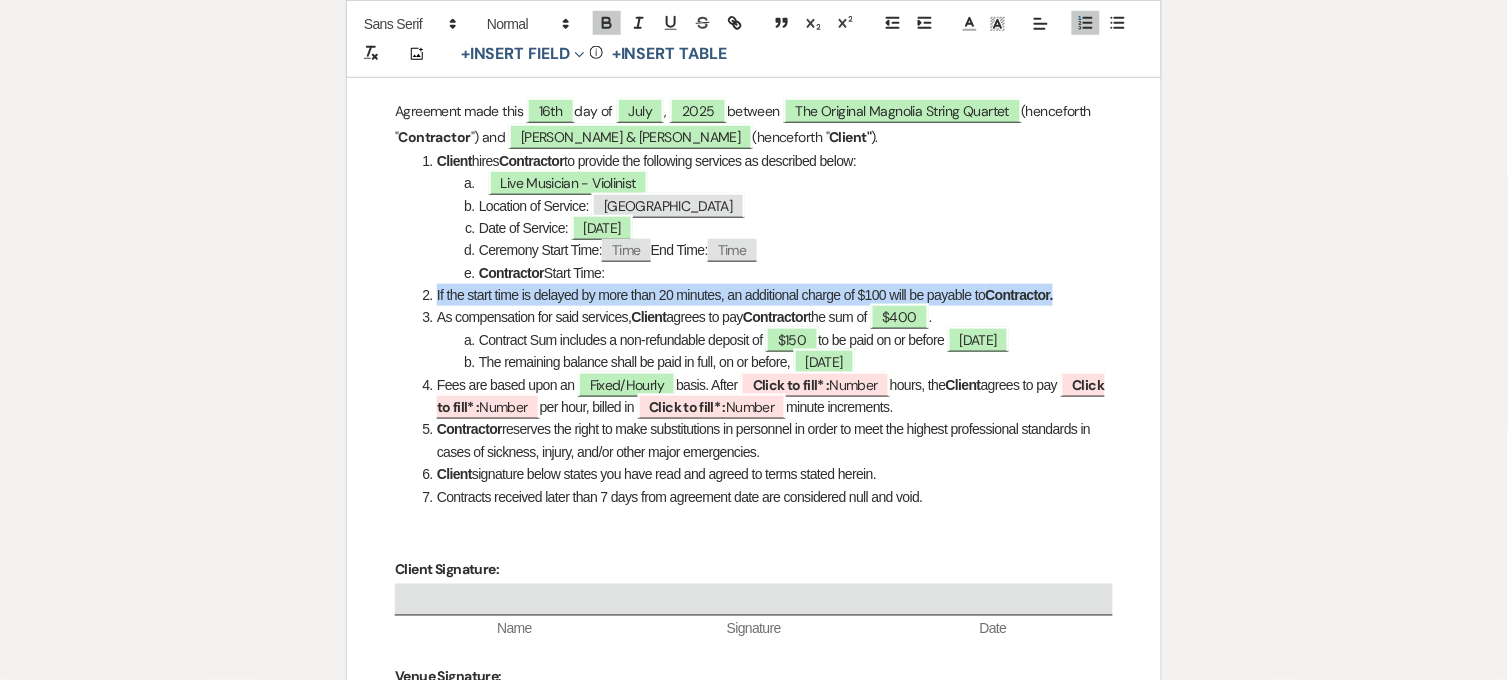 click on "If the start time is delayed by more than 20 minutes, an additional charge of $100 will be payable to  Contractor." at bounding box center (764, 295) 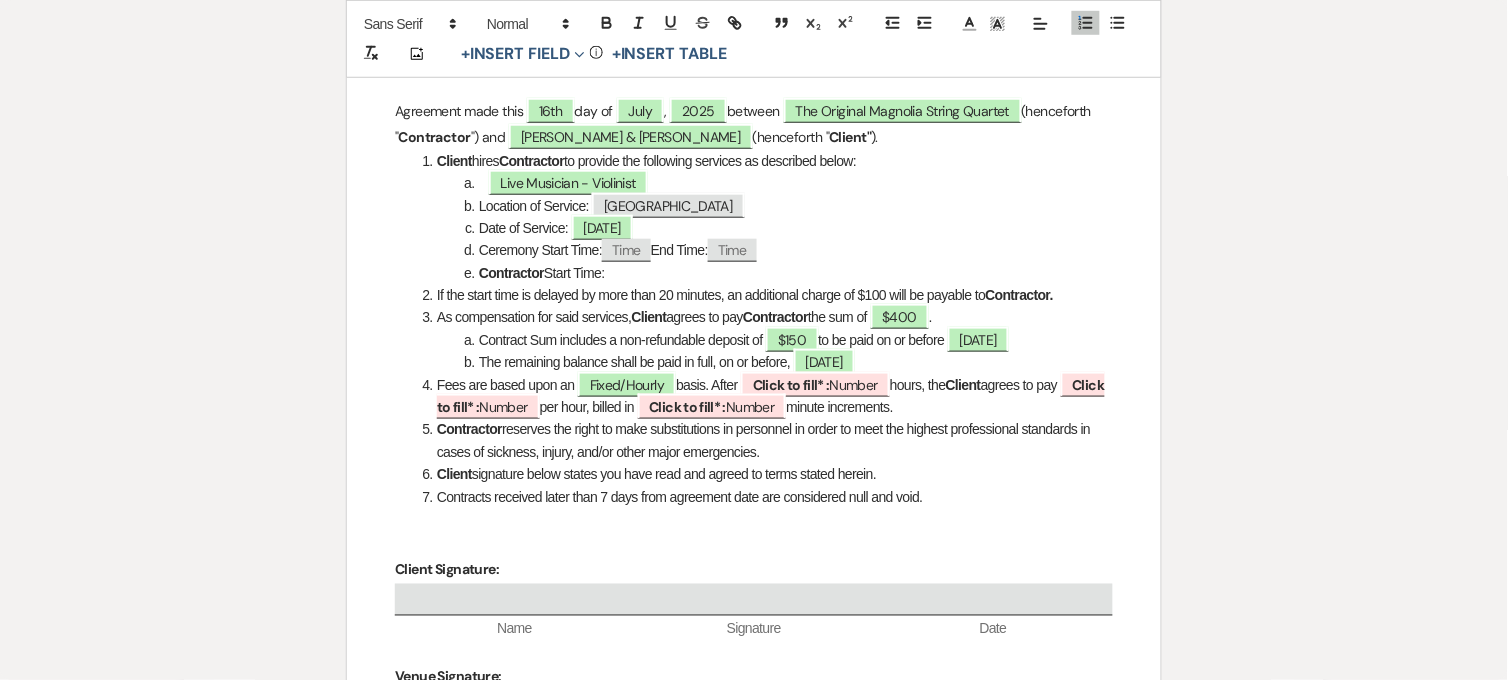click at bounding box center [437, 295] 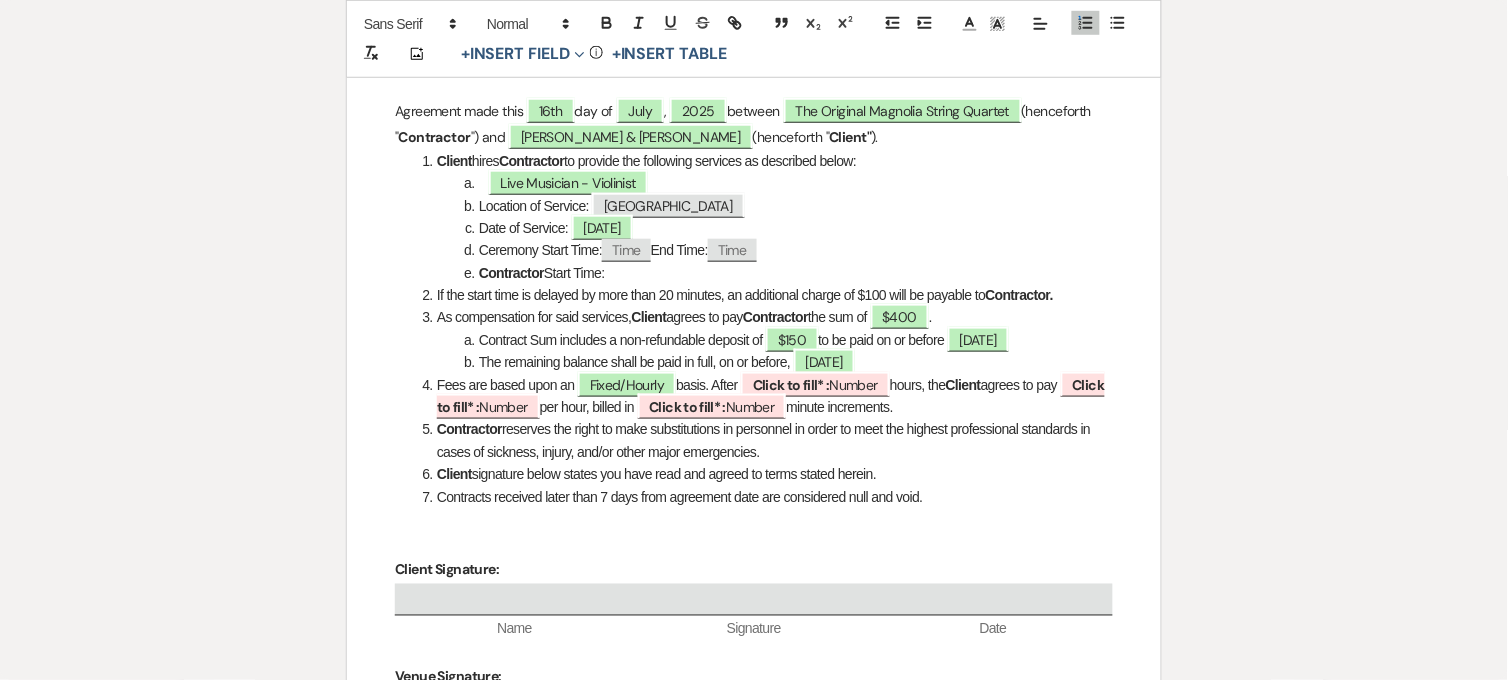 drag, startPoint x: 437, startPoint y: 300, endPoint x: 1058, endPoint y: 296, distance: 621.0129 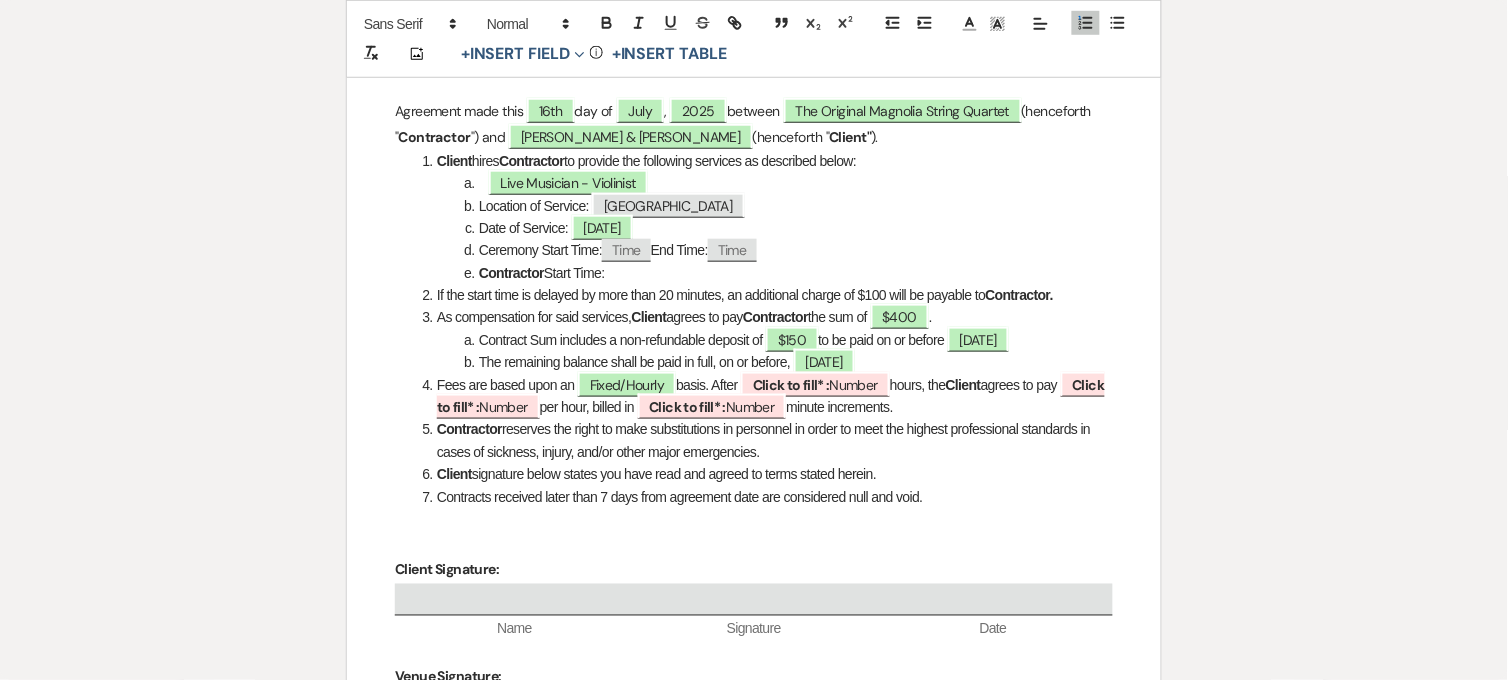 click on "If the start time is delayed by more than 20 minutes, an additional charge of $100 will be payable to  Contractor." at bounding box center [764, 295] 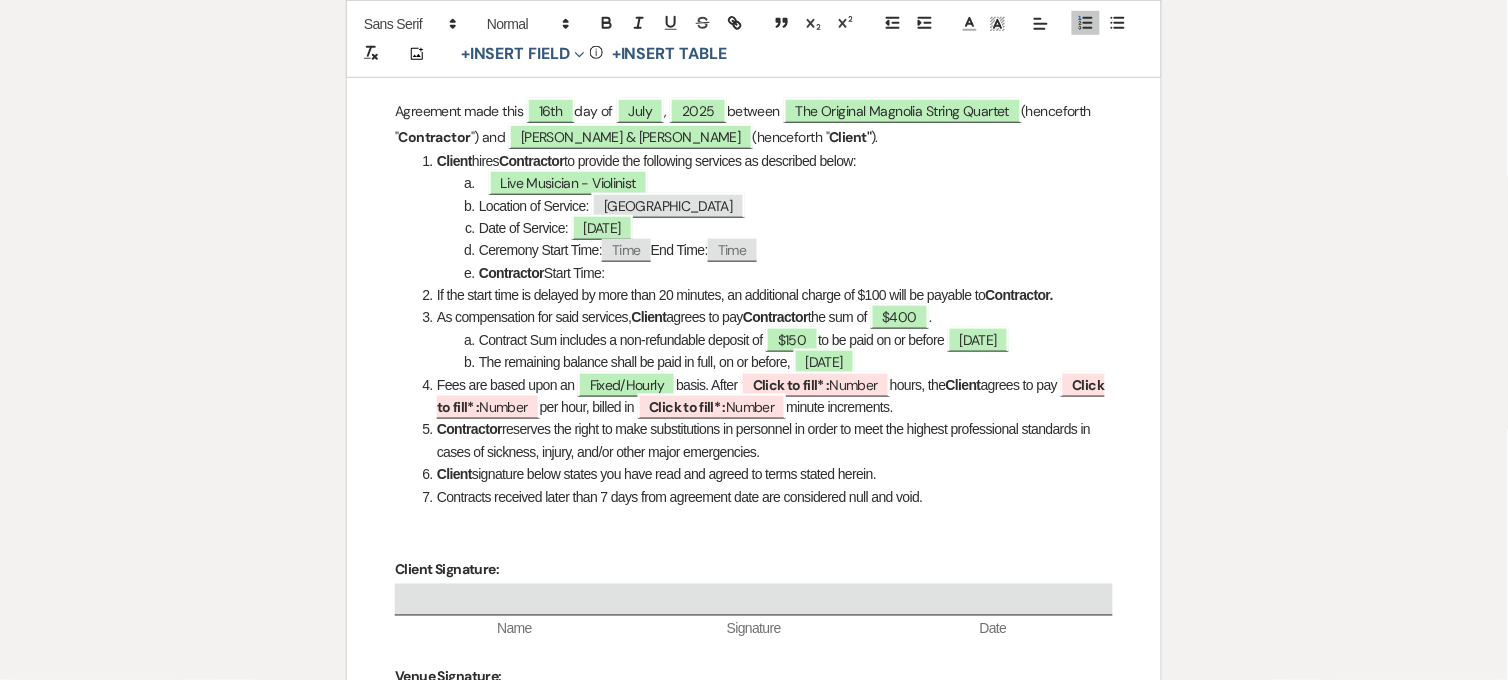 drag, startPoint x: 441, startPoint y: 322, endPoint x: 883, endPoint y: 322, distance: 442 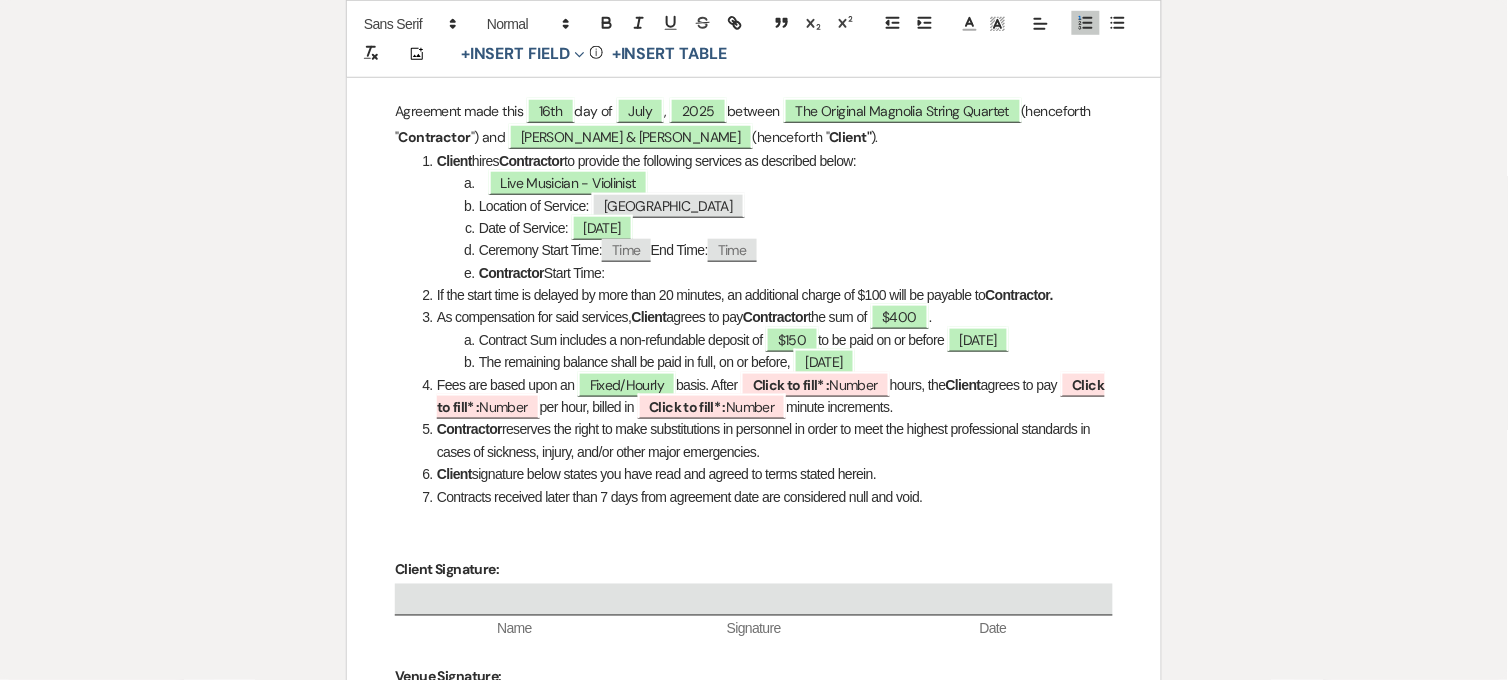 click on "As compensation for said services,  Client  agrees to pay  Contractor  the sum of
$400
." at bounding box center [764, 317] 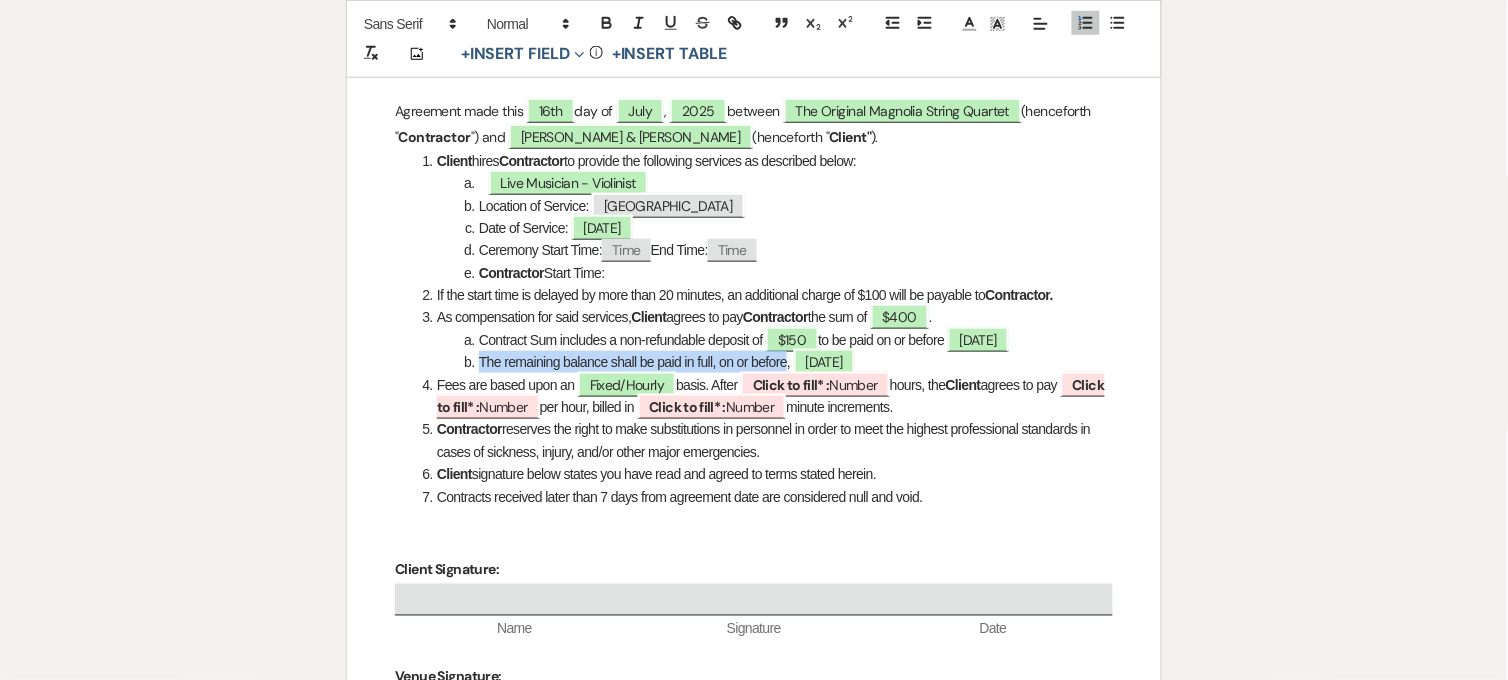 drag, startPoint x: 480, startPoint y: 357, endPoint x: 784, endPoint y: 358, distance: 304.00165 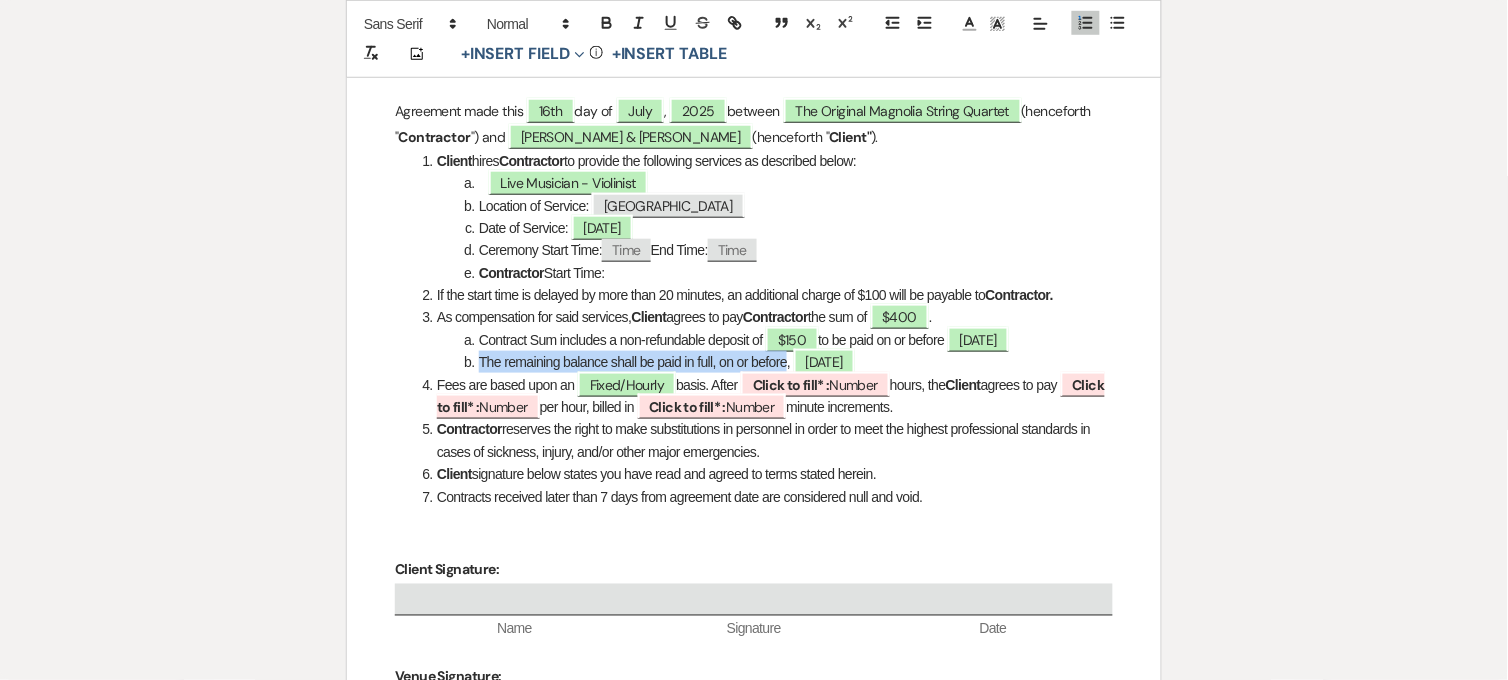 click on "The remaining balance shall be paid in full, on or before,
[DATE]" at bounding box center (764, 362) 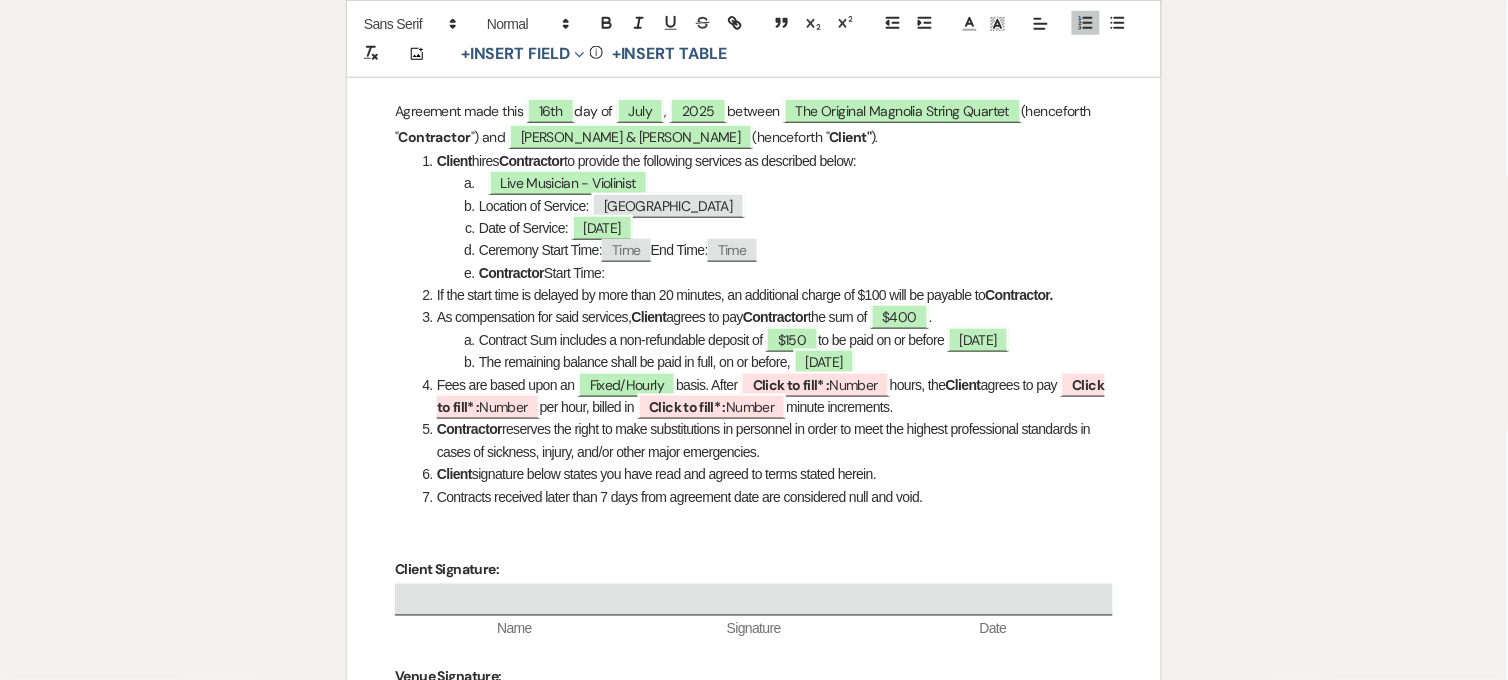 click on "The remaining balance shall be paid in full, on or before,
[DATE]" at bounding box center [764, 362] 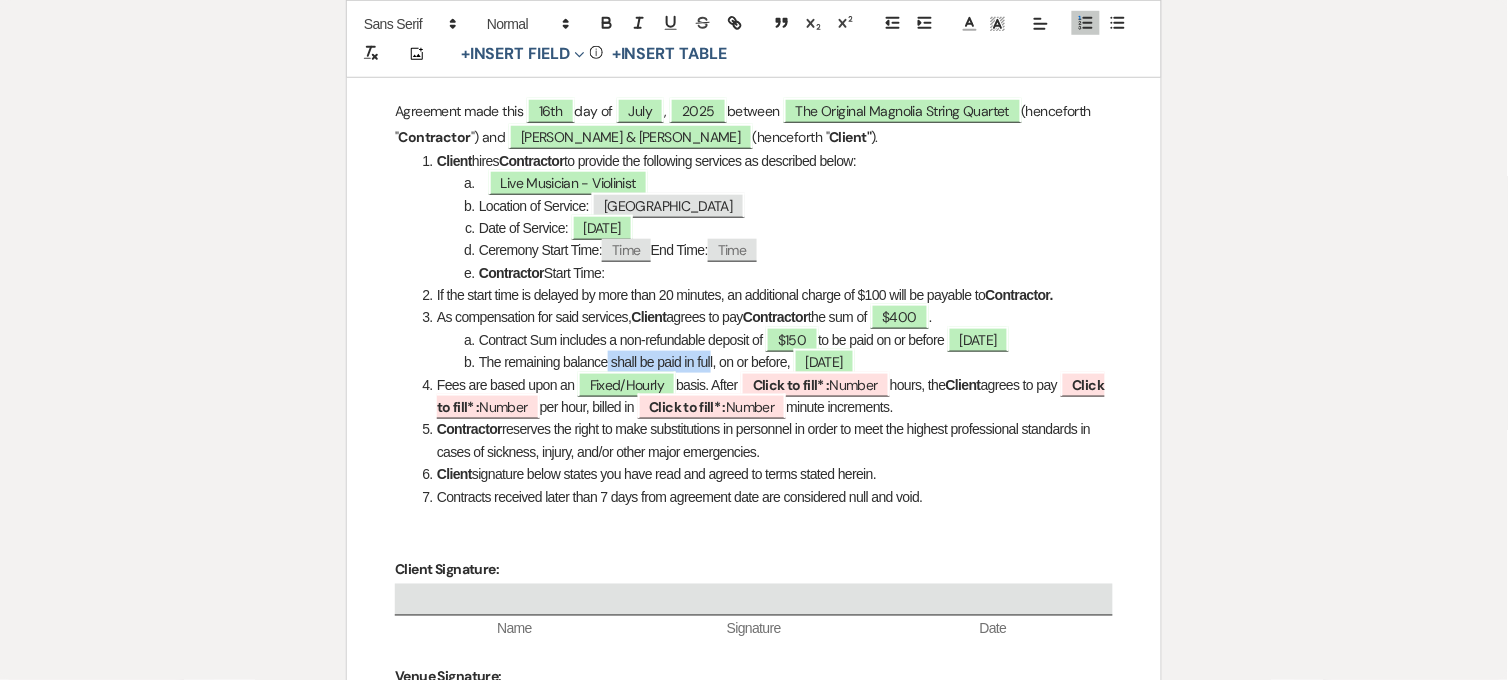 drag, startPoint x: 712, startPoint y: 365, endPoint x: 606, endPoint y: 368, distance: 106.04244 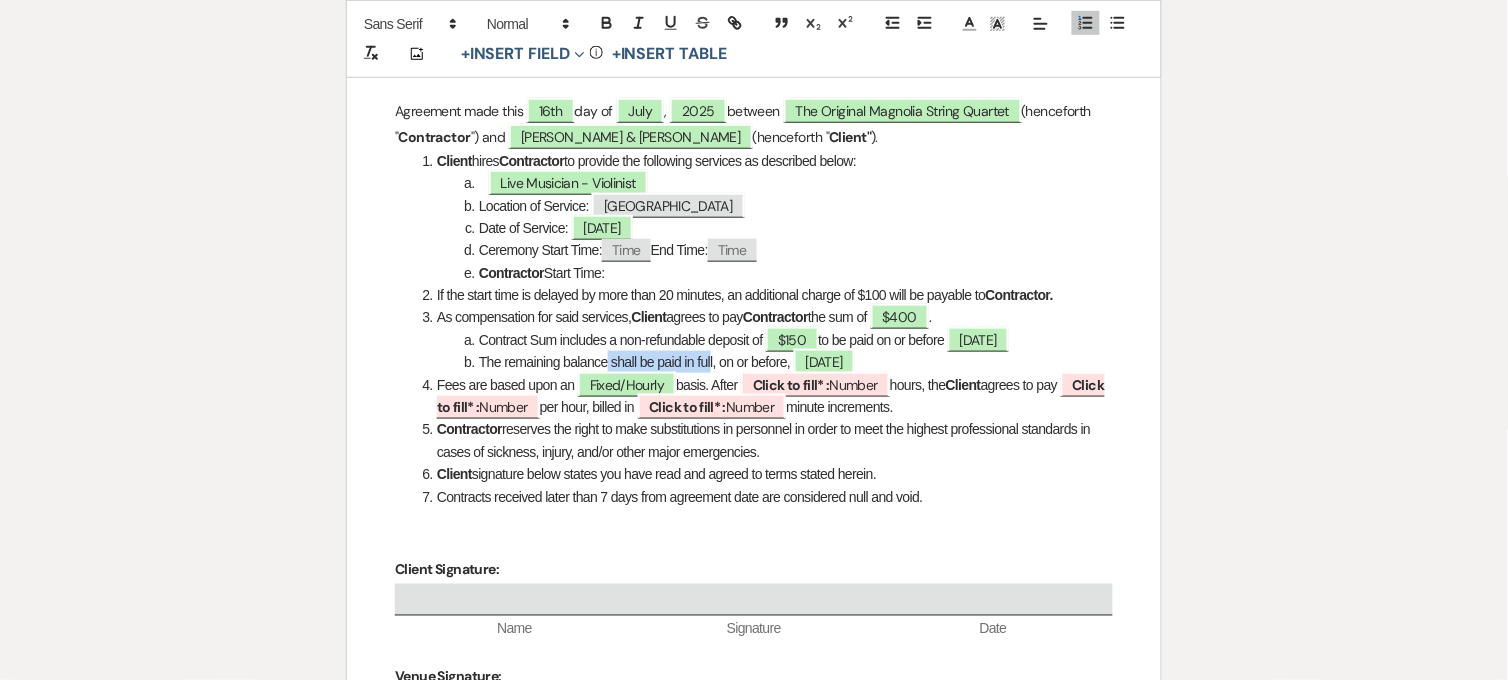 click on "The remaining balance shall be paid in full, on or before,
[DATE]" at bounding box center [764, 362] 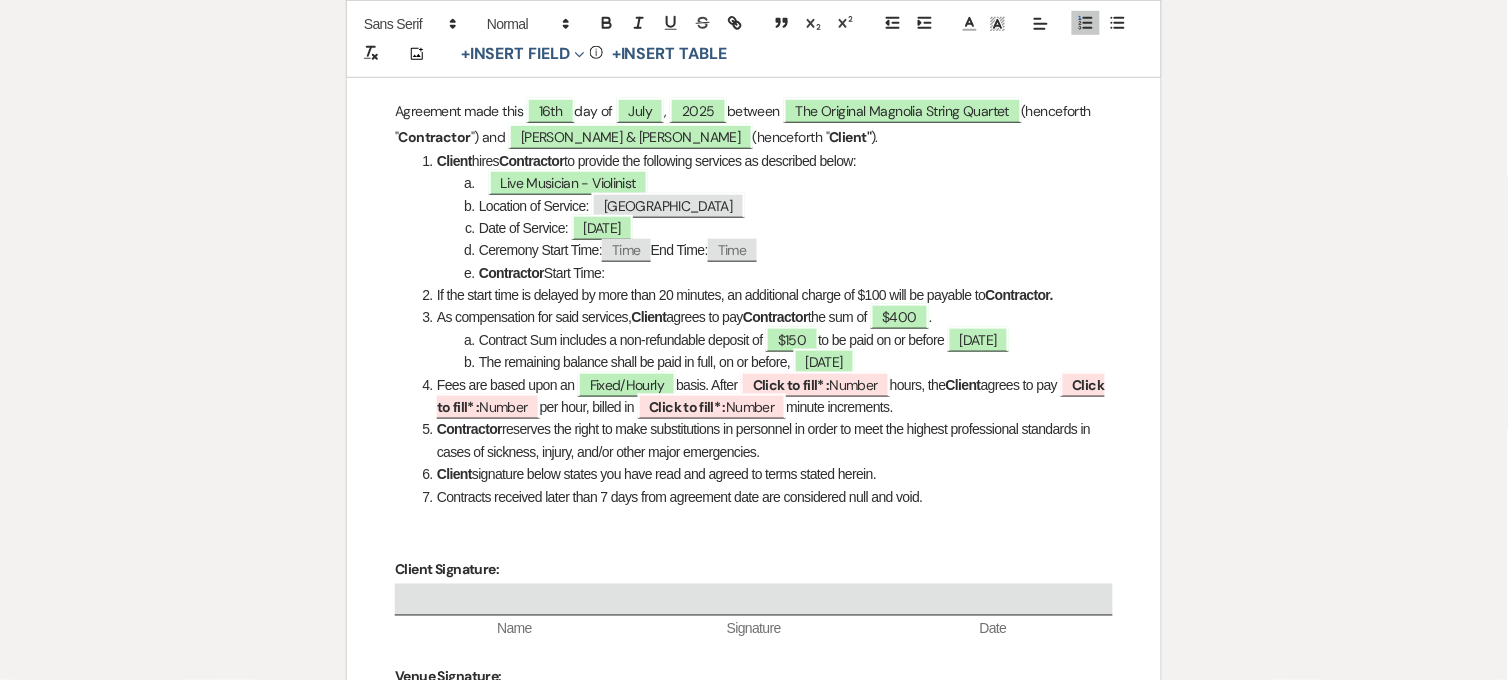 click on "The remaining balance shall be paid in full, on or before,
[DATE]" at bounding box center [764, 362] 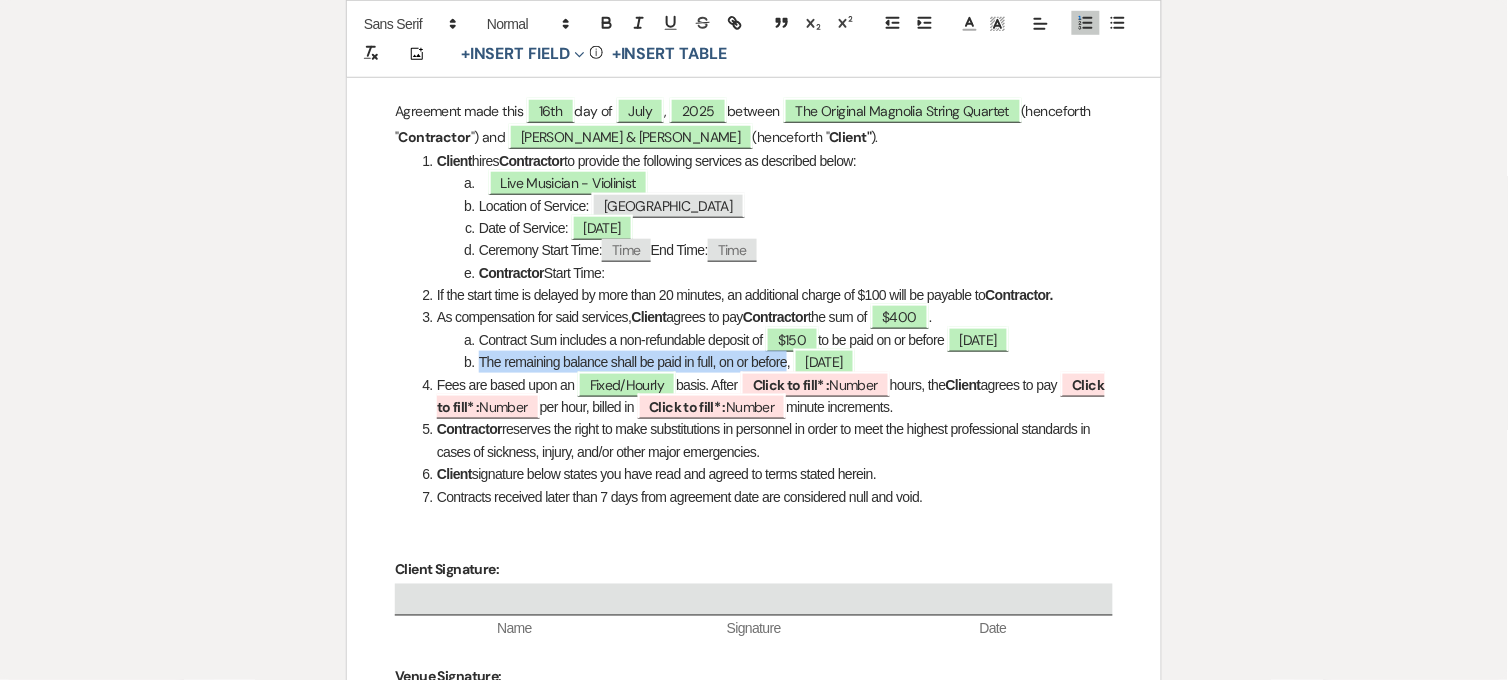 drag, startPoint x: 482, startPoint y: 355, endPoint x: 788, endPoint y: 358, distance: 306.0147 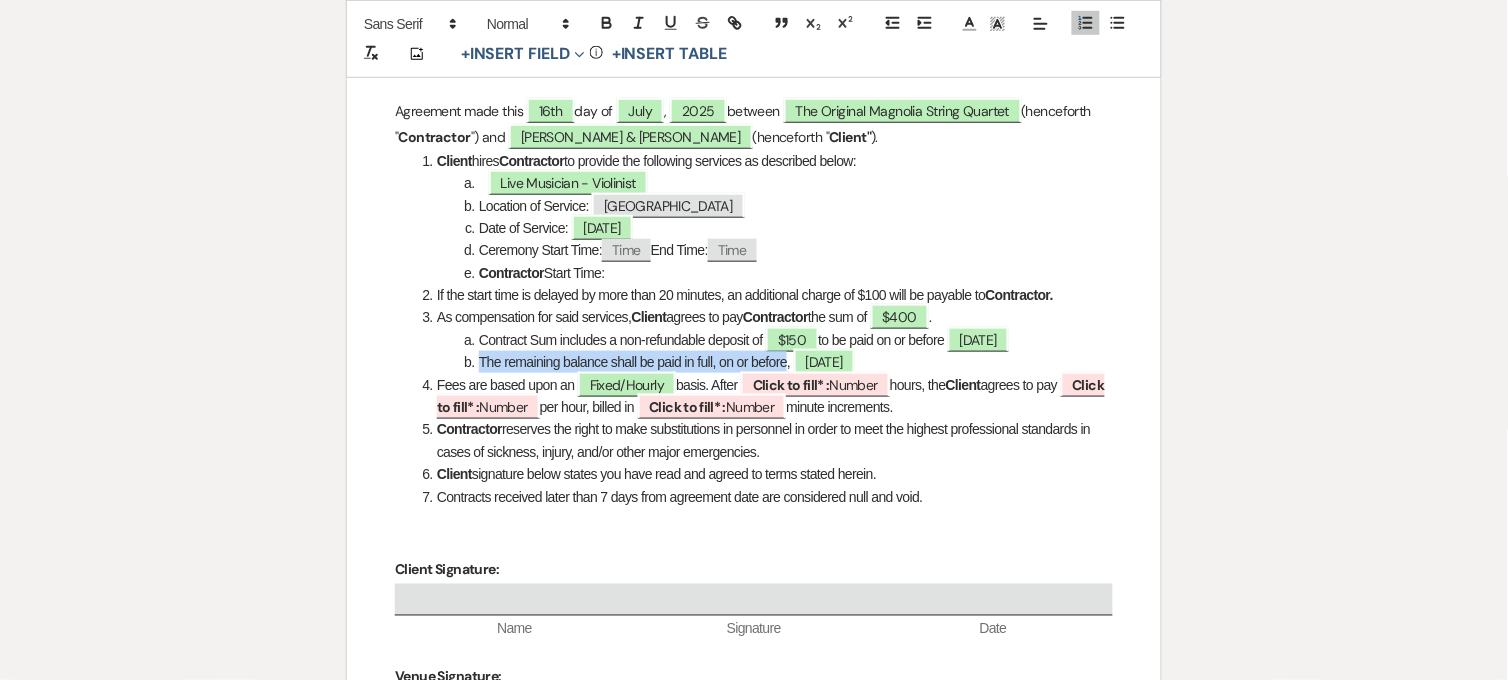 click on "The remaining balance shall be paid in full, on or before,
[DATE]" at bounding box center (764, 362) 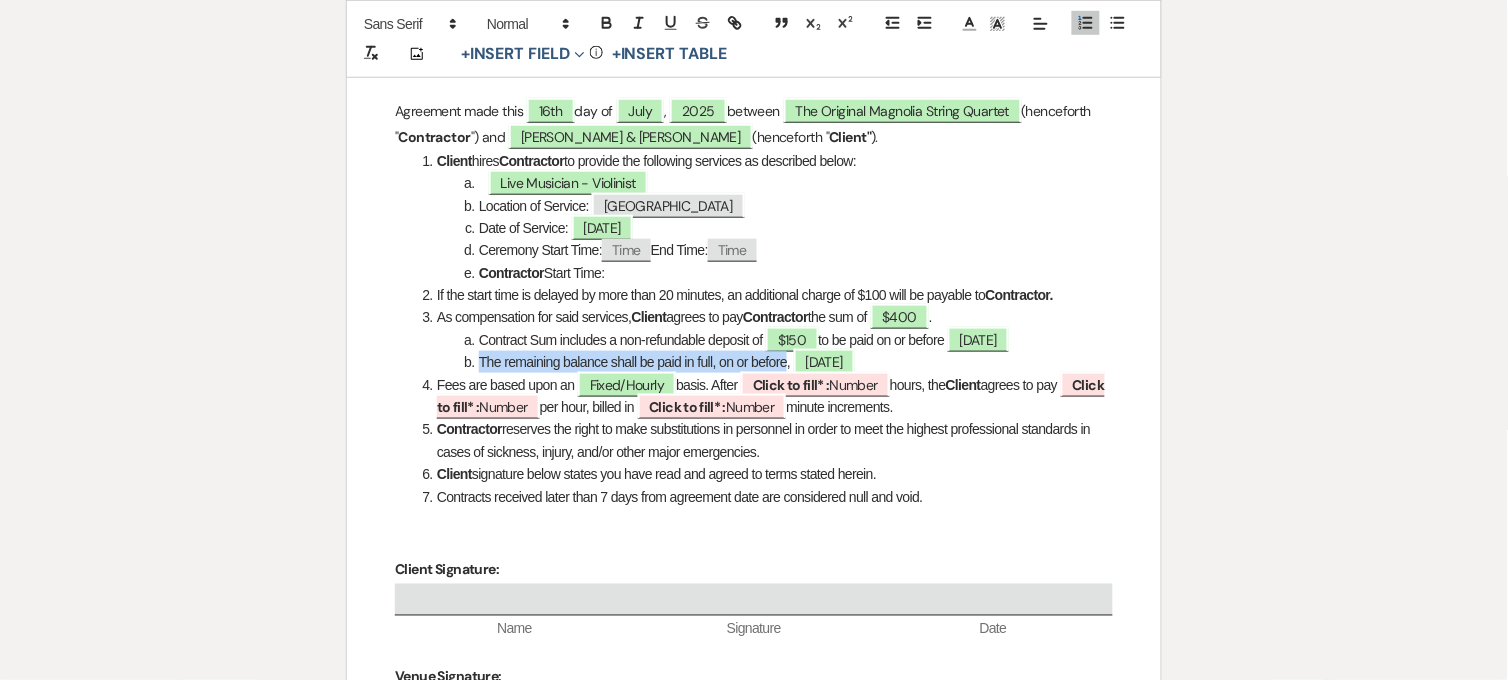 drag, startPoint x: 994, startPoint y: 407, endPoint x: 398, endPoint y: 395, distance: 596.1208 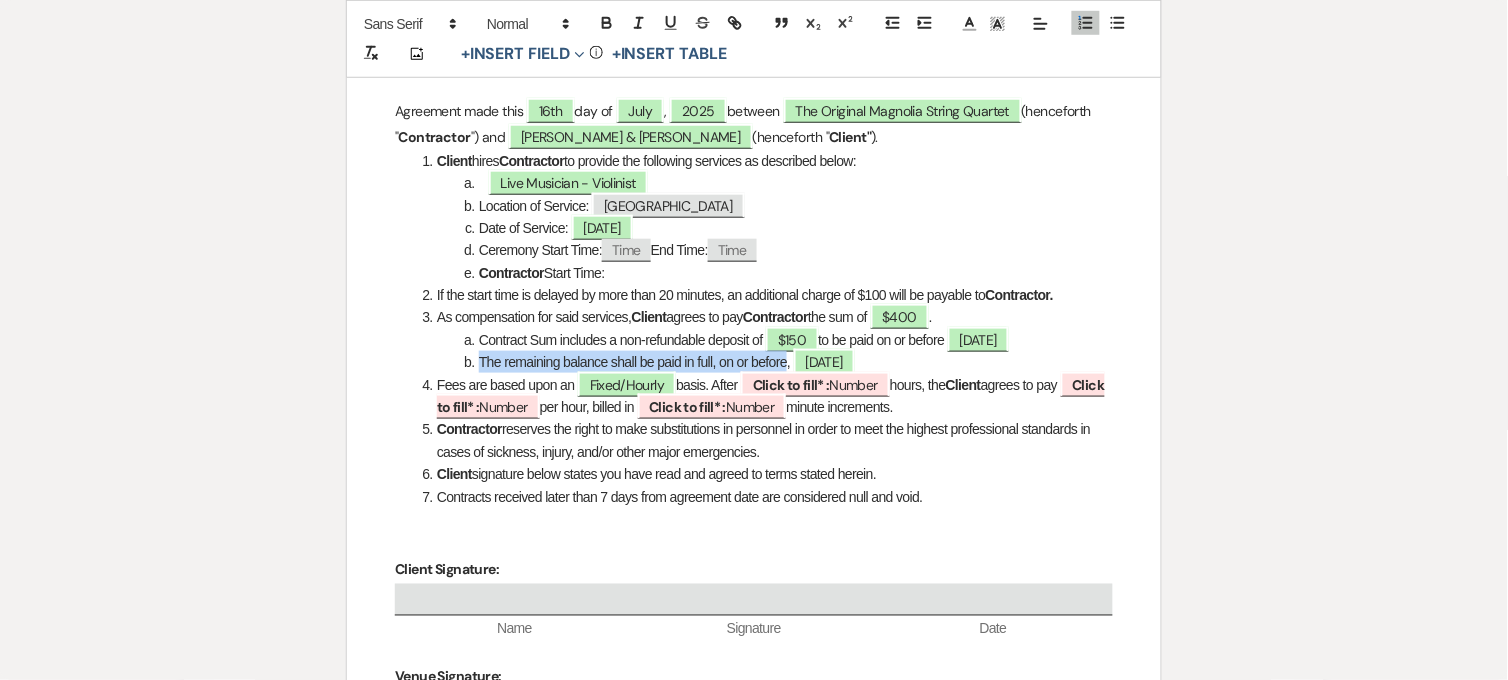 click on "Client  hires  Contractor  to provide the following services as described below:
Live Musician - Violinist
Location of Service:  ﻿
[GEOGRAPHIC_DATA]
﻿   Date of Service:  ﻿
[DATE]
﻿   Ceremony Start Time:  ﻿ Time ﻿  End Time:  ﻿ Time ﻿   Contractor  Start Time:  If the start time is delayed by more than 20 minutes, an additional charge of $100 will be payable to  Contractor.  As compensation for said services,  Client  agrees to pay  Contractor  the sum of
$400
.  Contract Sum includes a non-refundable deposit of
$150
to be paid on or before
[DATE]
The remaining balance shall be paid in full, on or before,
[DATE]
Fees are based upon an  ﻿
Fixed/Hourly
﻿  basis. After  ﻿
Click to fill* :
﻿" at bounding box center (754, 329) 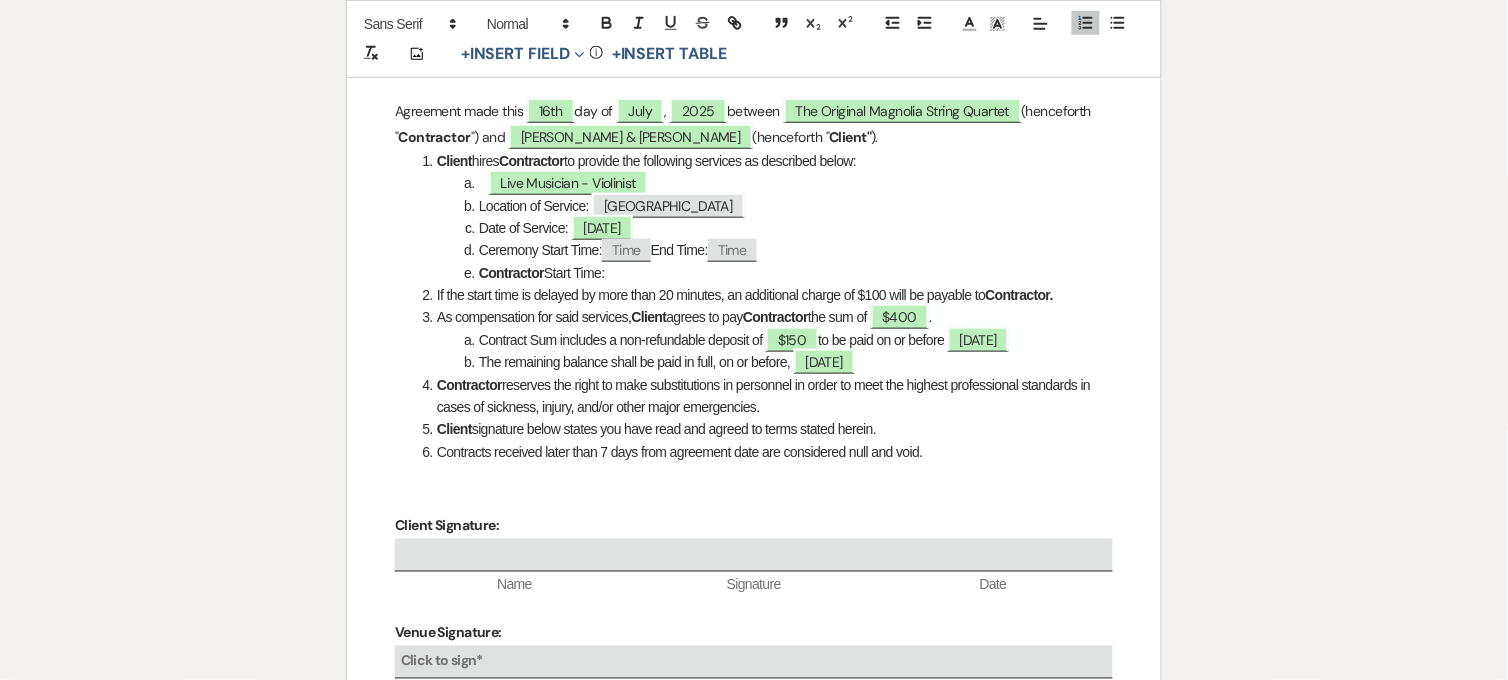 click at bounding box center [754, 475] 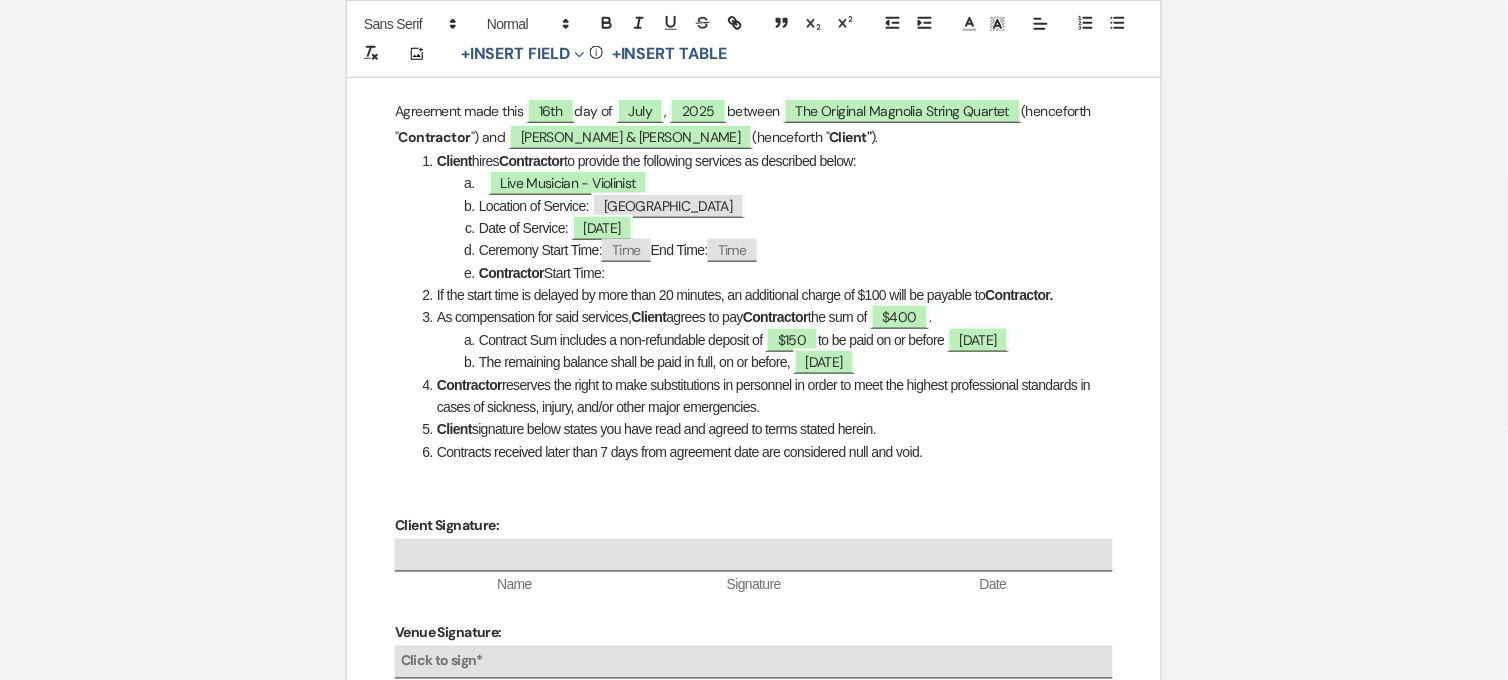 click on "Contracts received later than 7 days from agreement date are considered null and void." at bounding box center (764, 452) 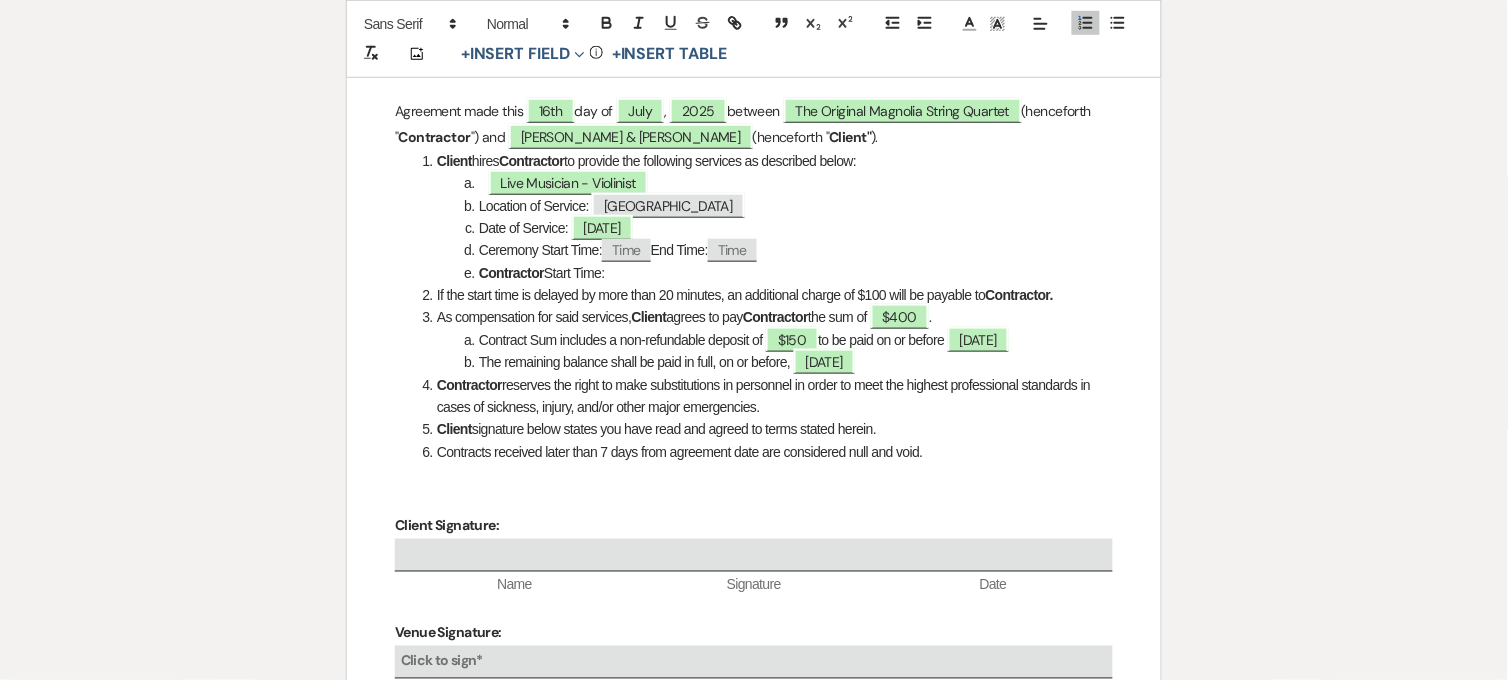 click at bounding box center [754, 475] 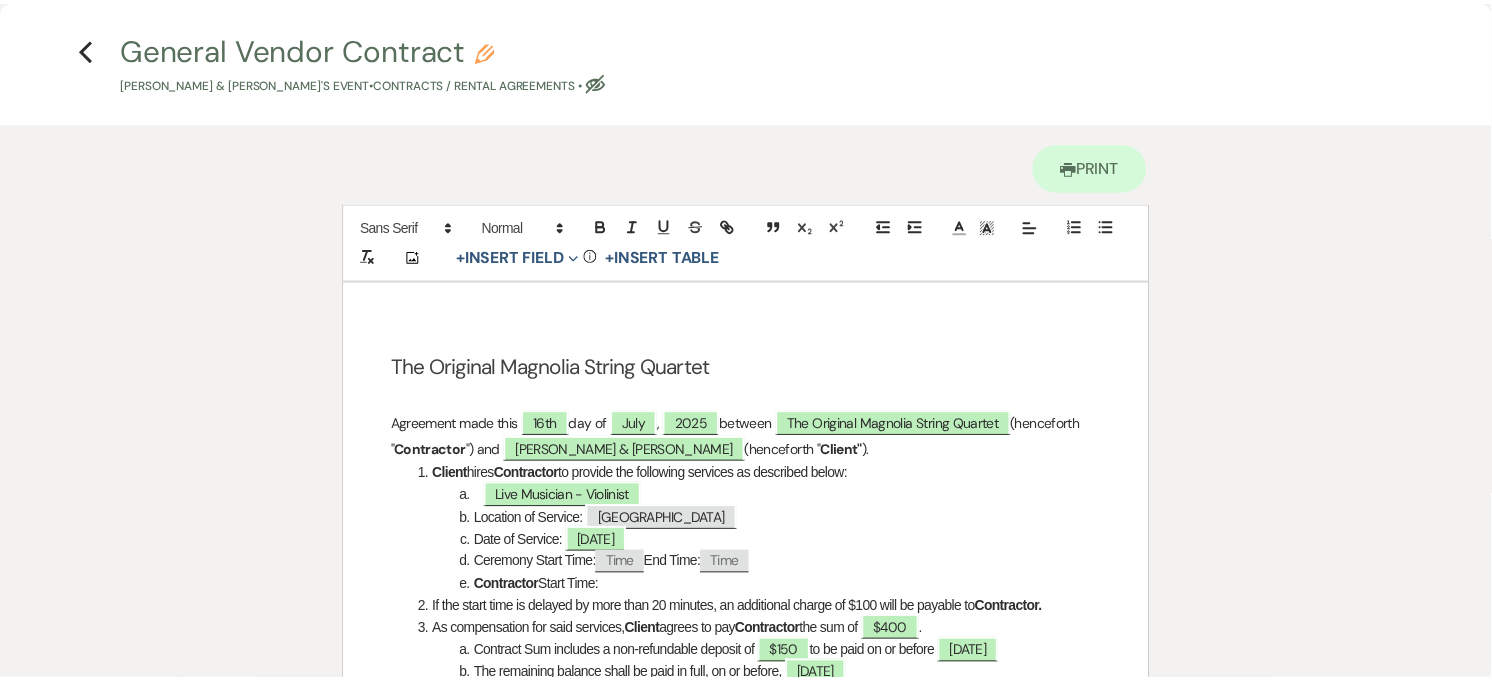 scroll, scrollTop: 0, scrollLeft: 0, axis: both 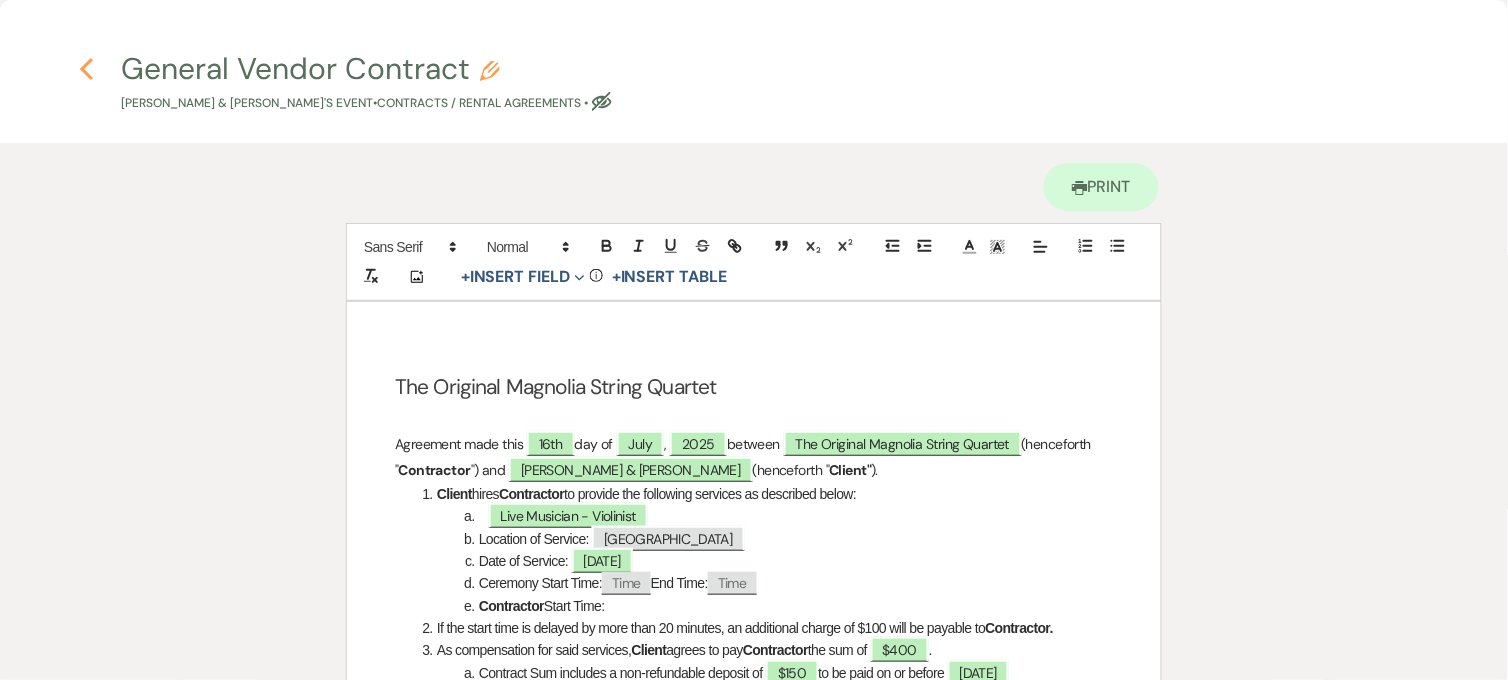click on "Previous" 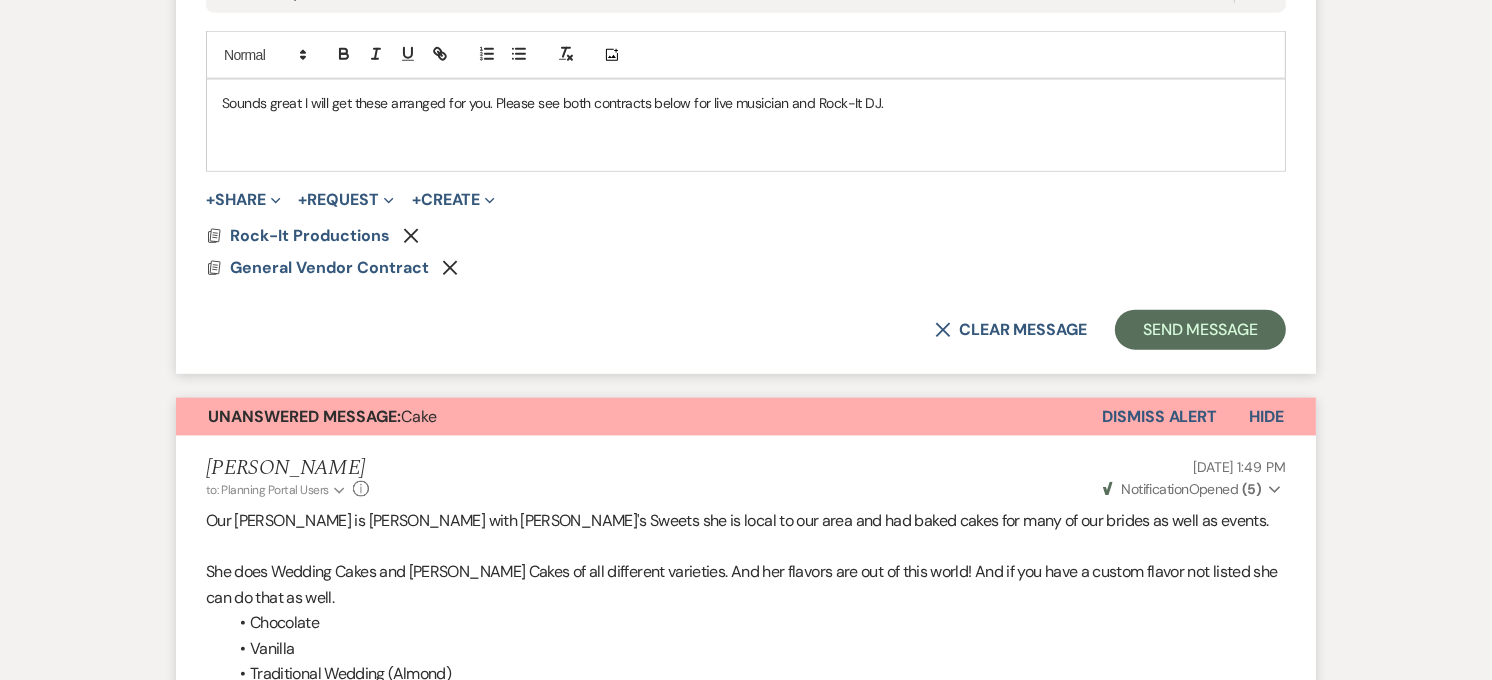 click at bounding box center [746, 126] 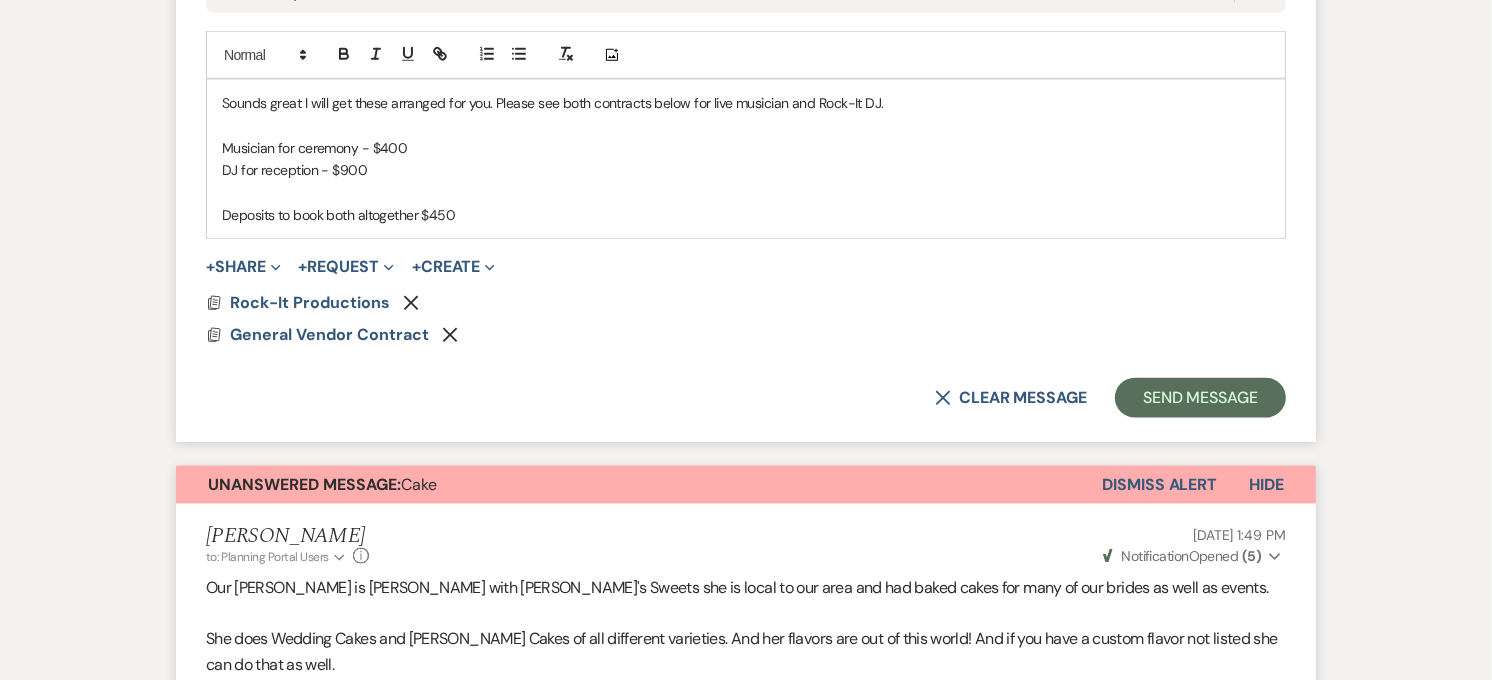 click on "Deposits to book both altogether $450" at bounding box center [746, 215] 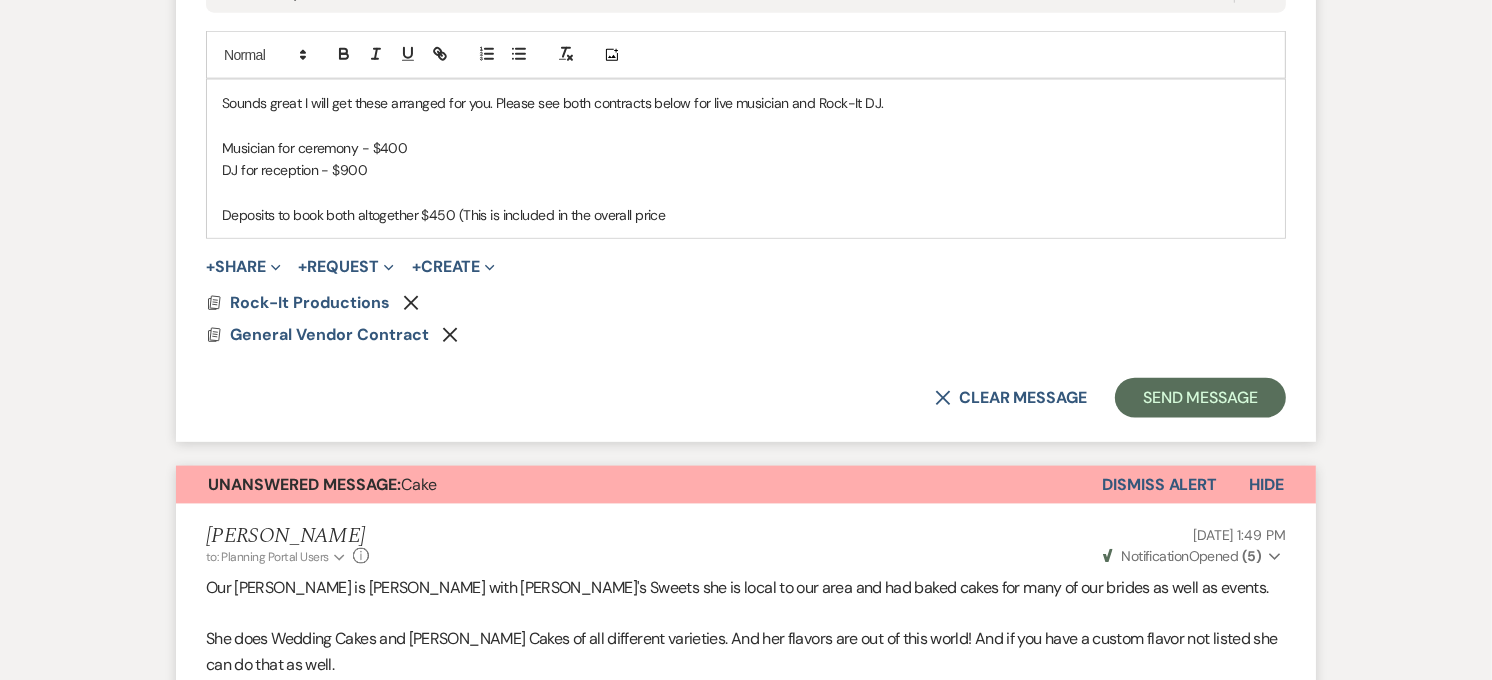 click on "Deposits to book both altogether $450 (This is included in the overall price" at bounding box center [746, 215] 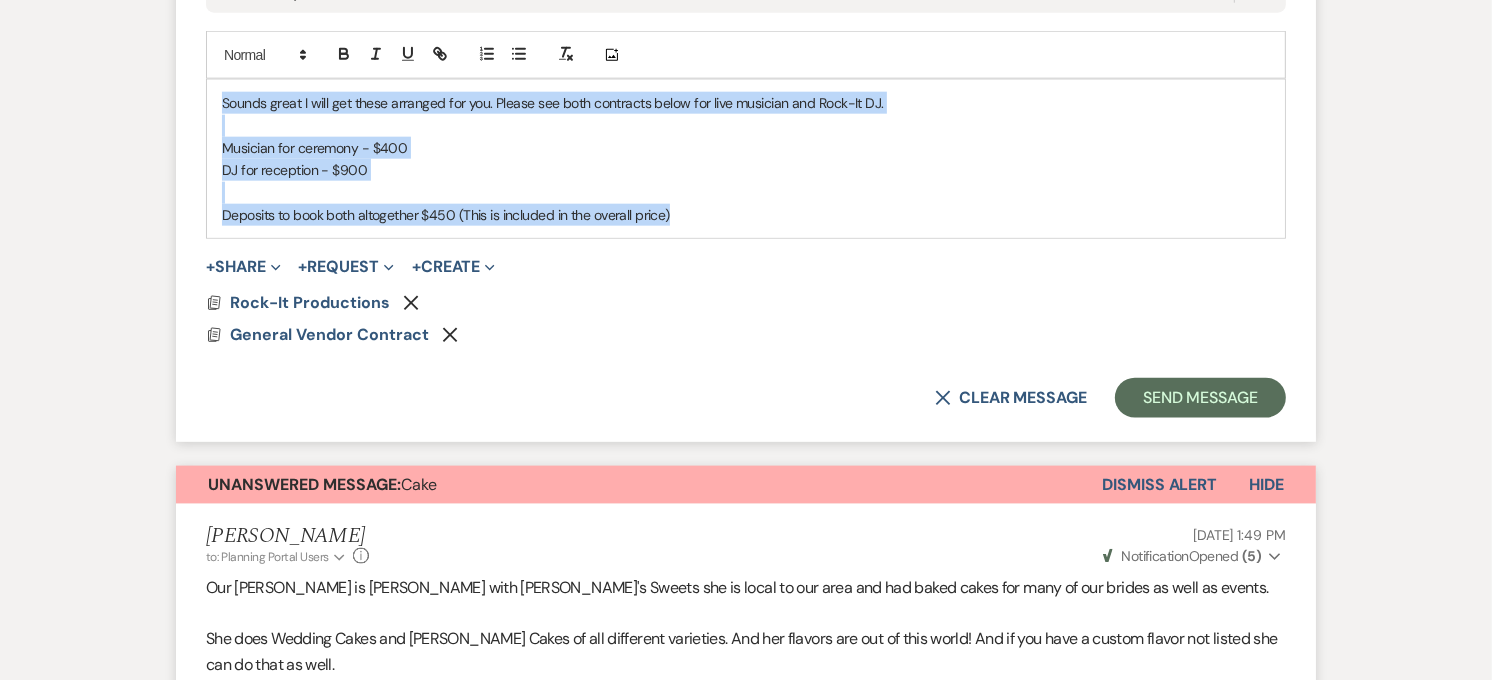 drag, startPoint x: 714, startPoint y: 206, endPoint x: 210, endPoint y: 107, distance: 513.63116 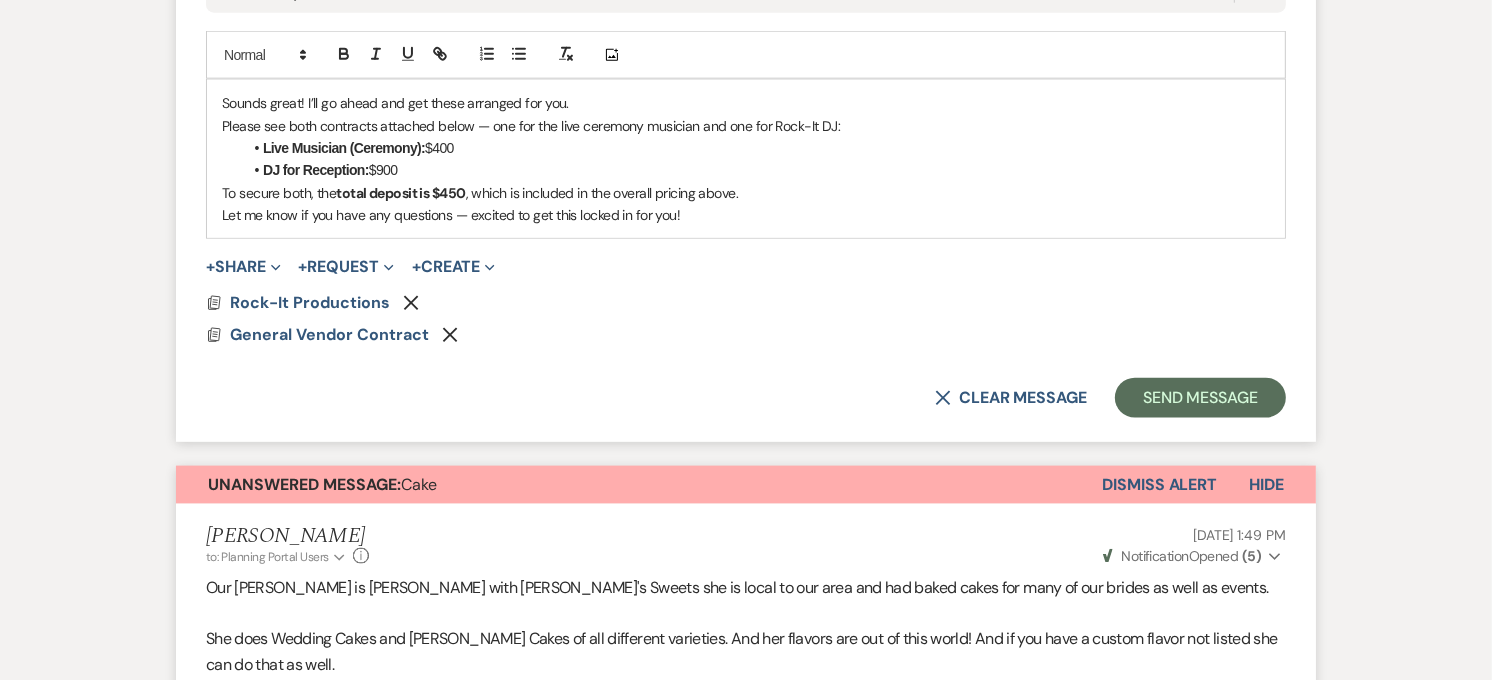 click on "DJ for Reception:  $900" at bounding box center [756, 170] 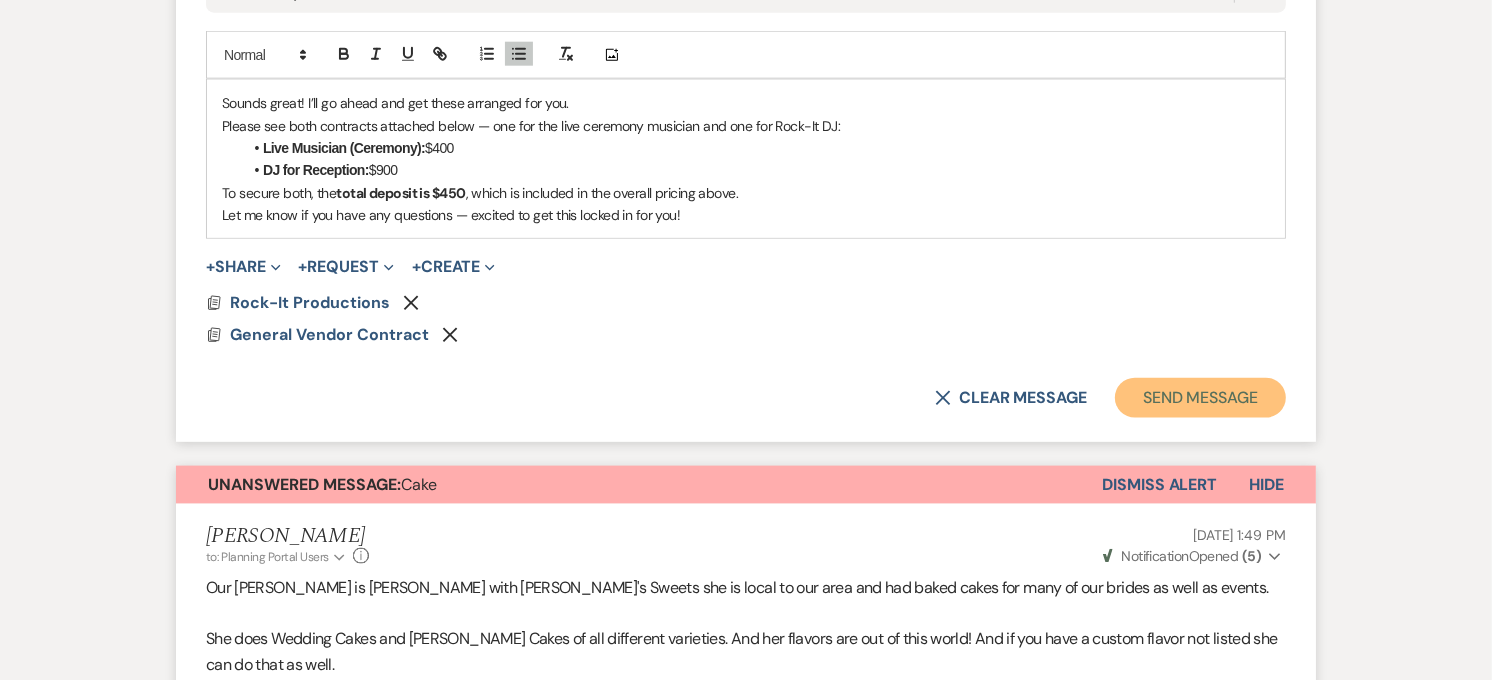 click on "Send Message" at bounding box center [1200, 398] 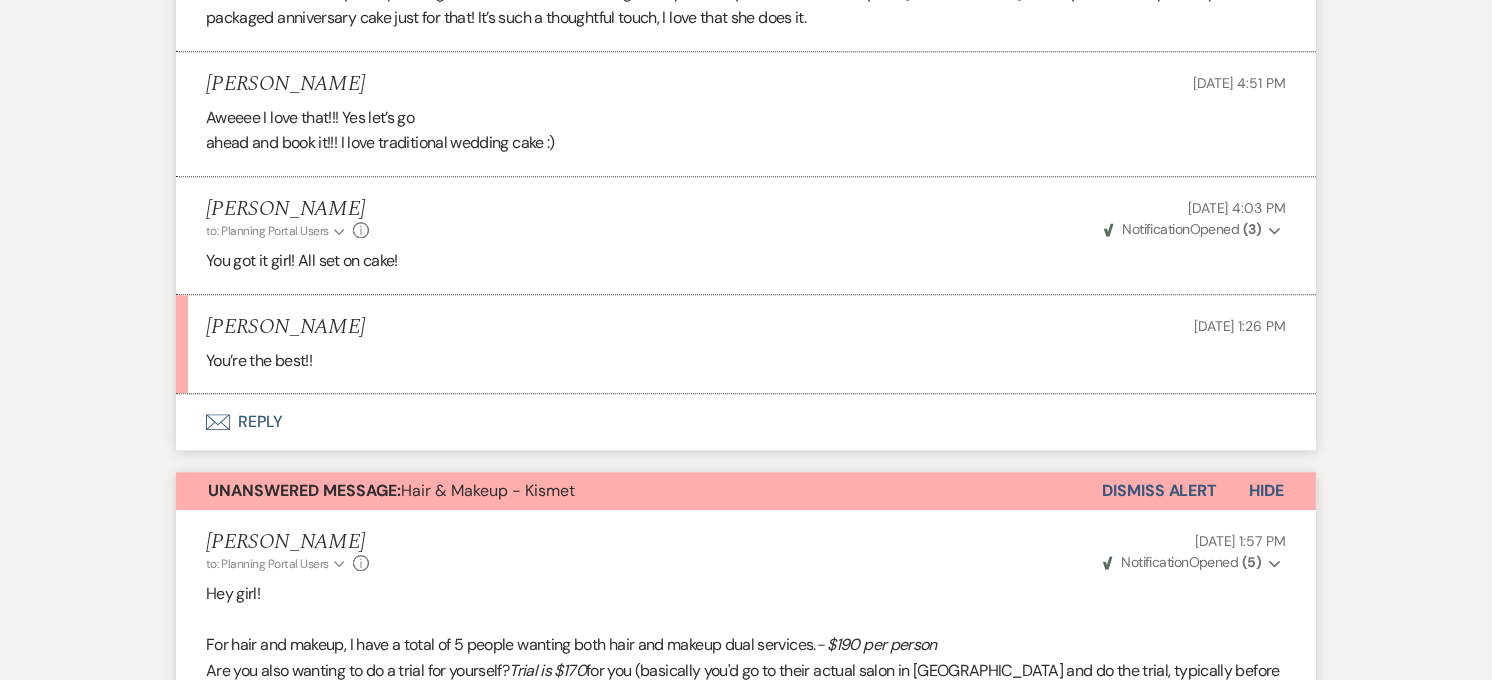 scroll, scrollTop: 4462, scrollLeft: 0, axis: vertical 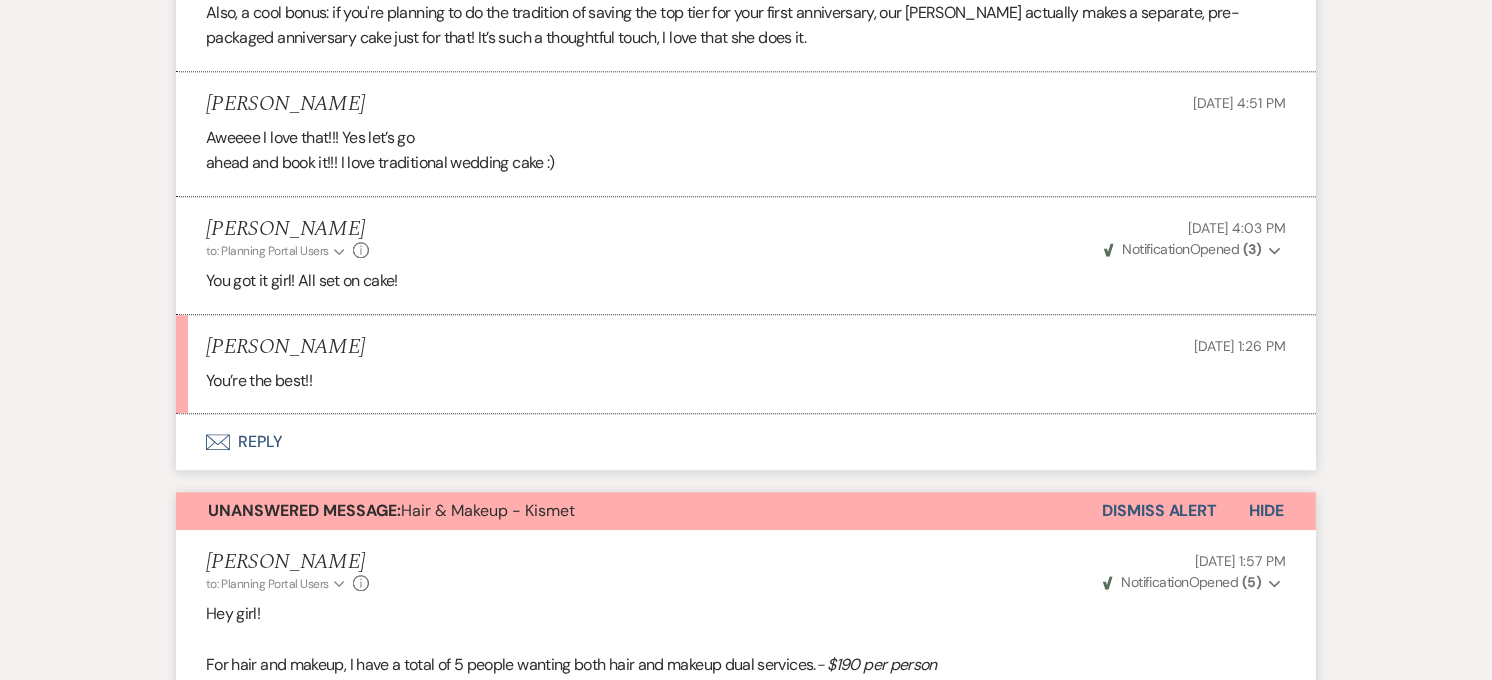click on "Envelope Reply" at bounding box center (746, 442) 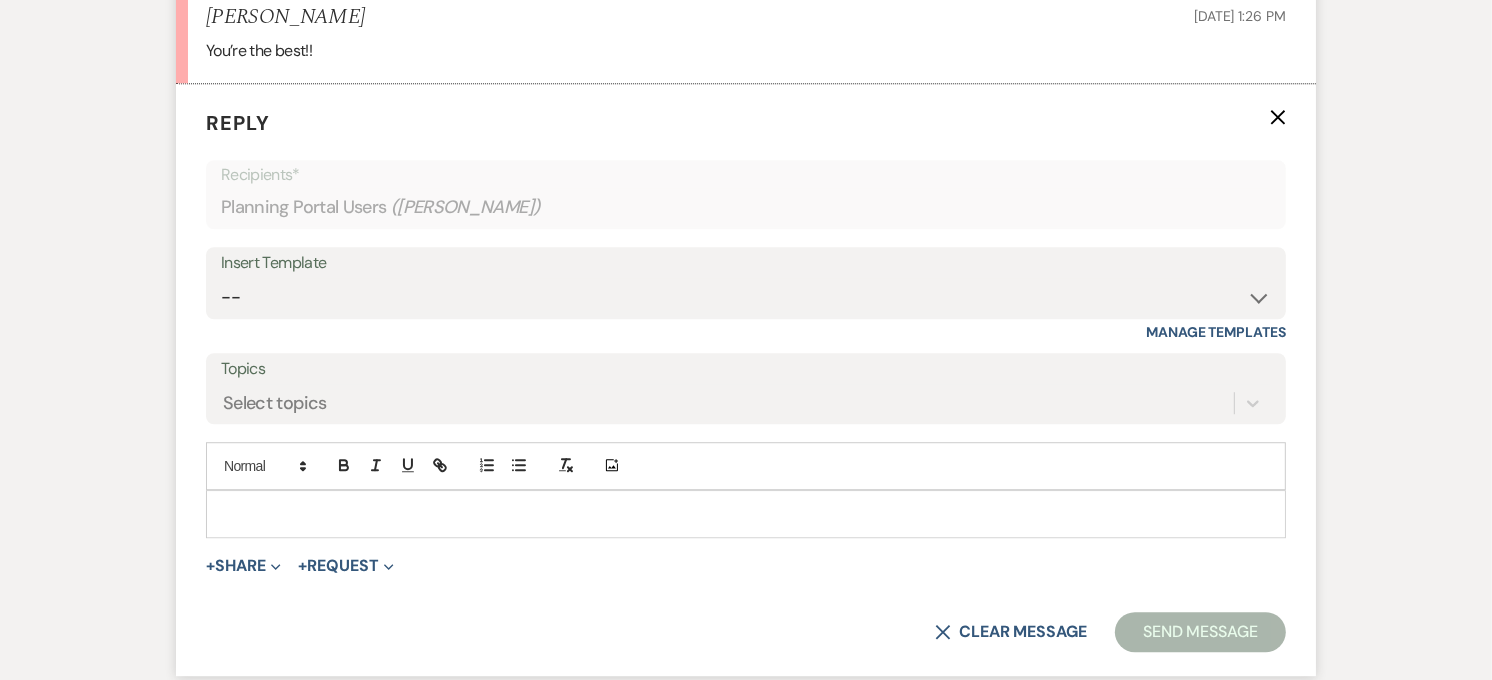 scroll, scrollTop: 4834, scrollLeft: 0, axis: vertical 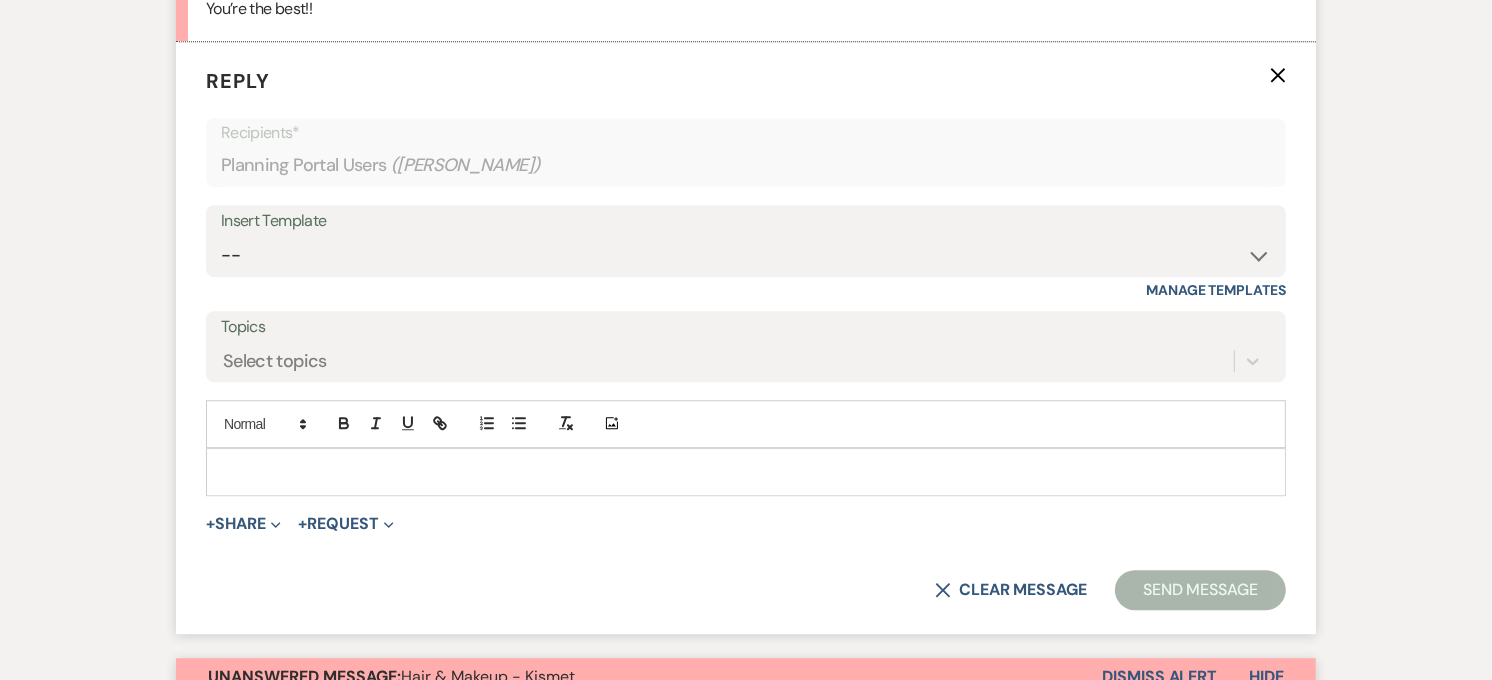 click at bounding box center [746, 472] 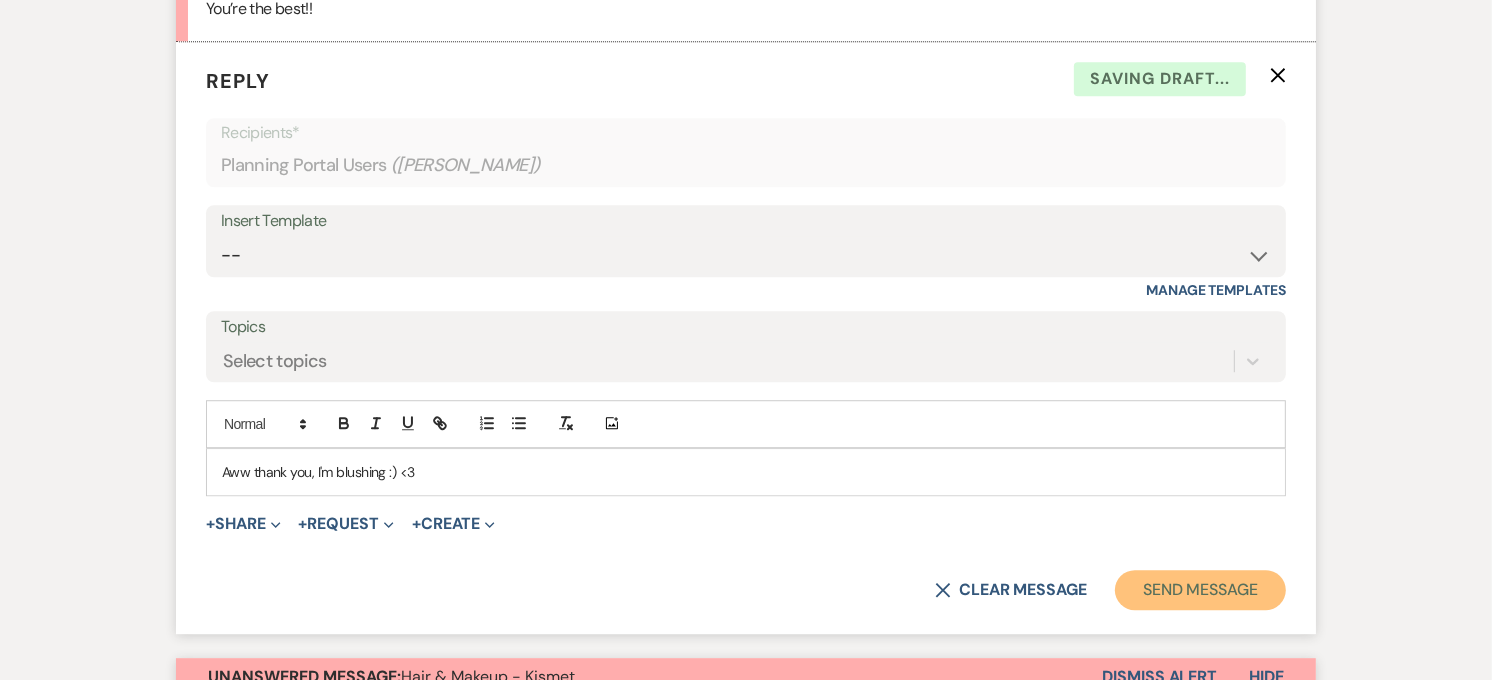 click on "Send Message" at bounding box center (1200, 590) 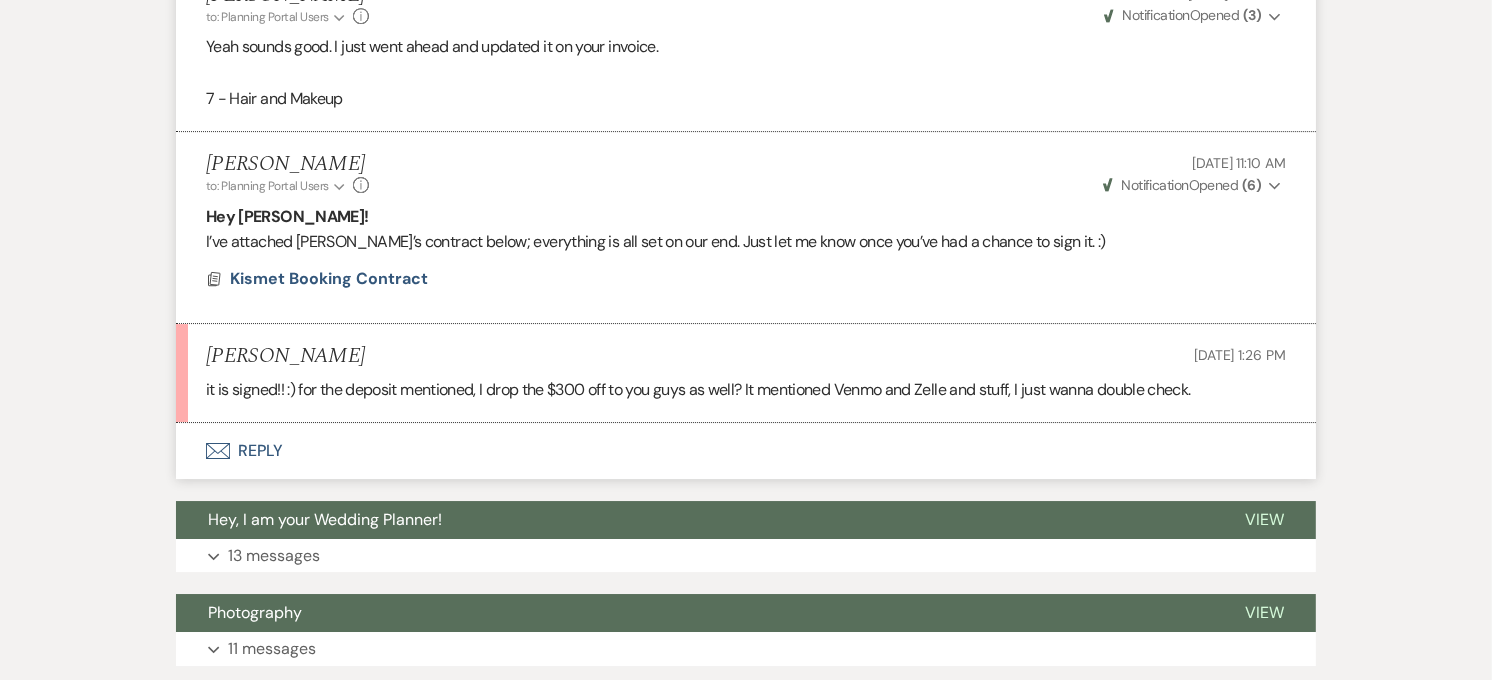 scroll, scrollTop: 5782, scrollLeft: 0, axis: vertical 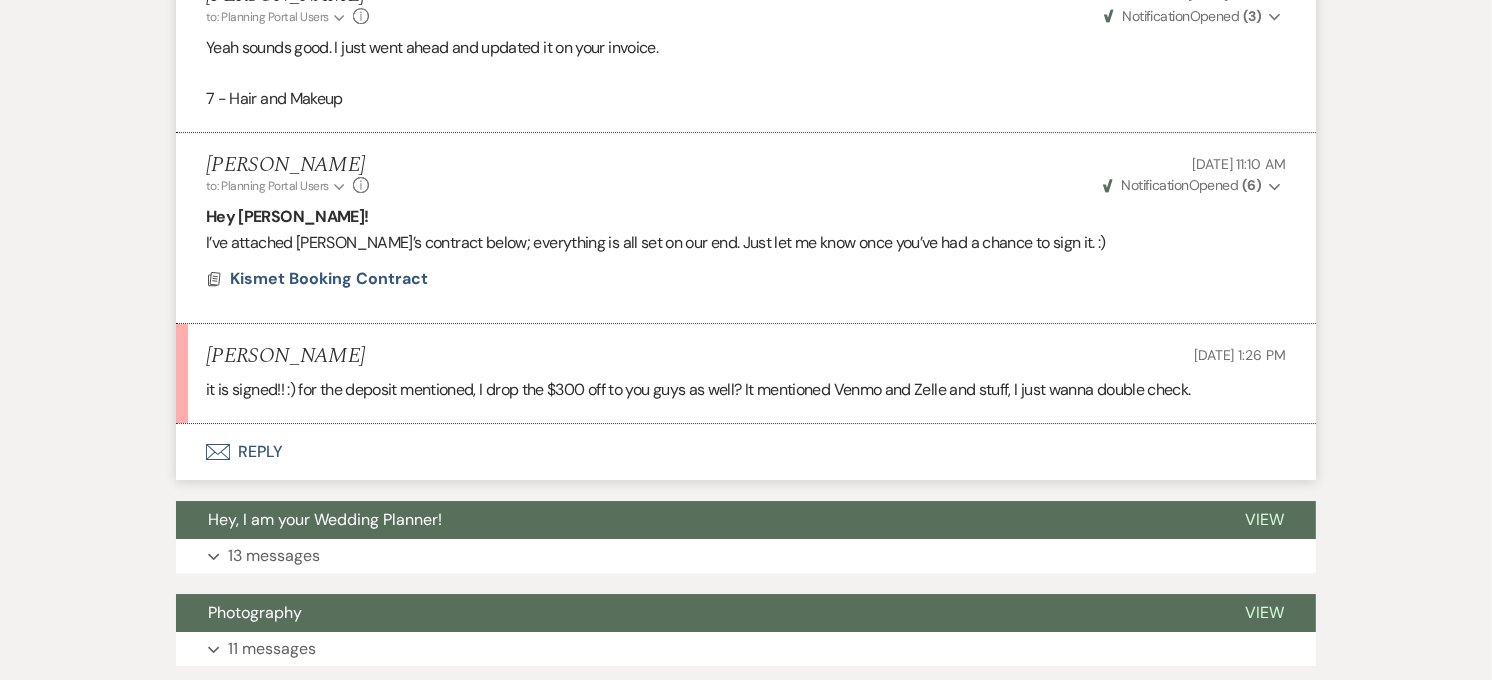 click on "Envelope Reply" at bounding box center [746, 452] 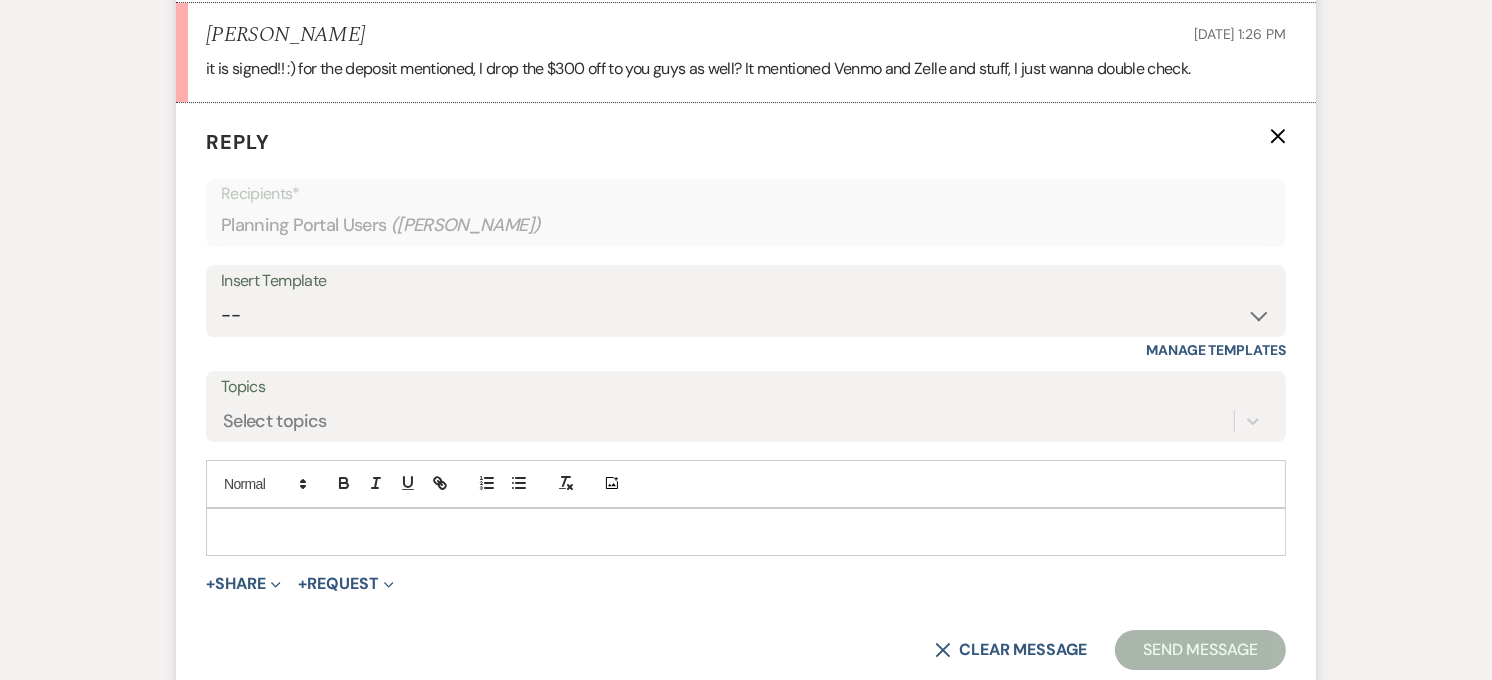 scroll, scrollTop: 6054, scrollLeft: 0, axis: vertical 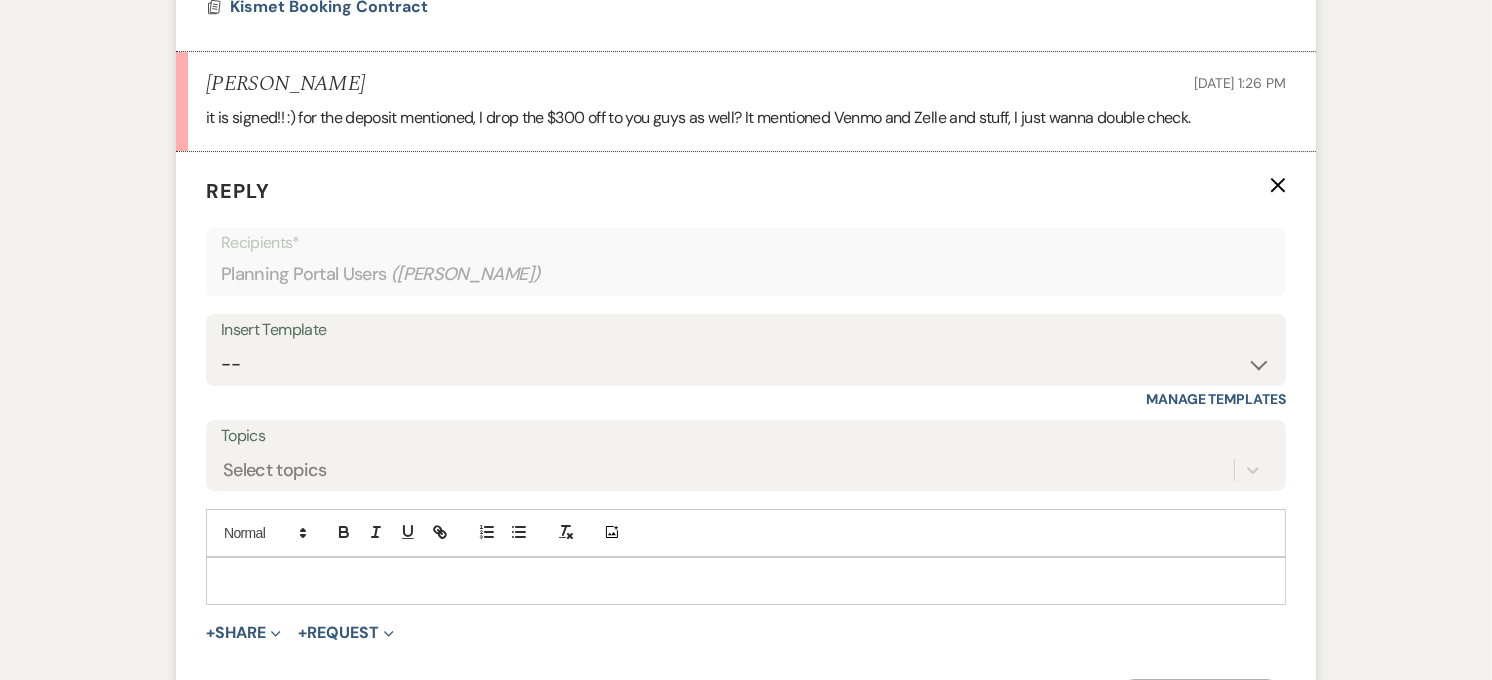 click at bounding box center (746, 581) 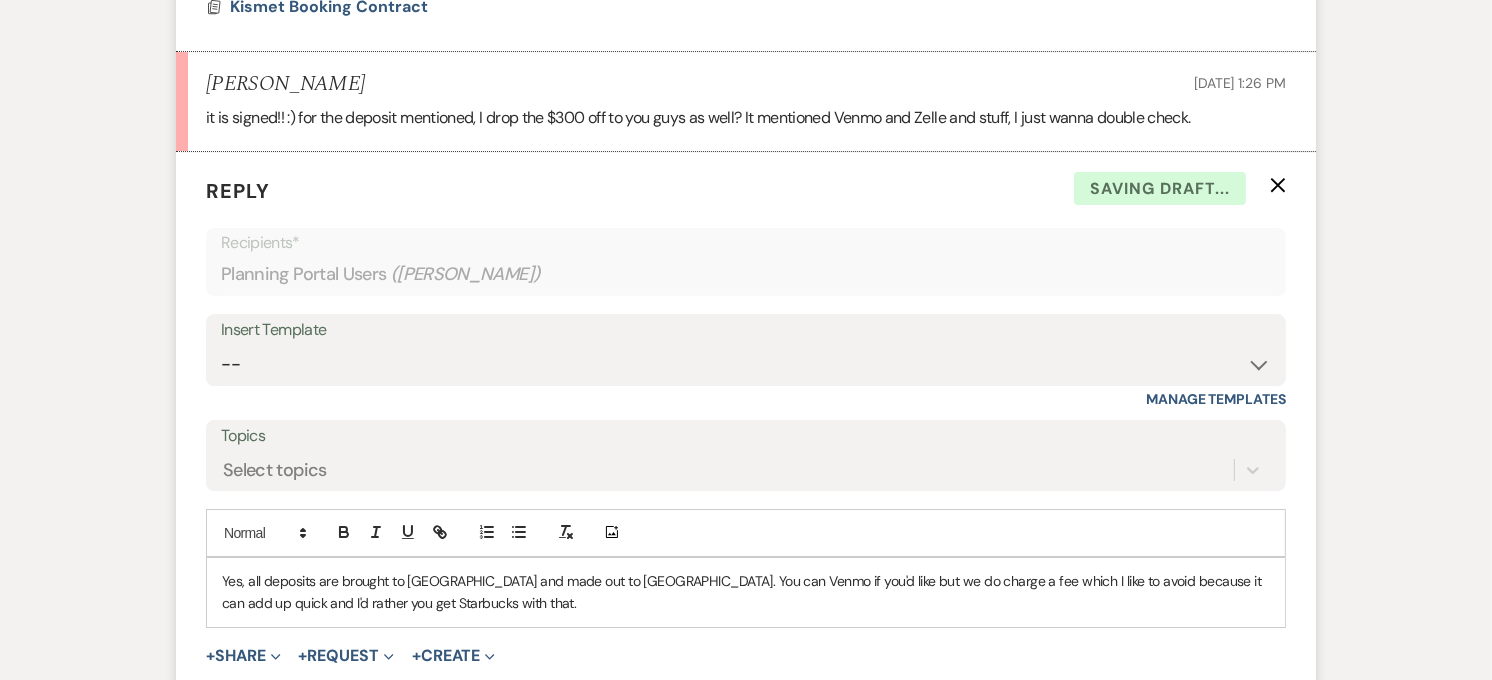 click on "Yes, all deposits are brought to [GEOGRAPHIC_DATA] and made out to [GEOGRAPHIC_DATA]. You can Venmo if you'd like but we do charge a fee which I like to avoid because it can add up quick and I'd rather you get Starbucks with that." at bounding box center [746, 592] 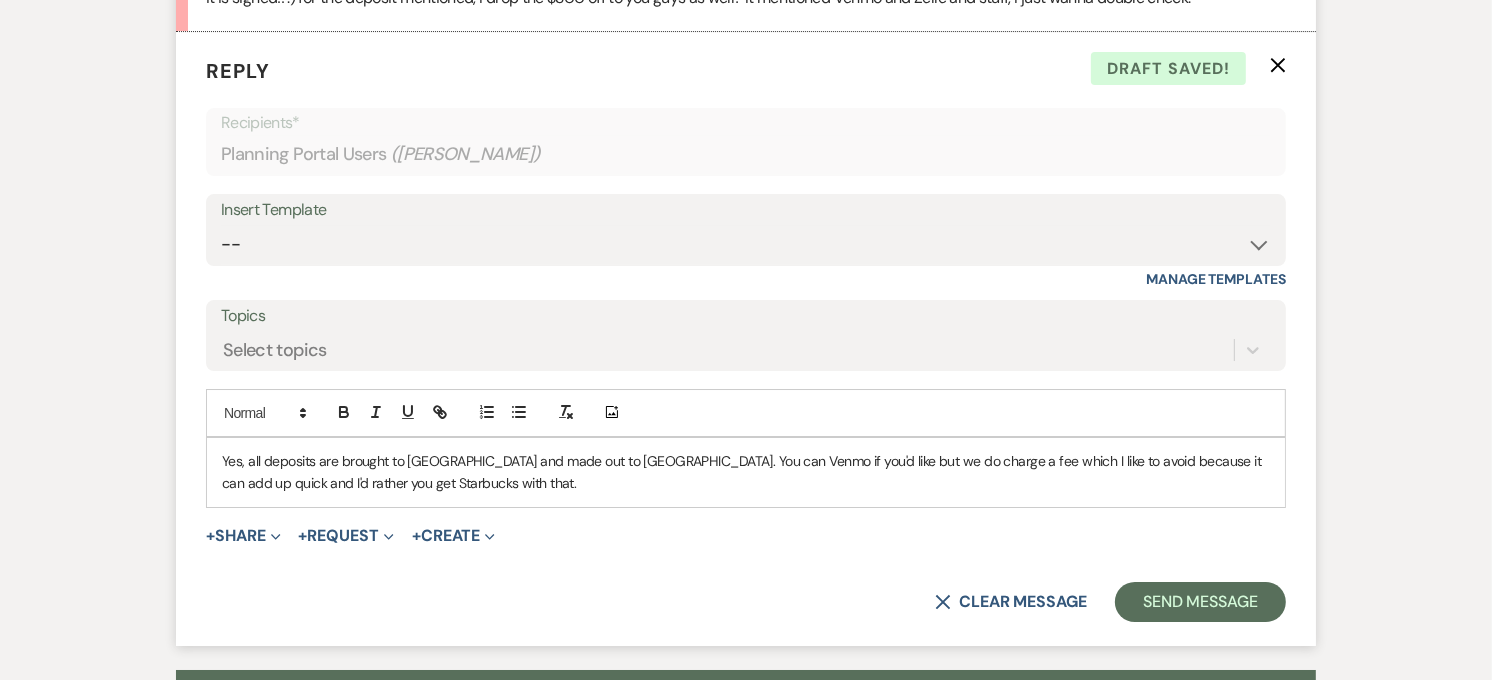 scroll, scrollTop: 6165, scrollLeft: 0, axis: vertical 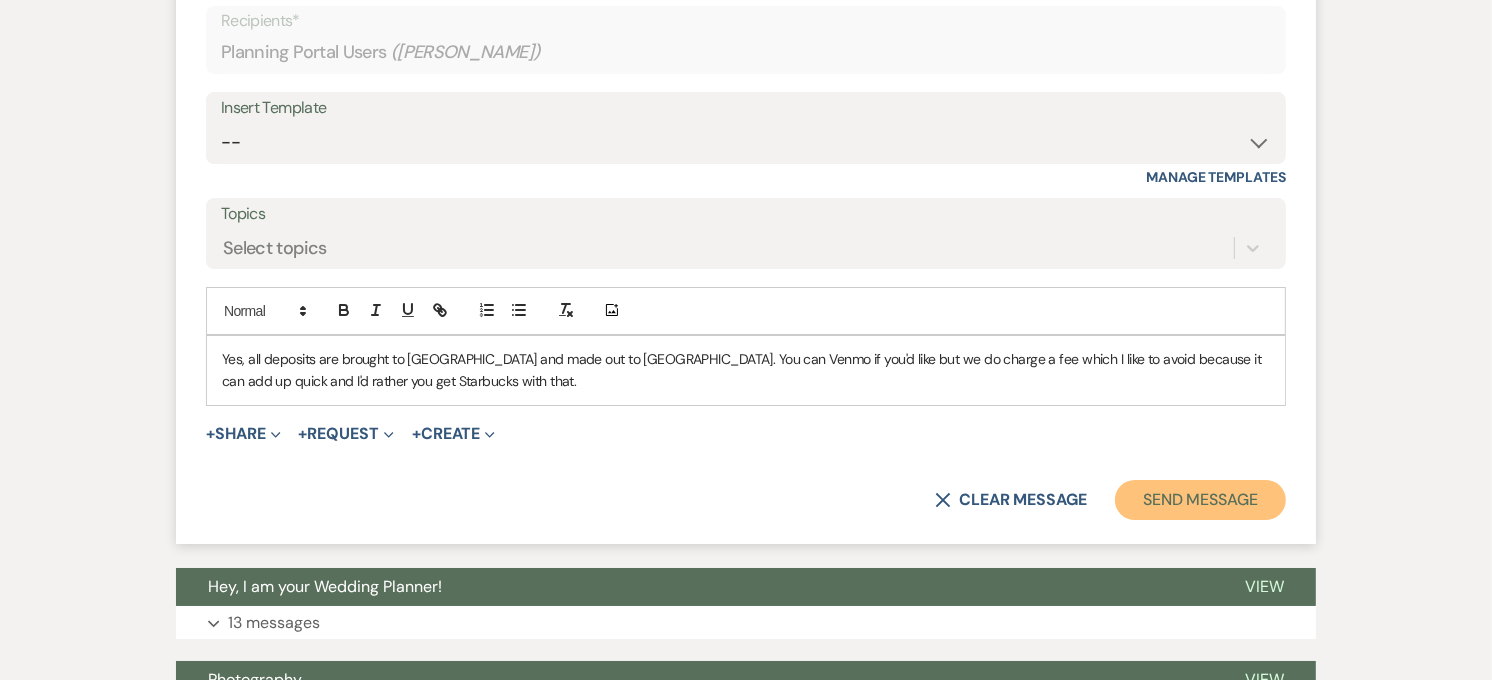 click on "Send Message" at bounding box center (1200, 500) 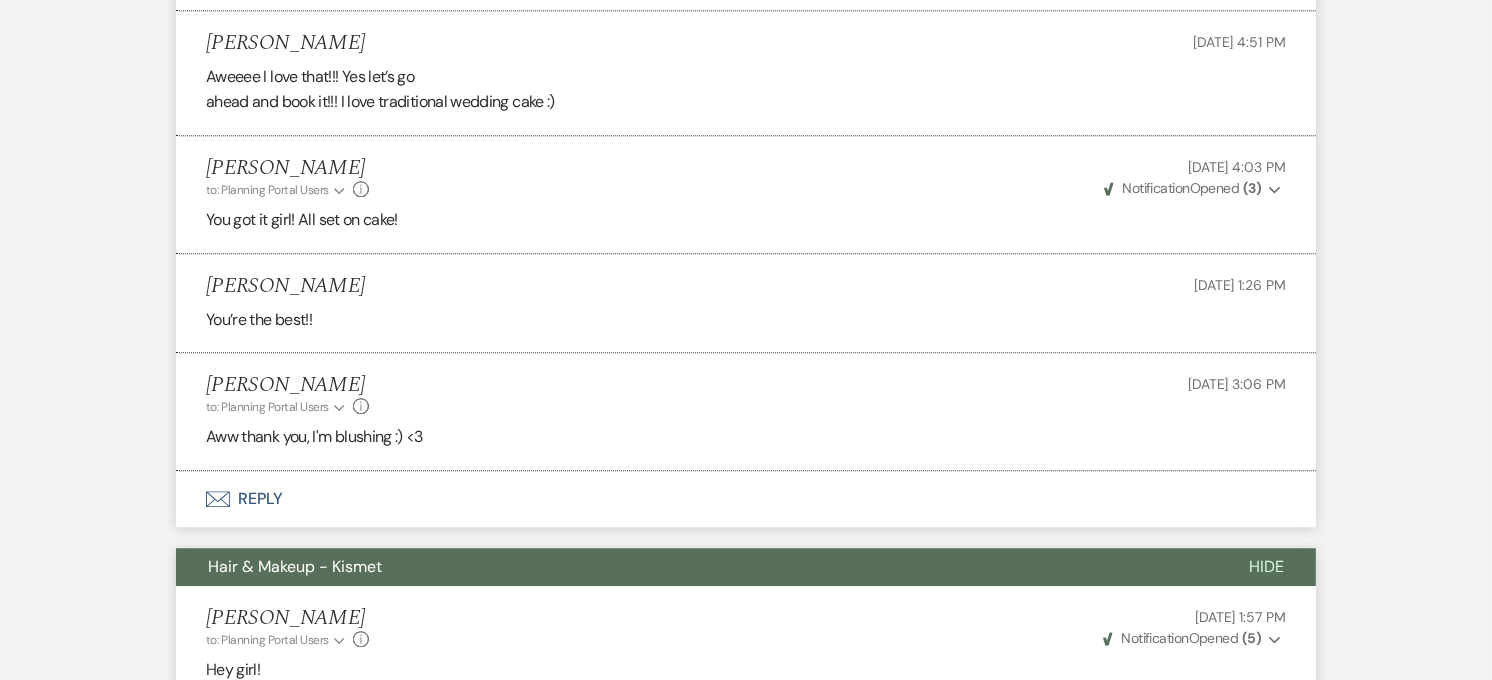 click on "Hair & Makeup - Kismet" at bounding box center [696, 567] 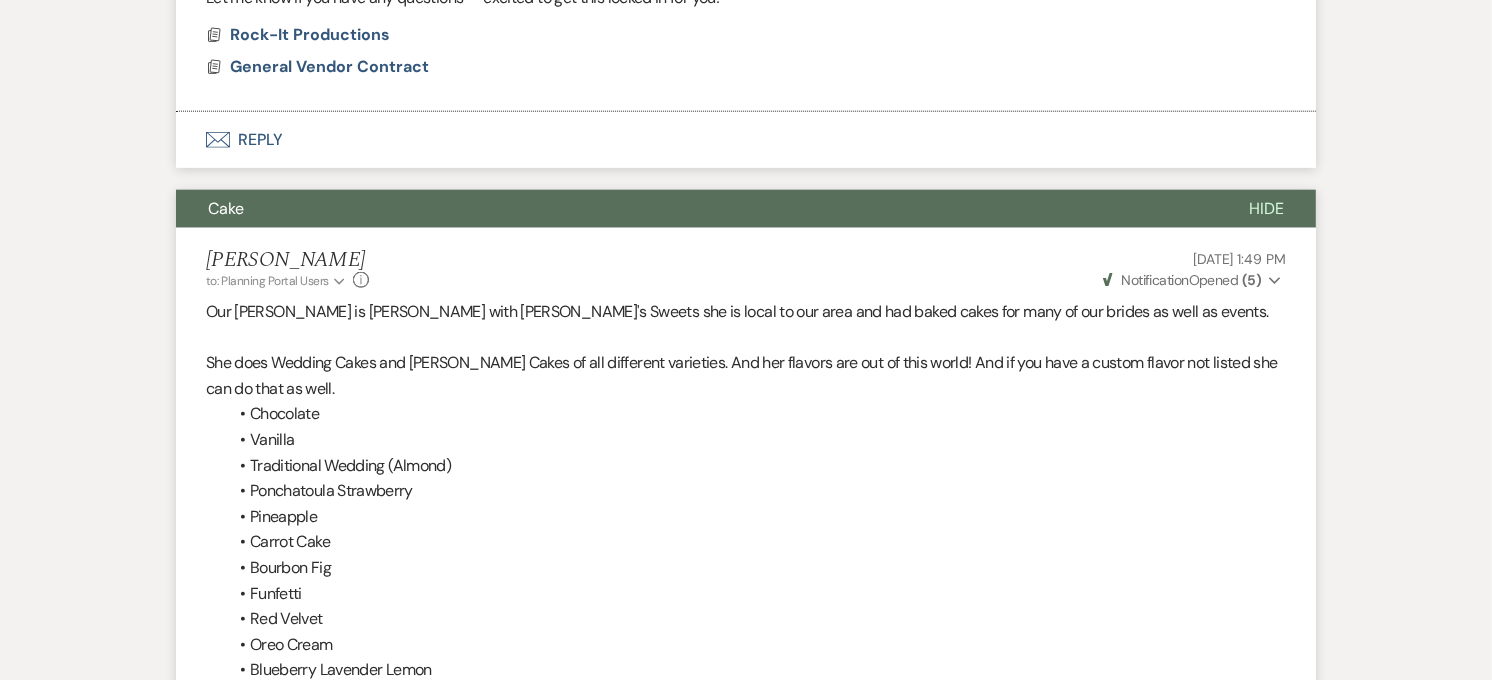 scroll, scrollTop: 1967, scrollLeft: 0, axis: vertical 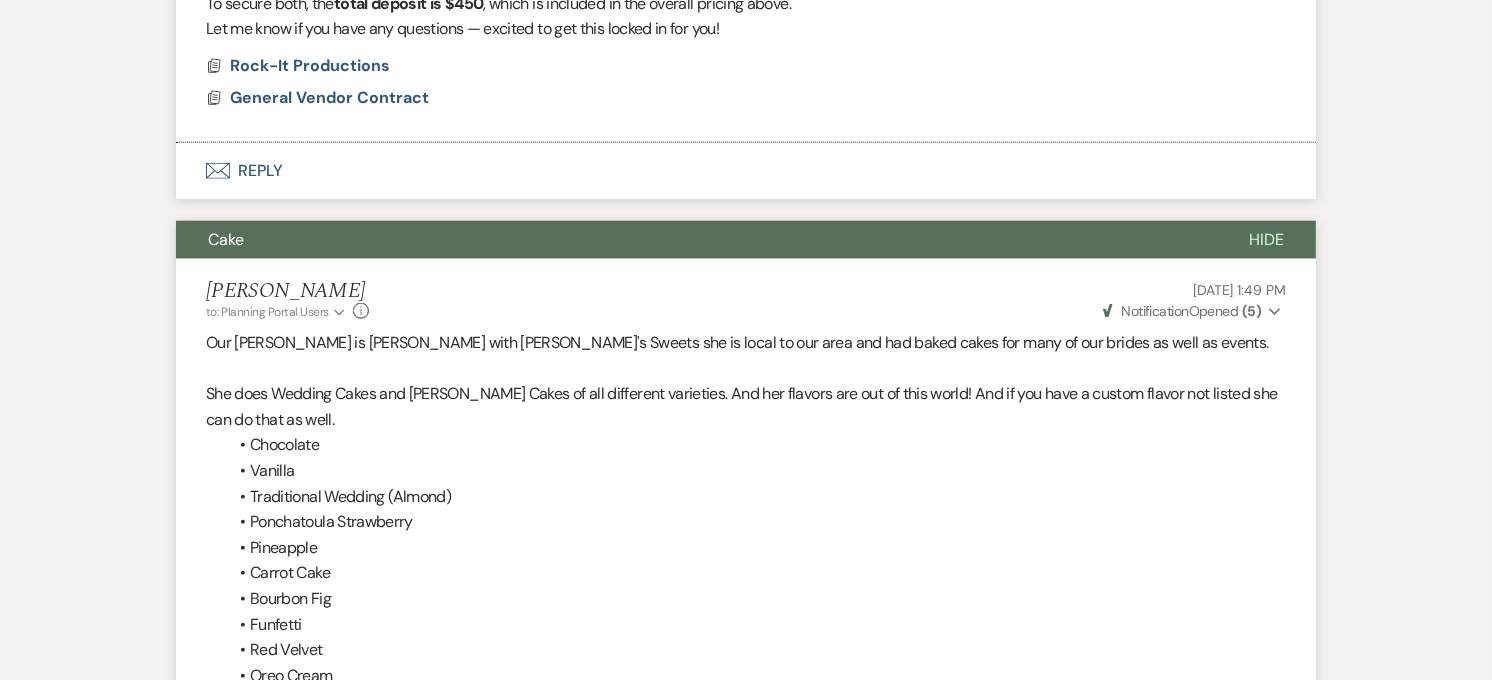 click on "Cake" at bounding box center [696, 240] 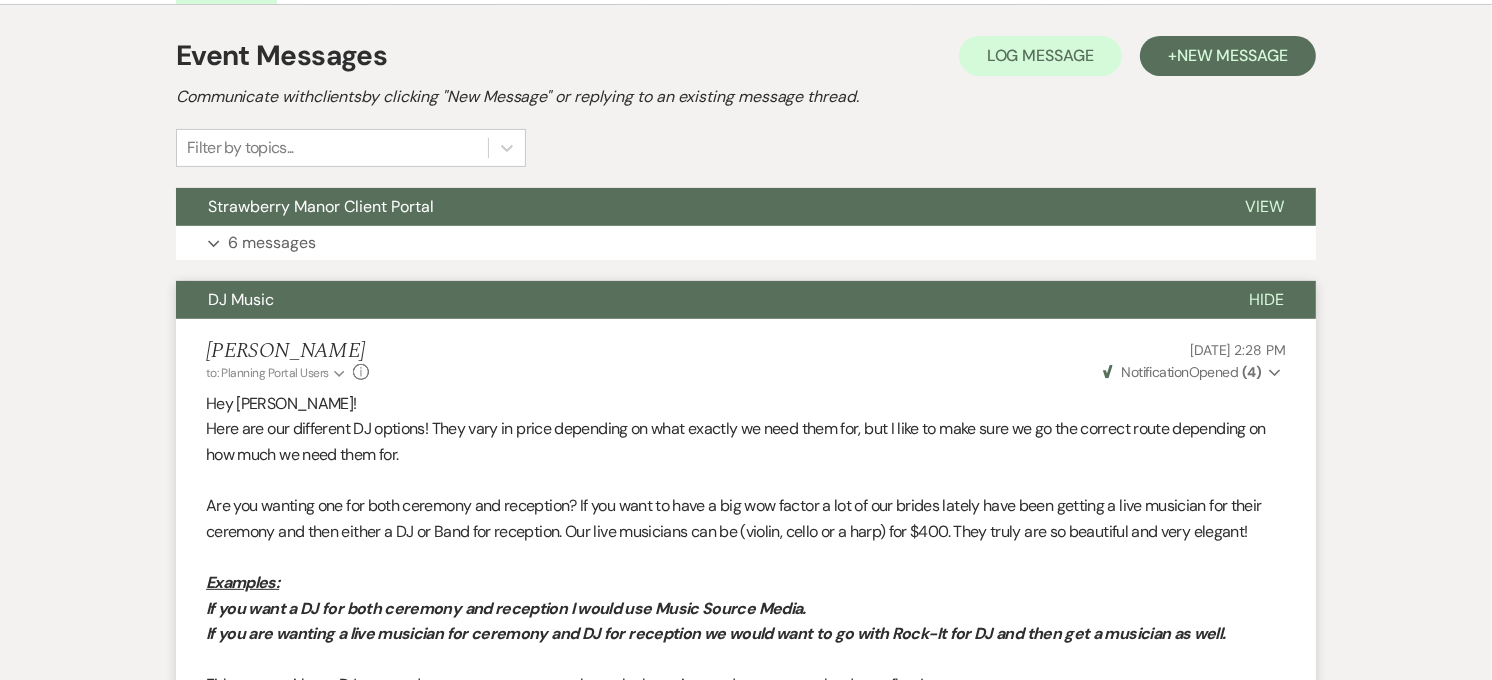scroll, scrollTop: 190, scrollLeft: 0, axis: vertical 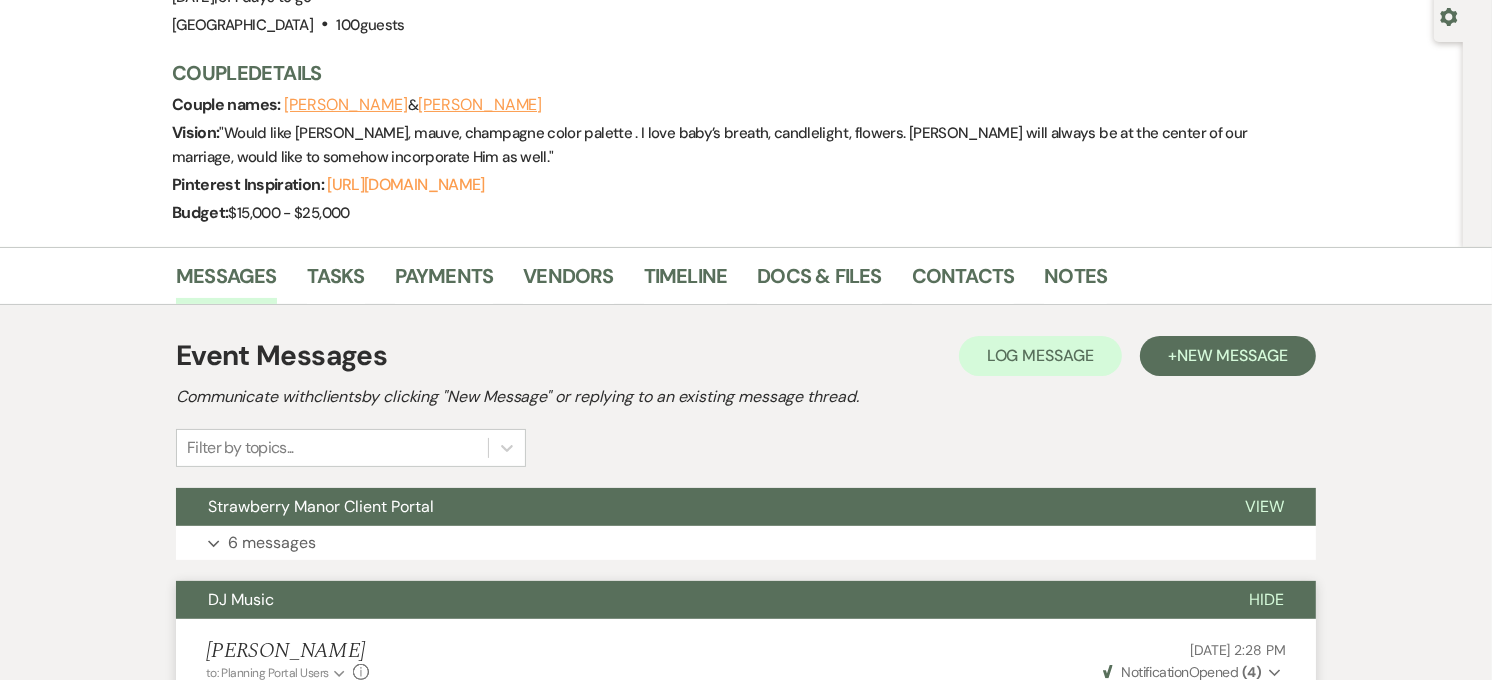 click on "DJ Music" at bounding box center [696, 600] 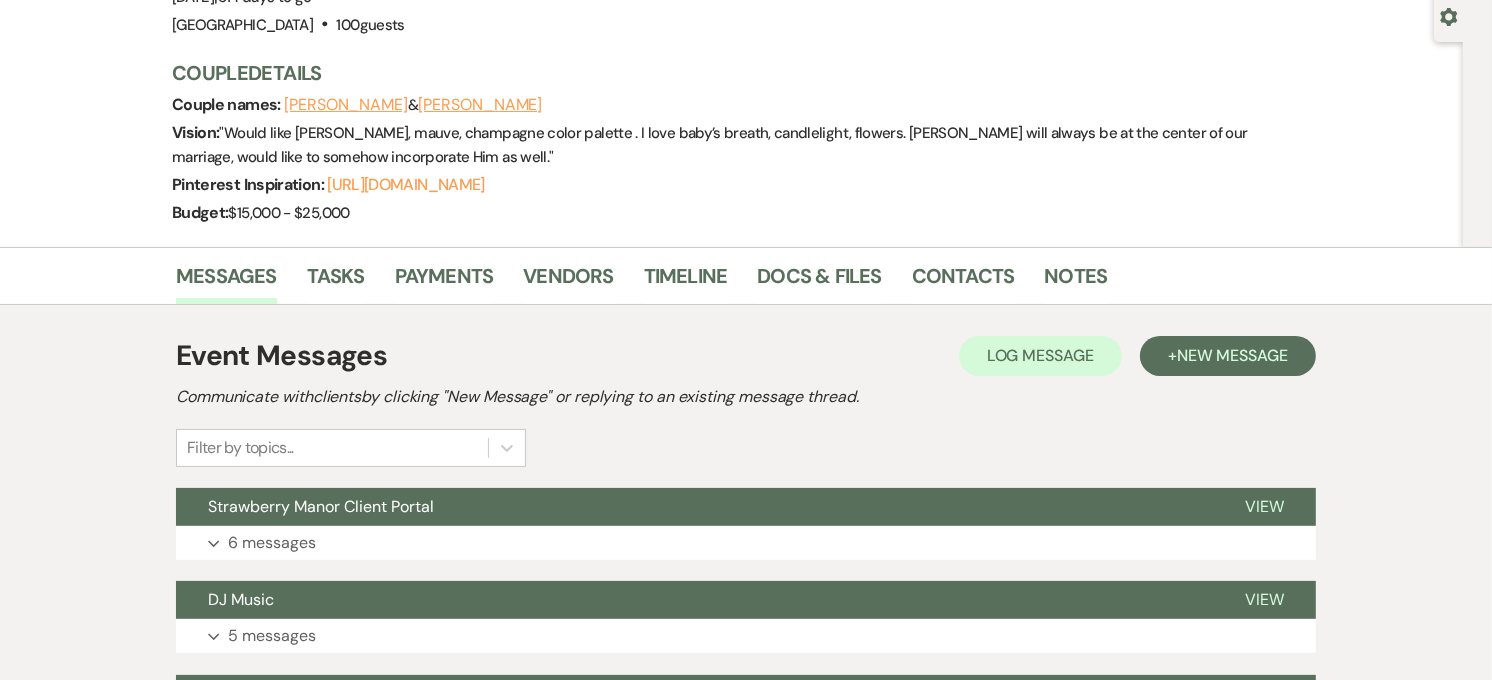 scroll, scrollTop: 0, scrollLeft: 0, axis: both 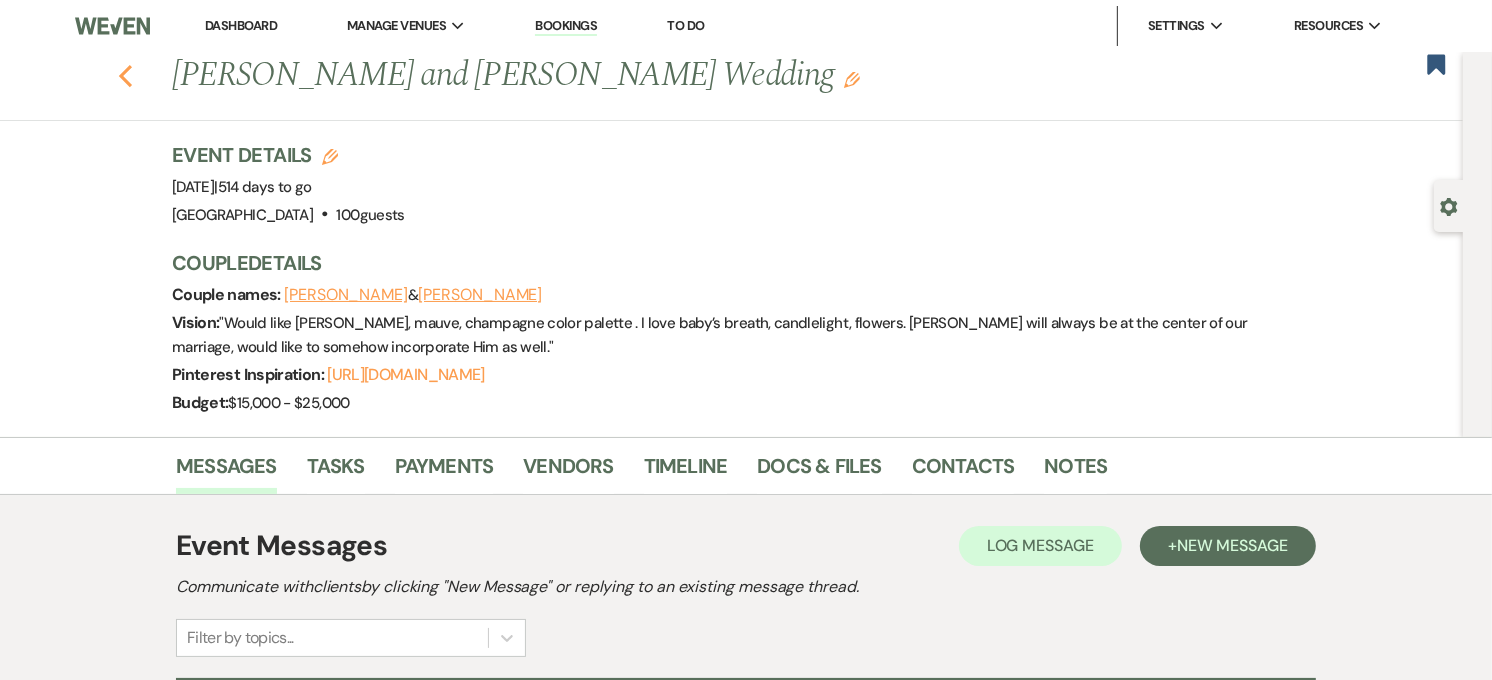 click on "Previous" 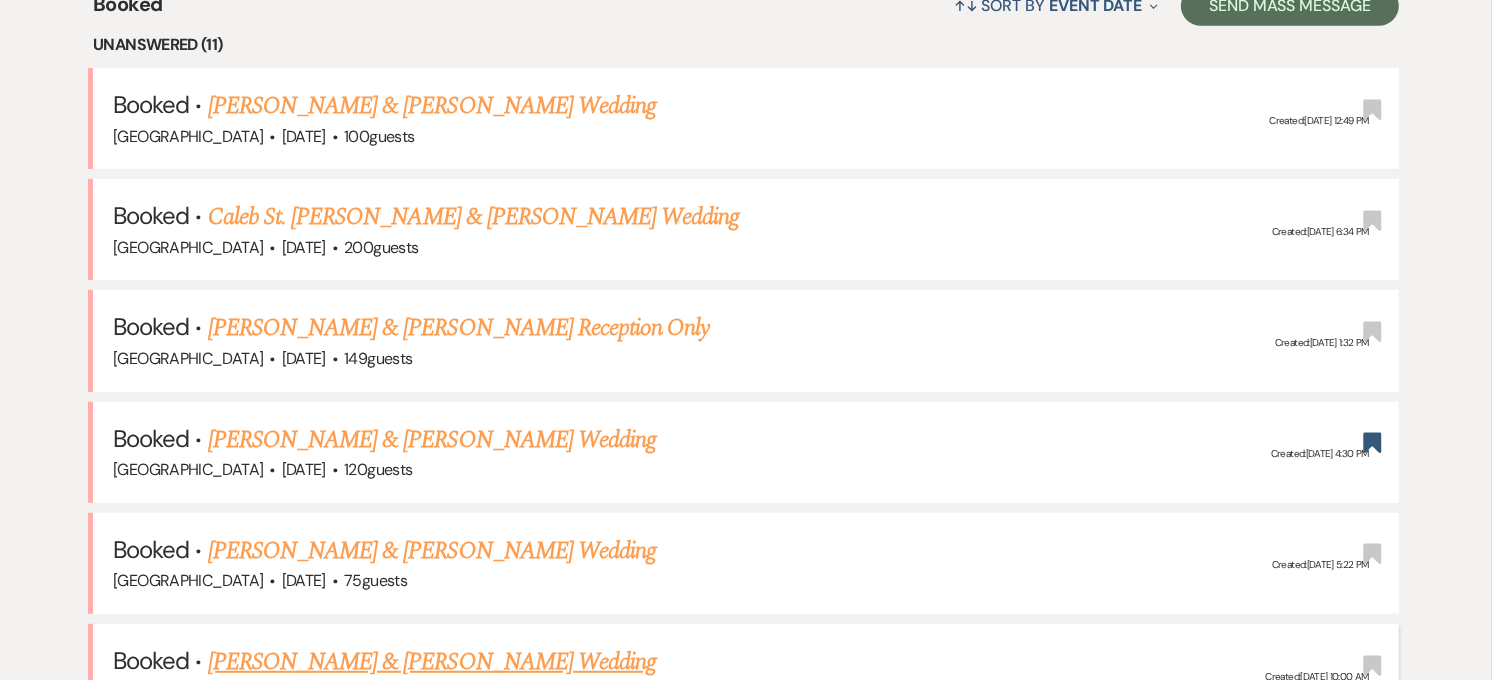 scroll, scrollTop: 808, scrollLeft: 0, axis: vertical 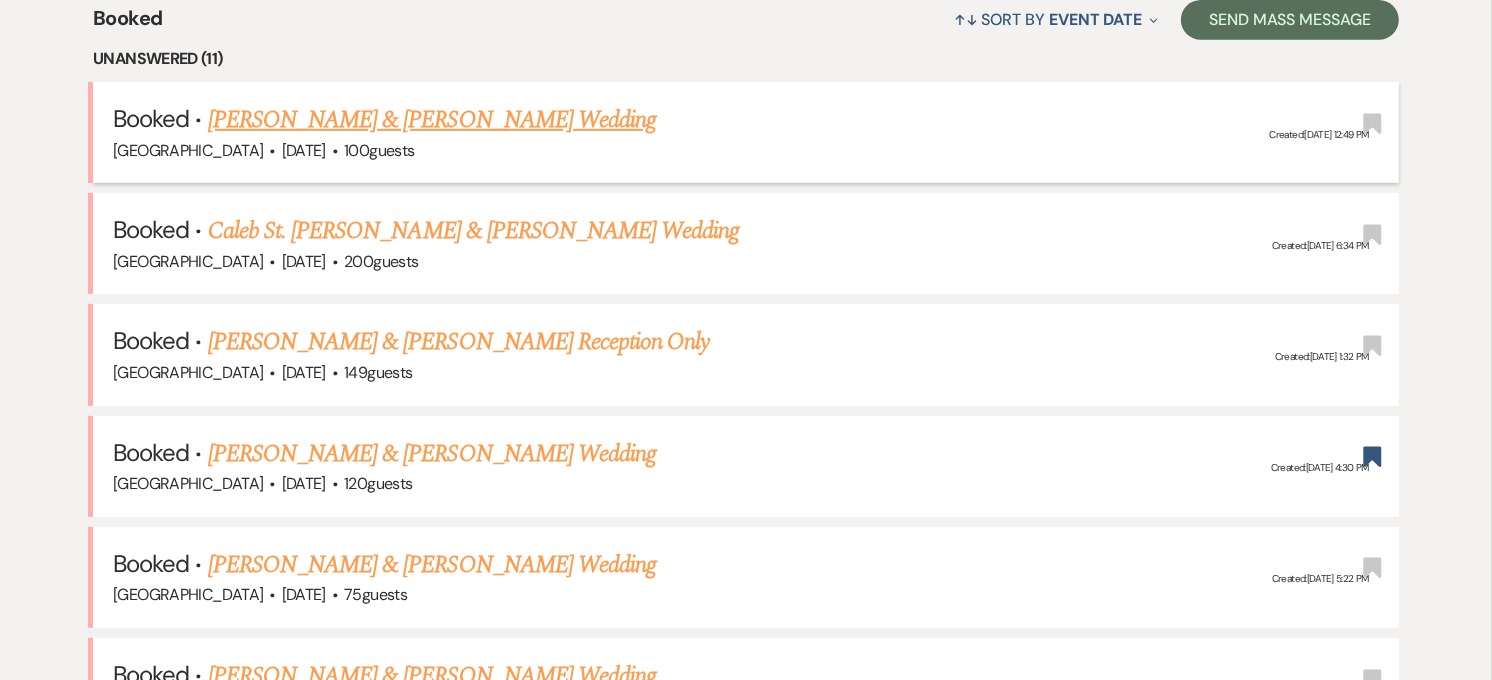 click on "[PERSON_NAME] & [PERSON_NAME] Wedding" at bounding box center (432, 120) 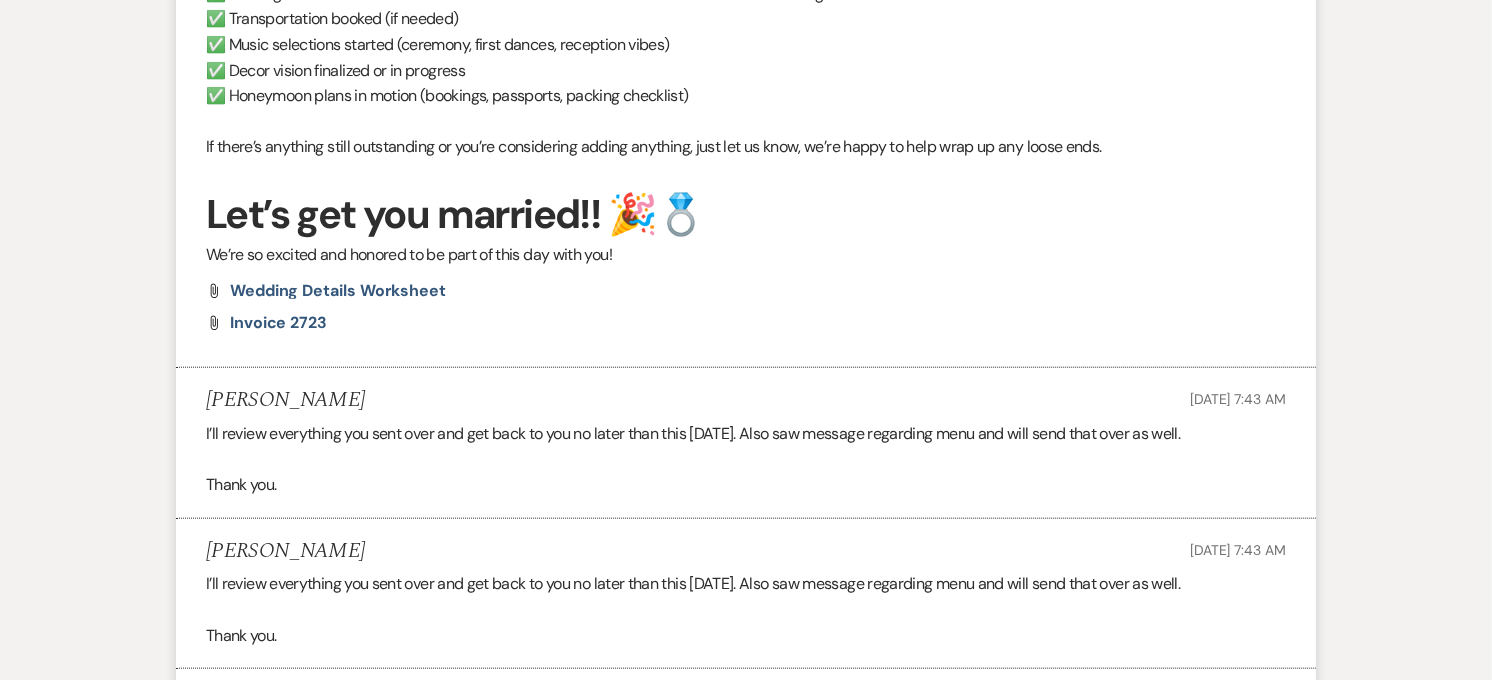 scroll, scrollTop: 2143, scrollLeft: 0, axis: vertical 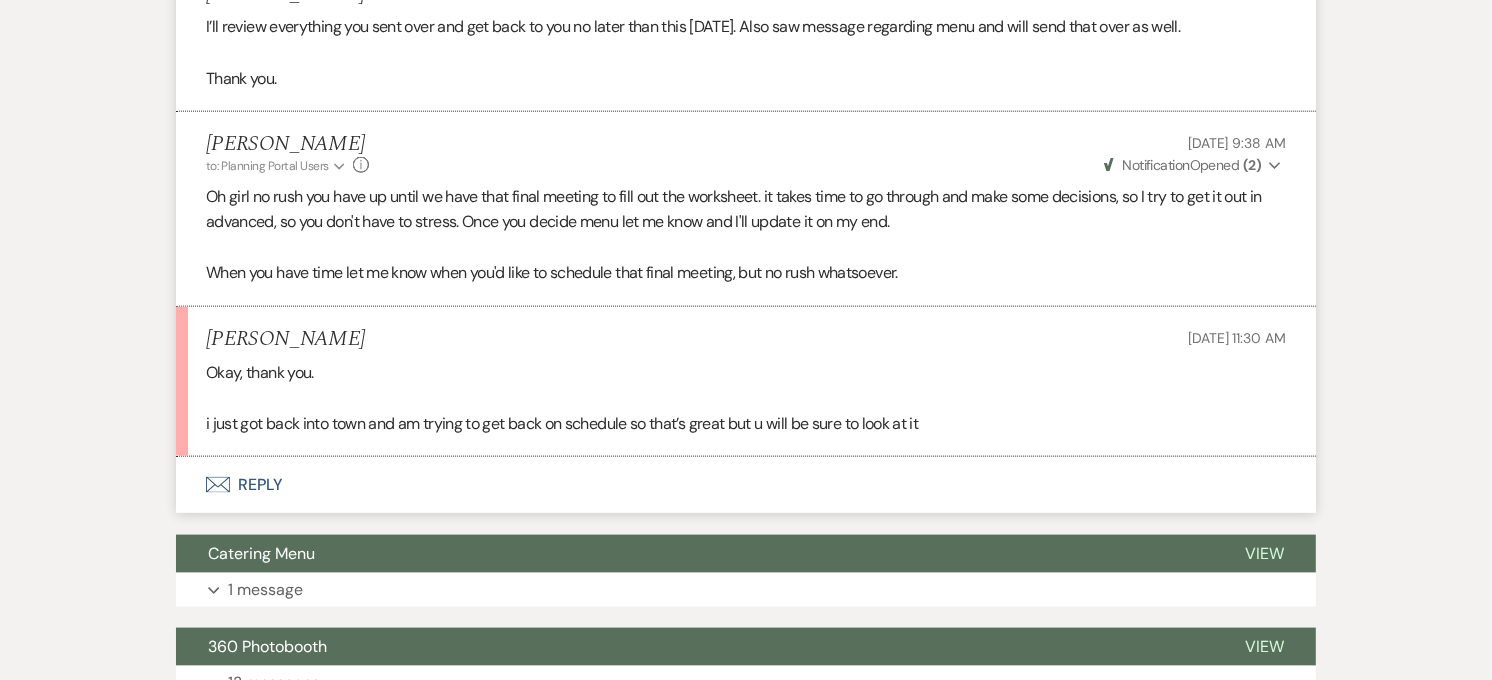 click on "Envelope Reply" at bounding box center (746, 485) 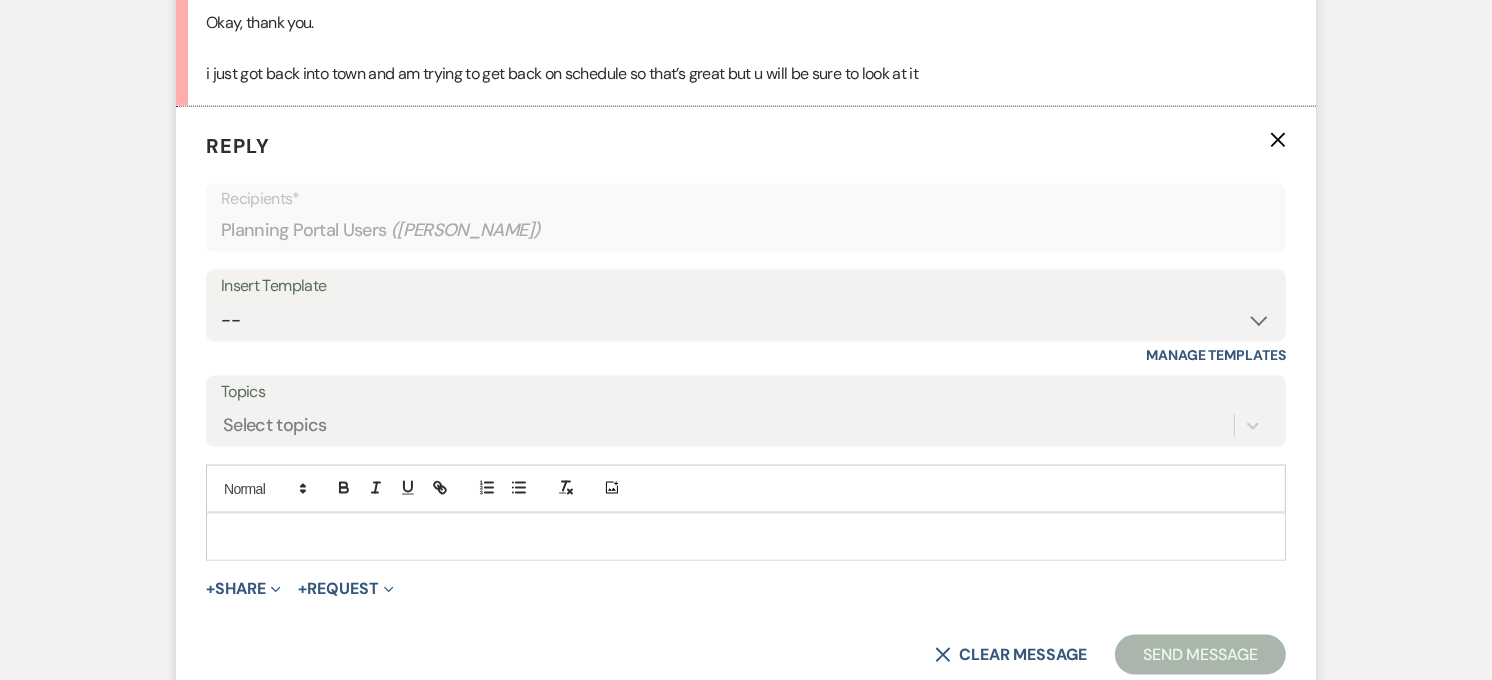 scroll, scrollTop: 2557, scrollLeft: 0, axis: vertical 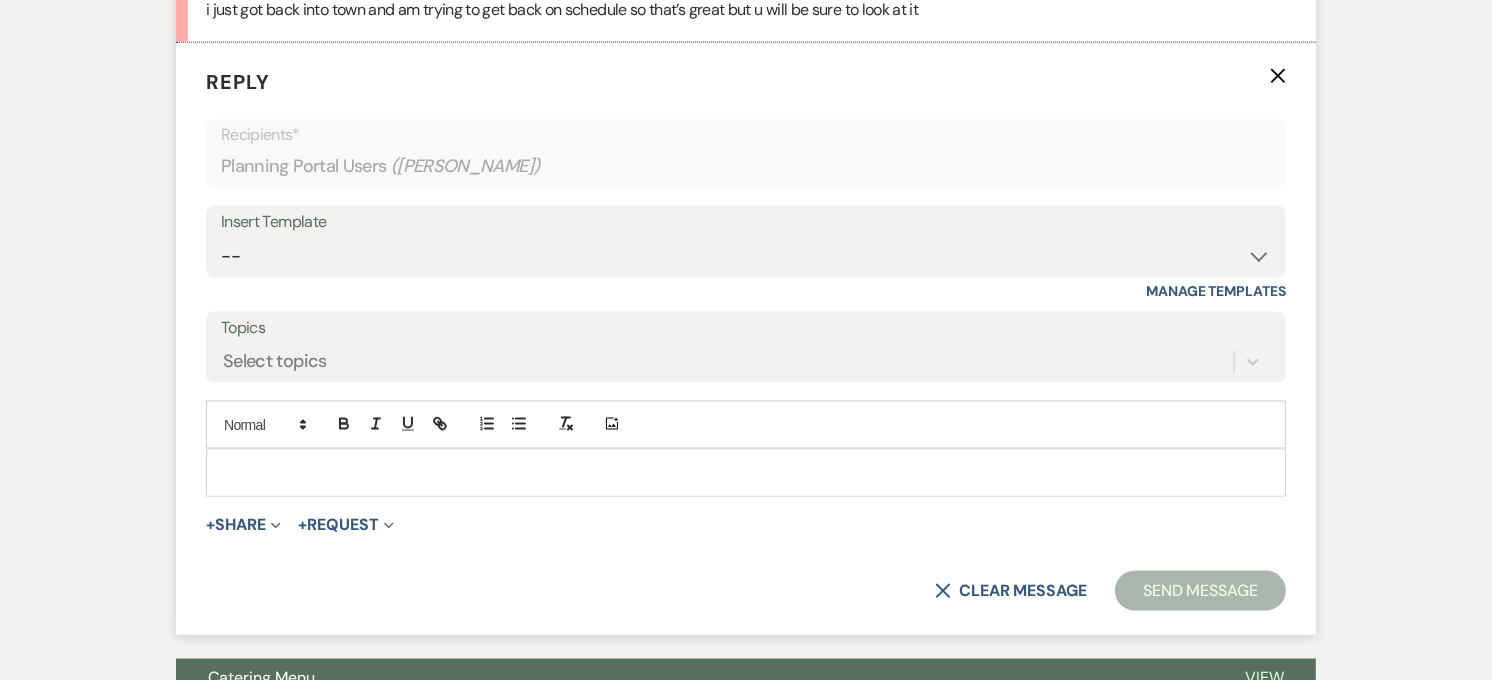 click at bounding box center [746, 473] 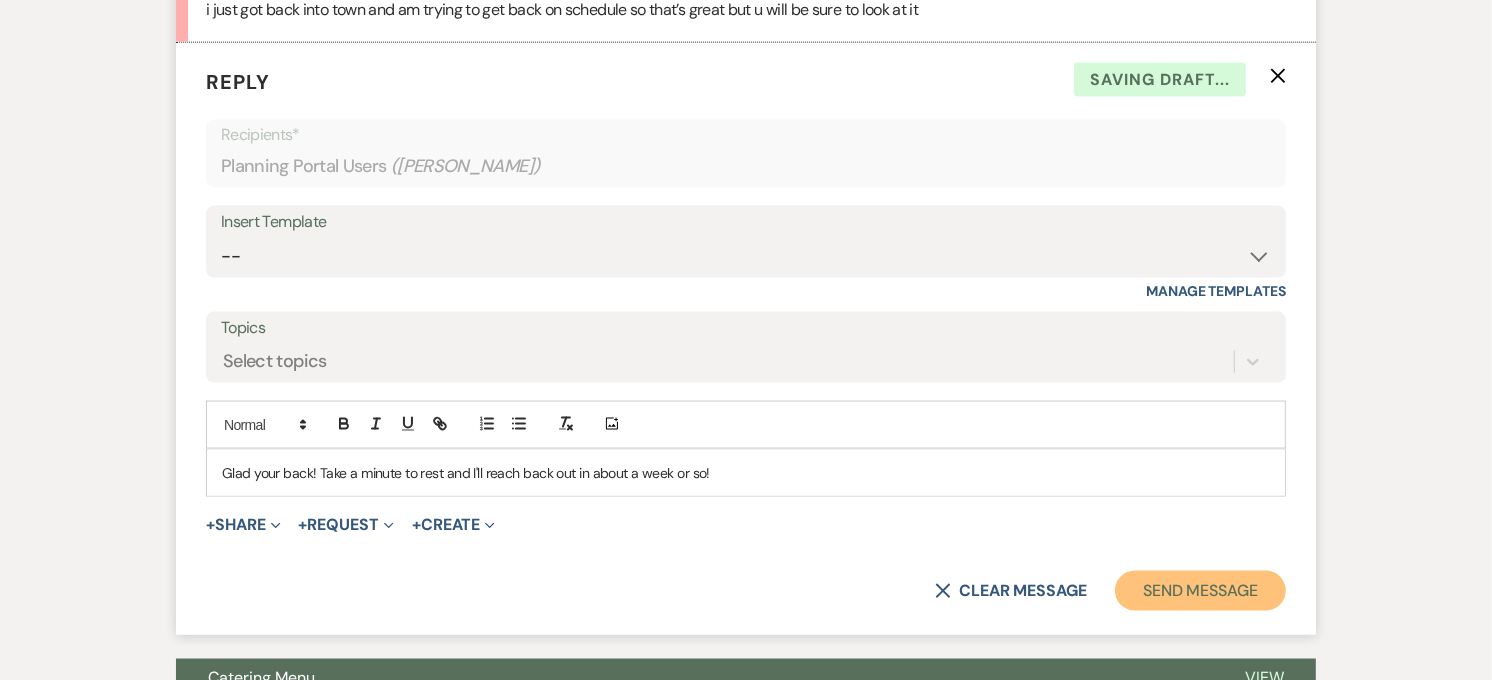 click on "Send Message" at bounding box center [1200, 591] 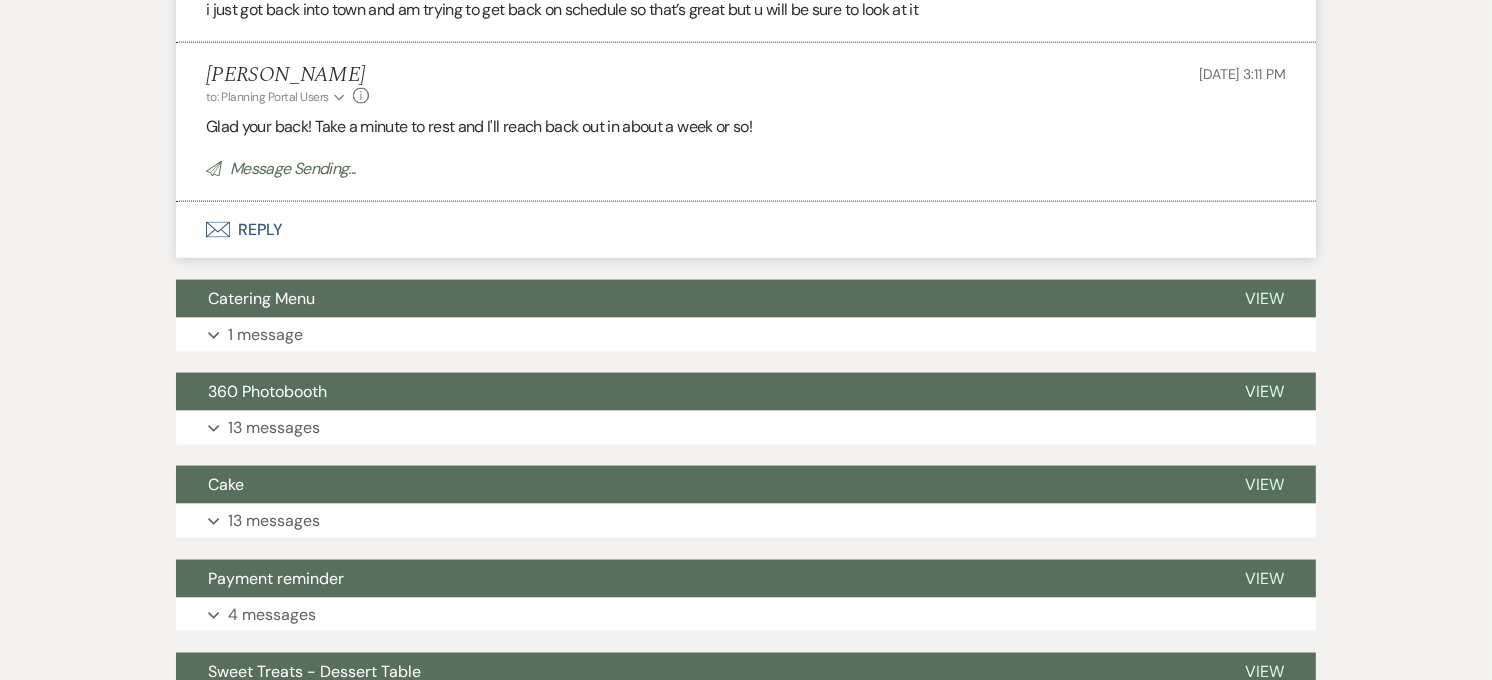 scroll, scrollTop: 0, scrollLeft: 0, axis: both 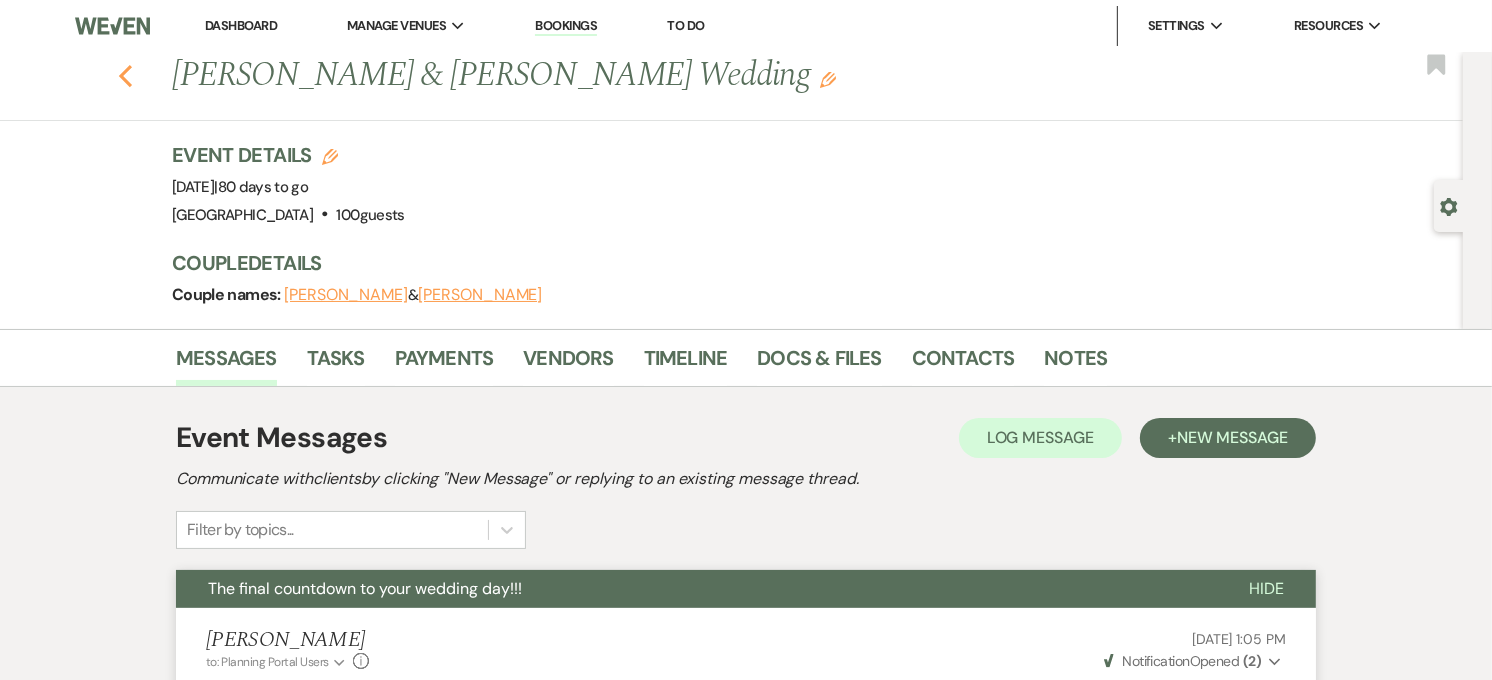 click 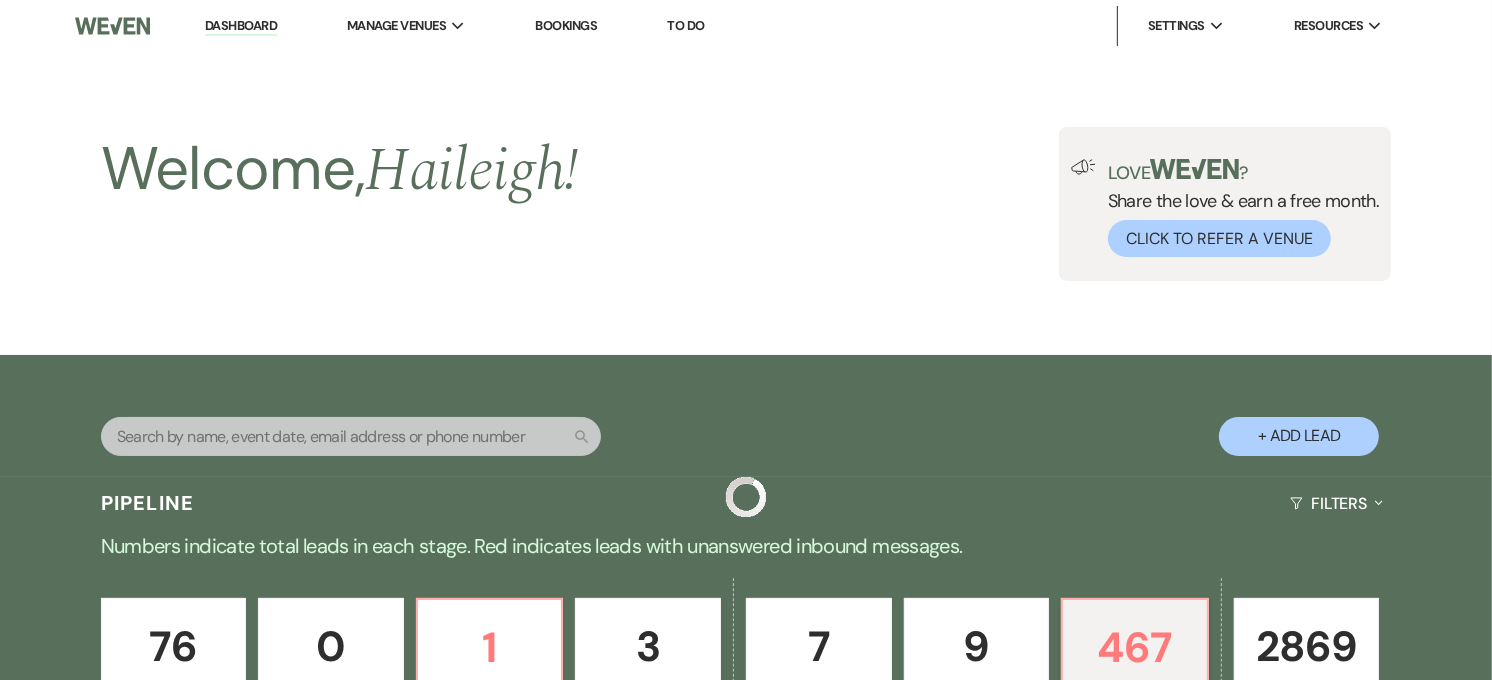 scroll, scrollTop: 808, scrollLeft: 0, axis: vertical 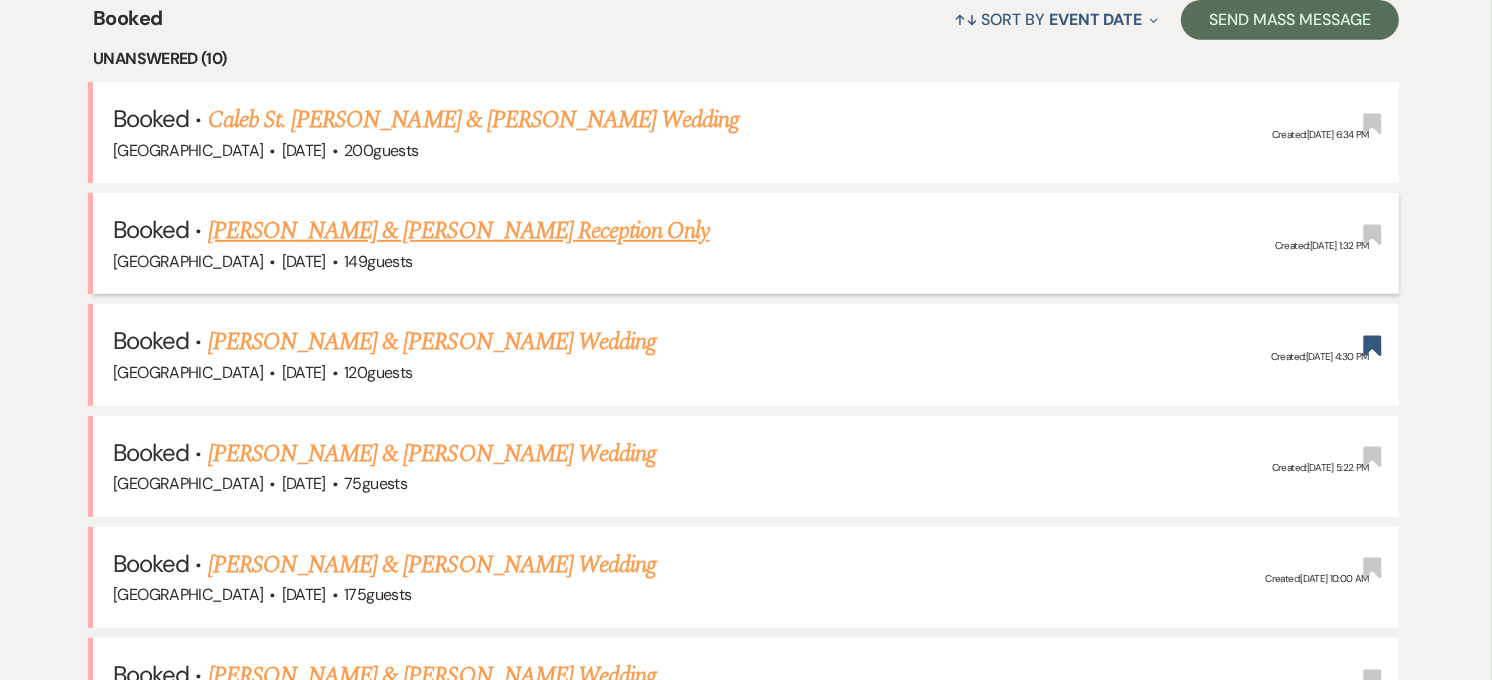 click on "[PERSON_NAME] & [PERSON_NAME] Reception Only" at bounding box center (459, 231) 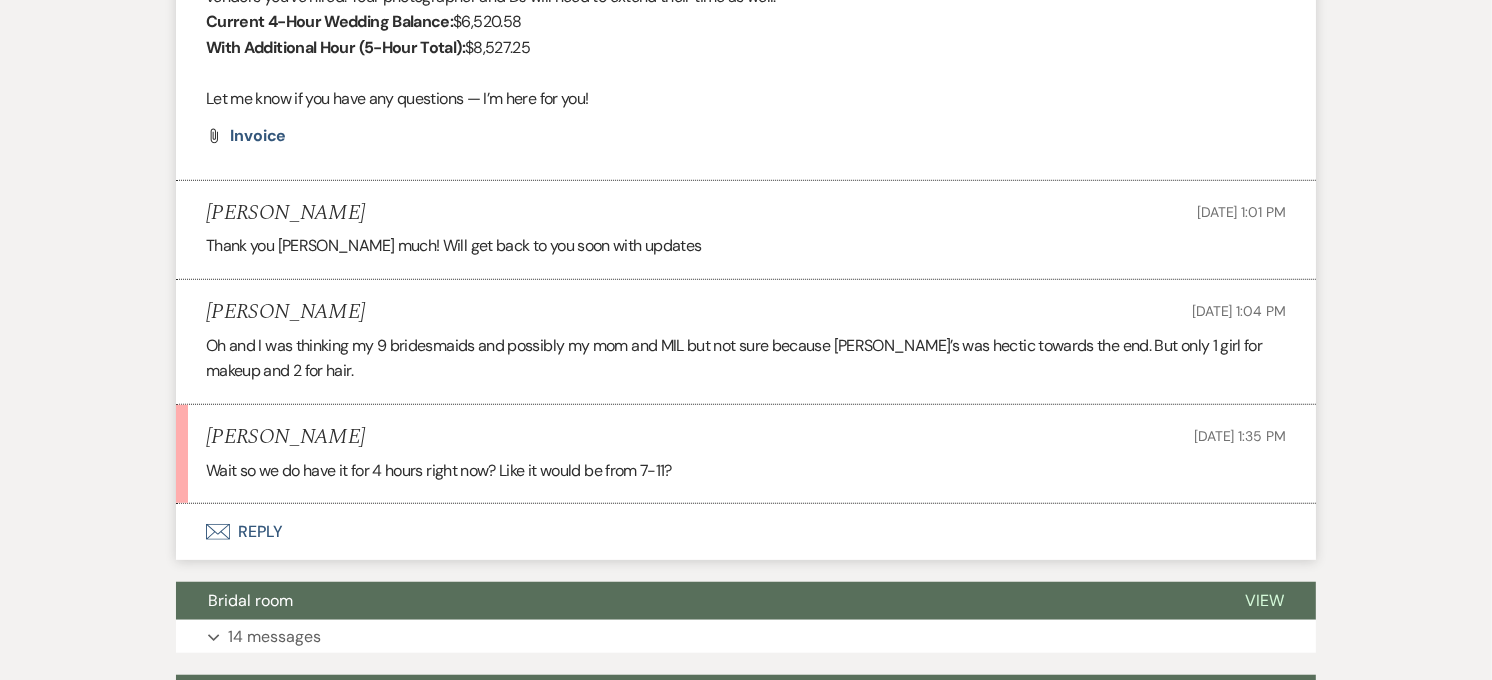 scroll, scrollTop: 1143, scrollLeft: 0, axis: vertical 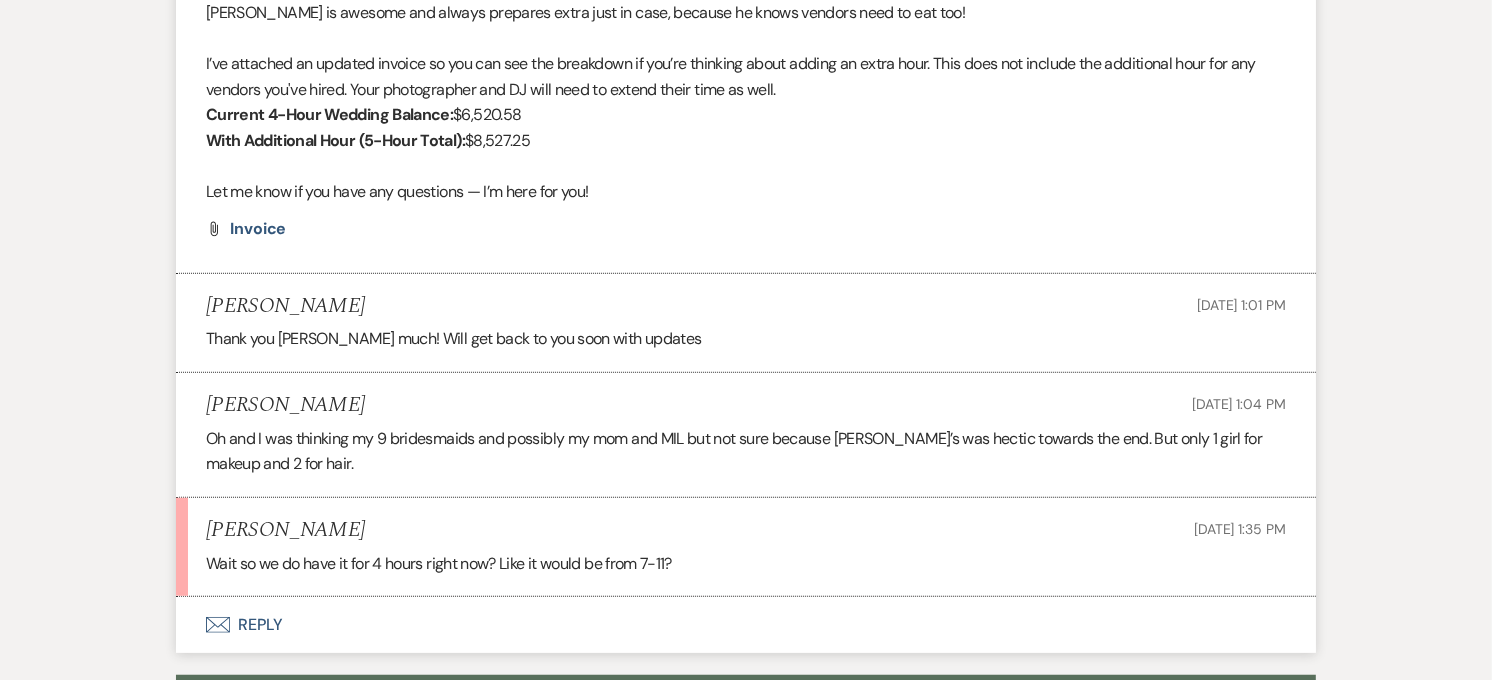 click on "Envelope Reply" at bounding box center [746, 625] 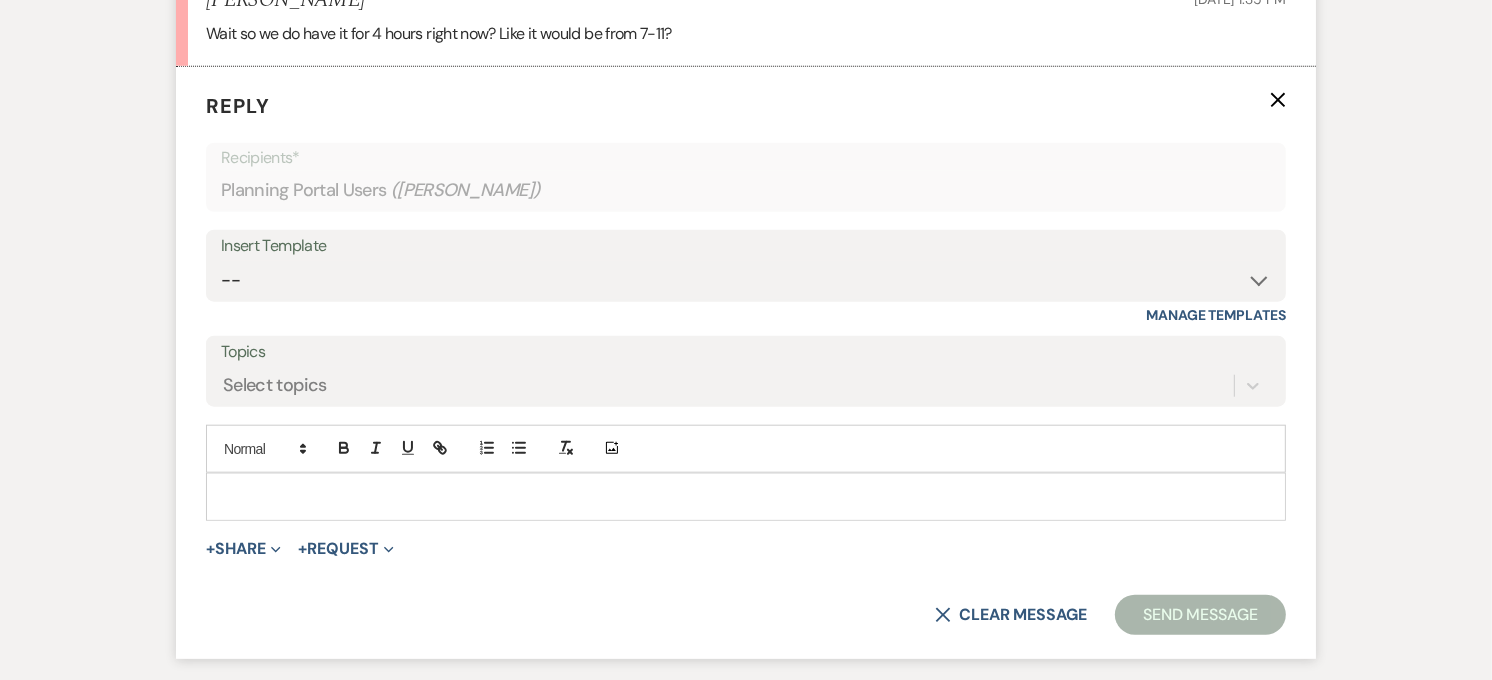scroll, scrollTop: 1697, scrollLeft: 0, axis: vertical 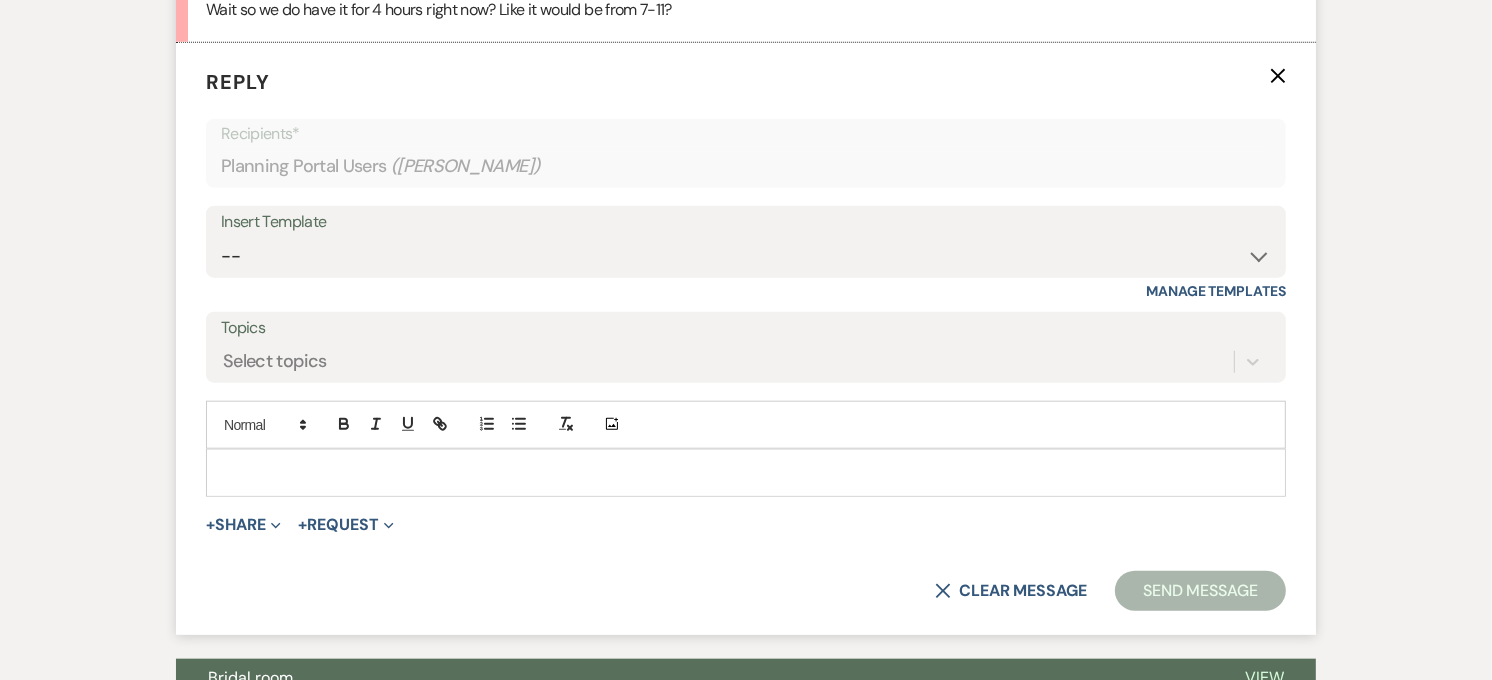 click at bounding box center [746, 473] 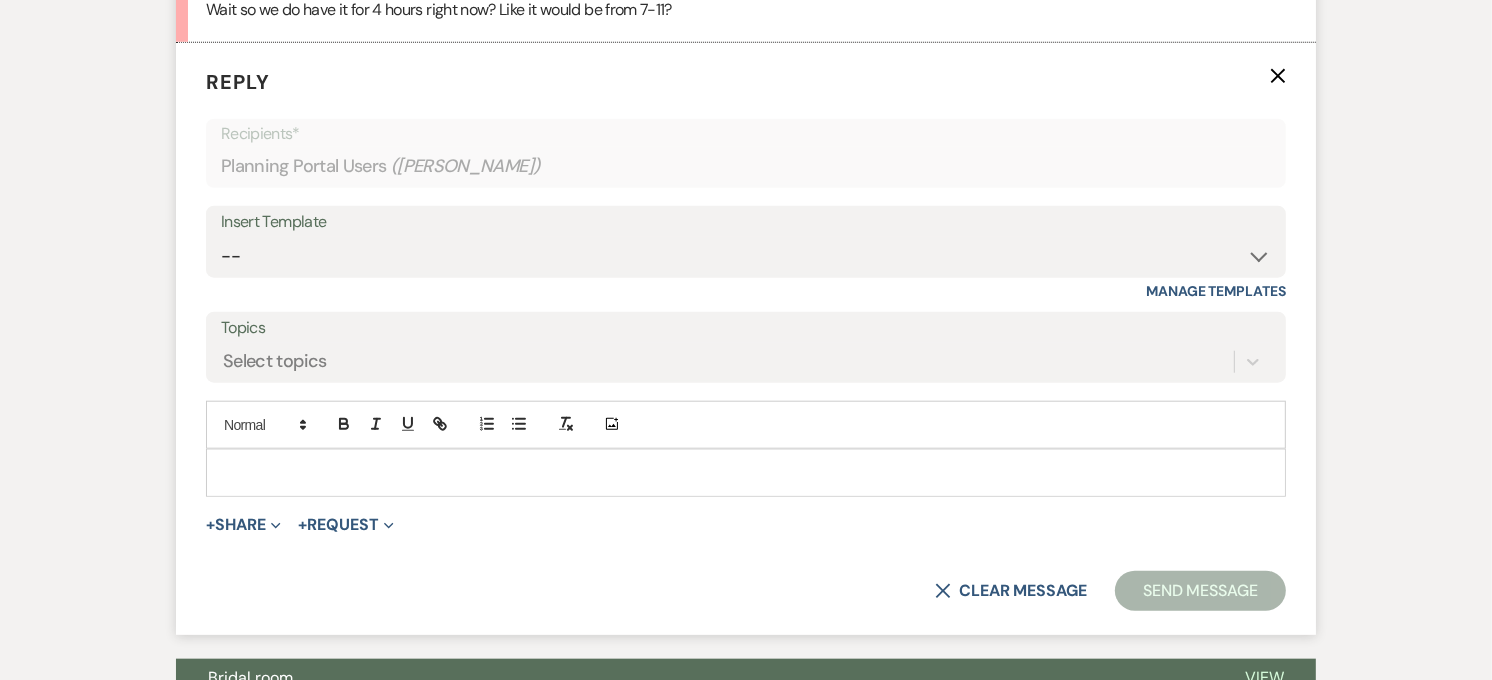 type 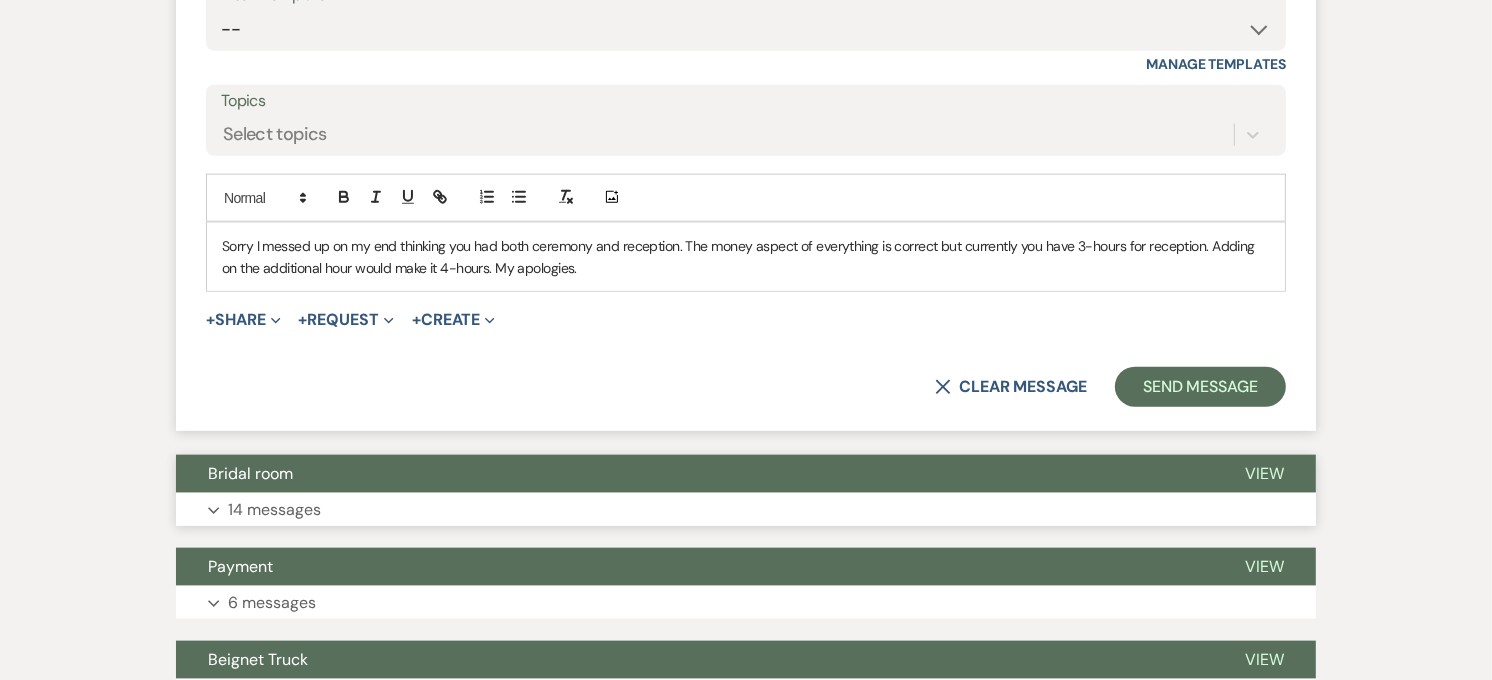 scroll, scrollTop: 1920, scrollLeft: 0, axis: vertical 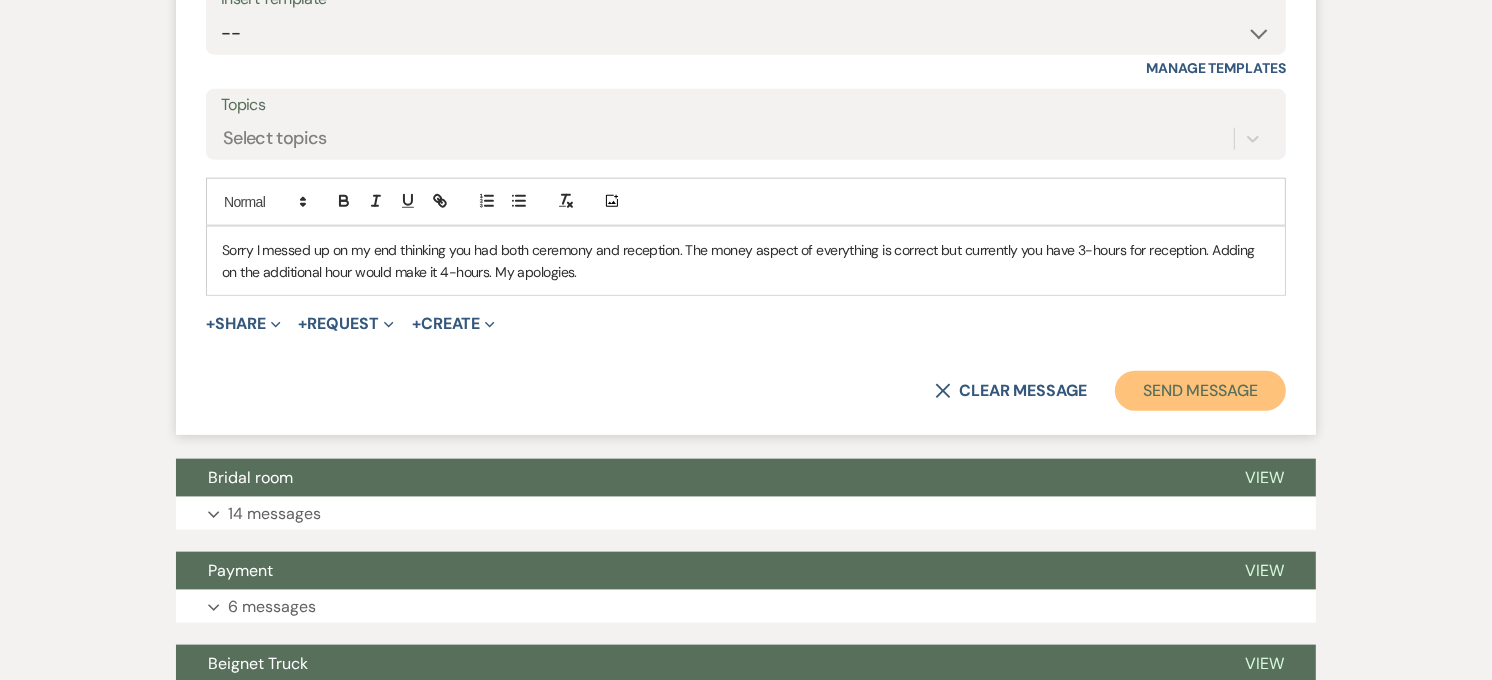 click on "Send Message" at bounding box center (1200, 391) 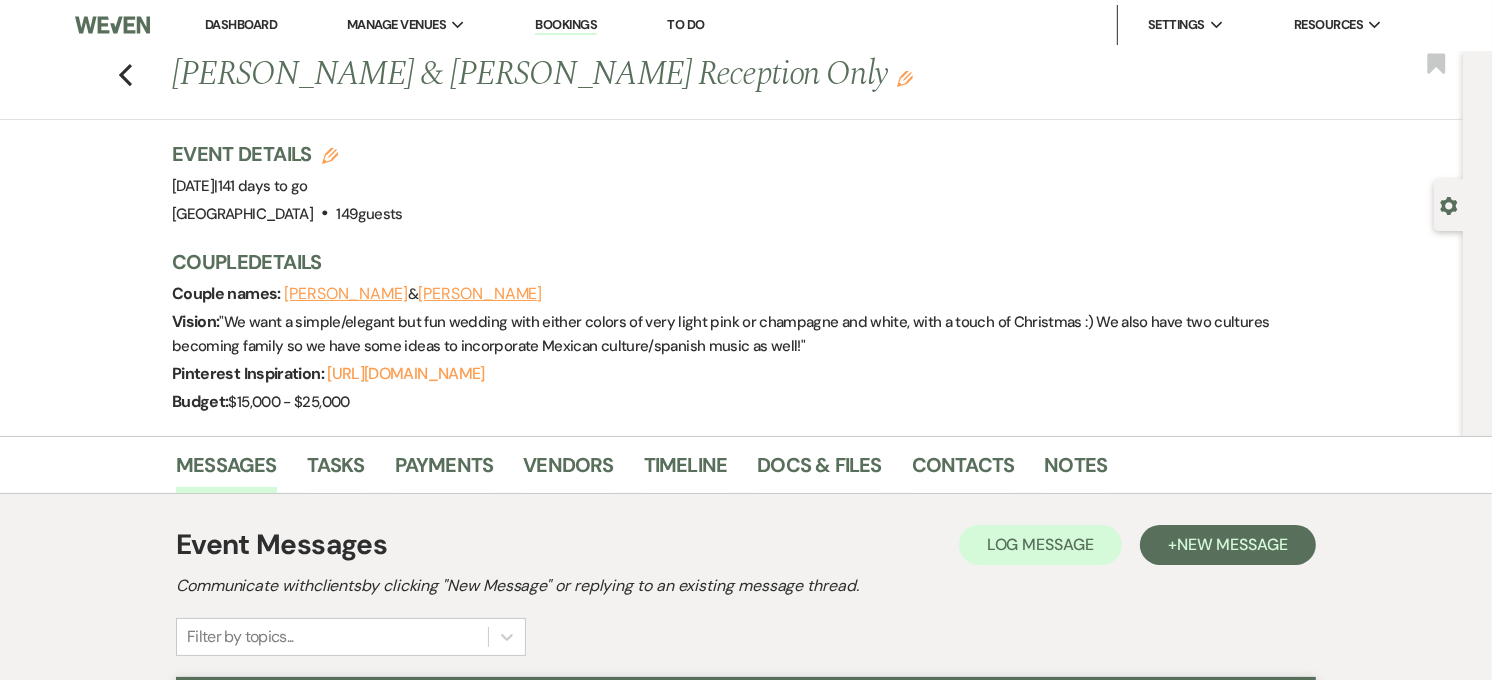 scroll, scrollTop: 0, scrollLeft: 0, axis: both 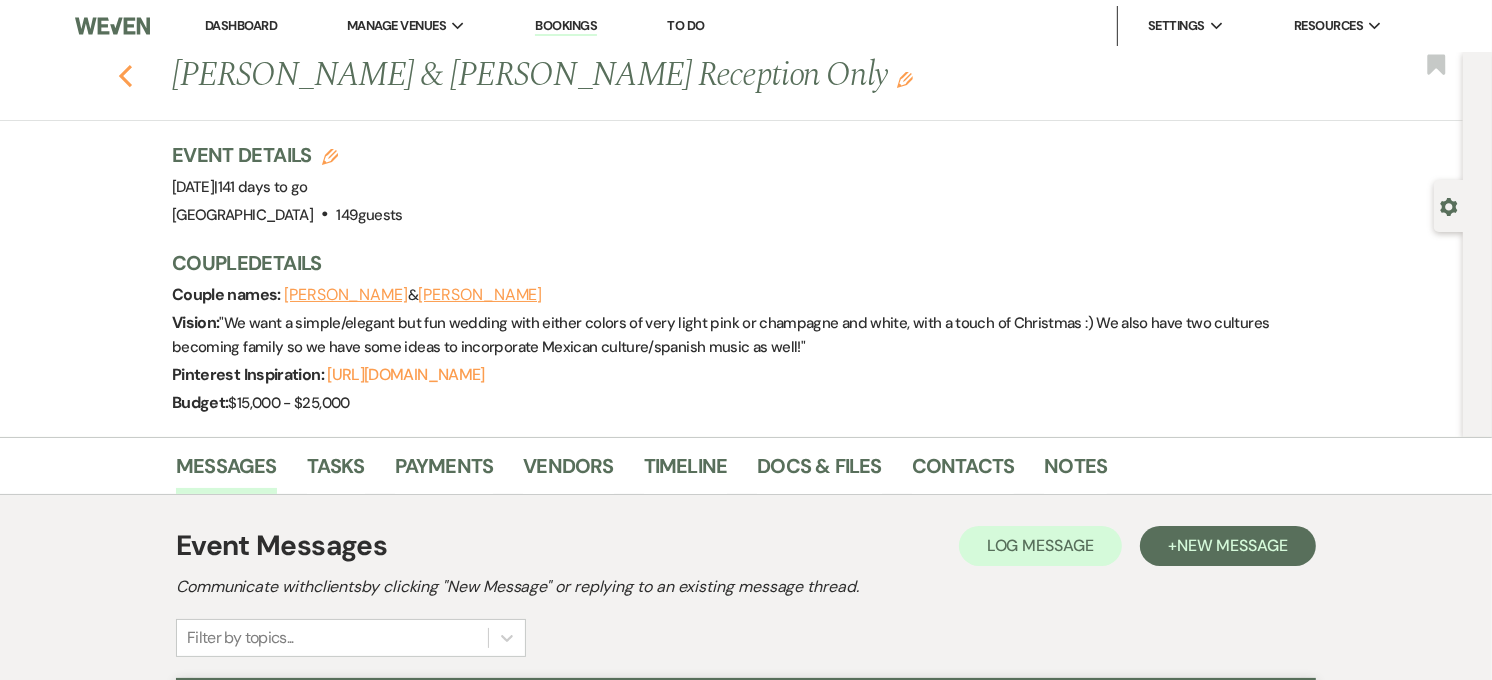 click 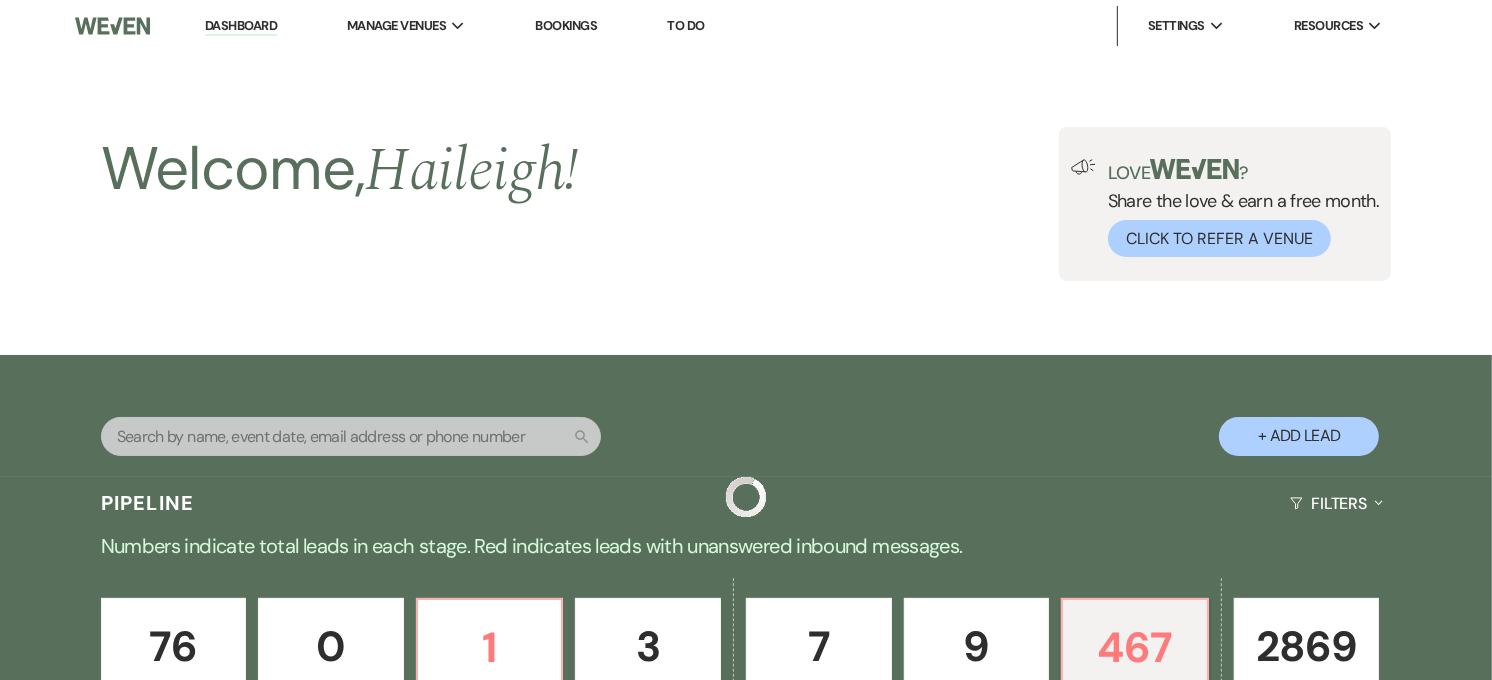 scroll, scrollTop: 808, scrollLeft: 0, axis: vertical 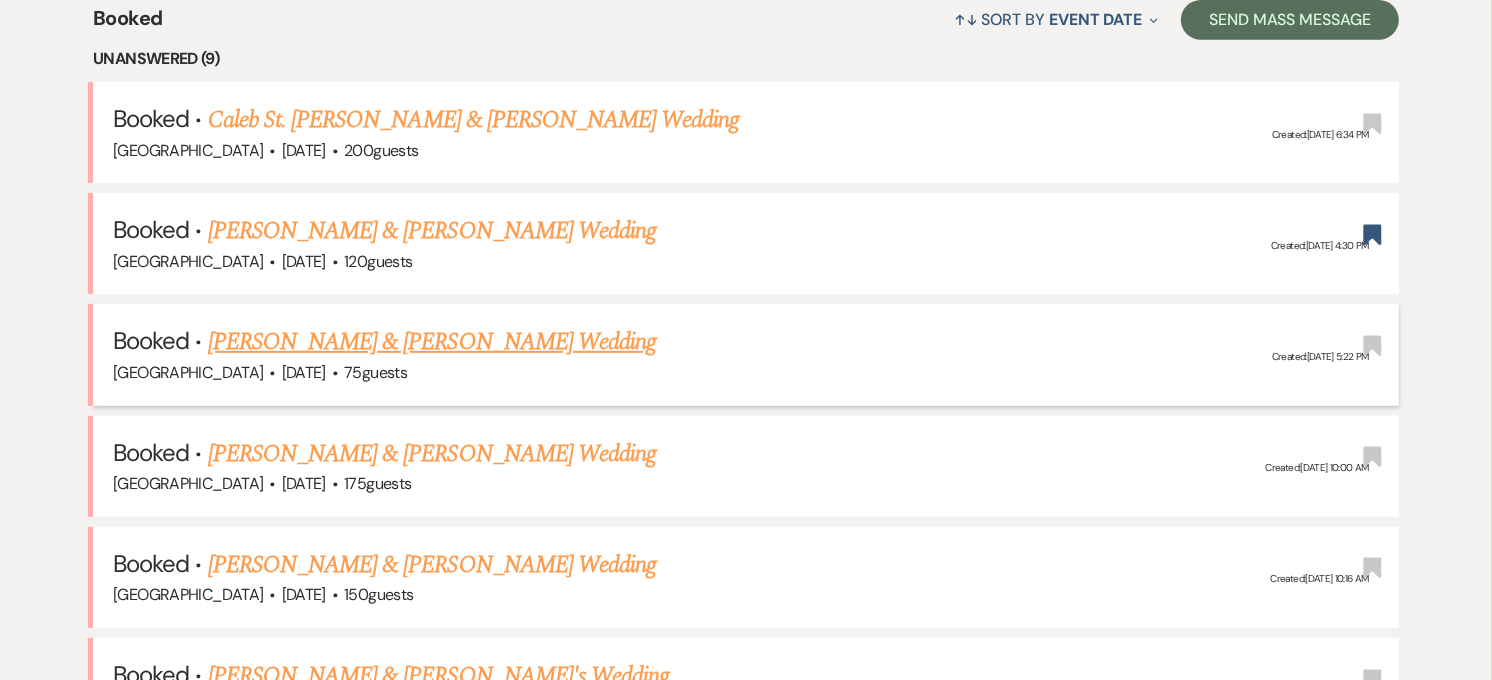 click on "[PERSON_NAME] & [PERSON_NAME] Wedding" at bounding box center (432, 342) 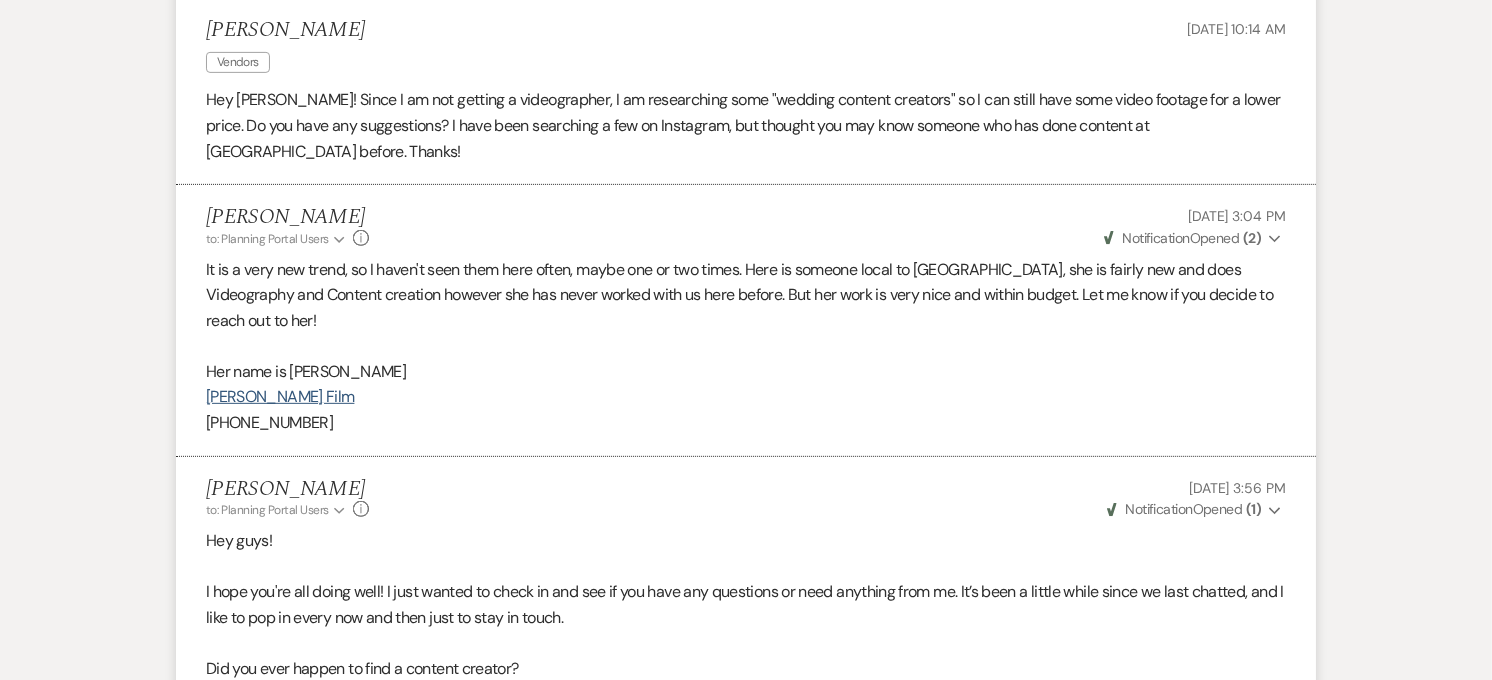 scroll, scrollTop: 1444, scrollLeft: 0, axis: vertical 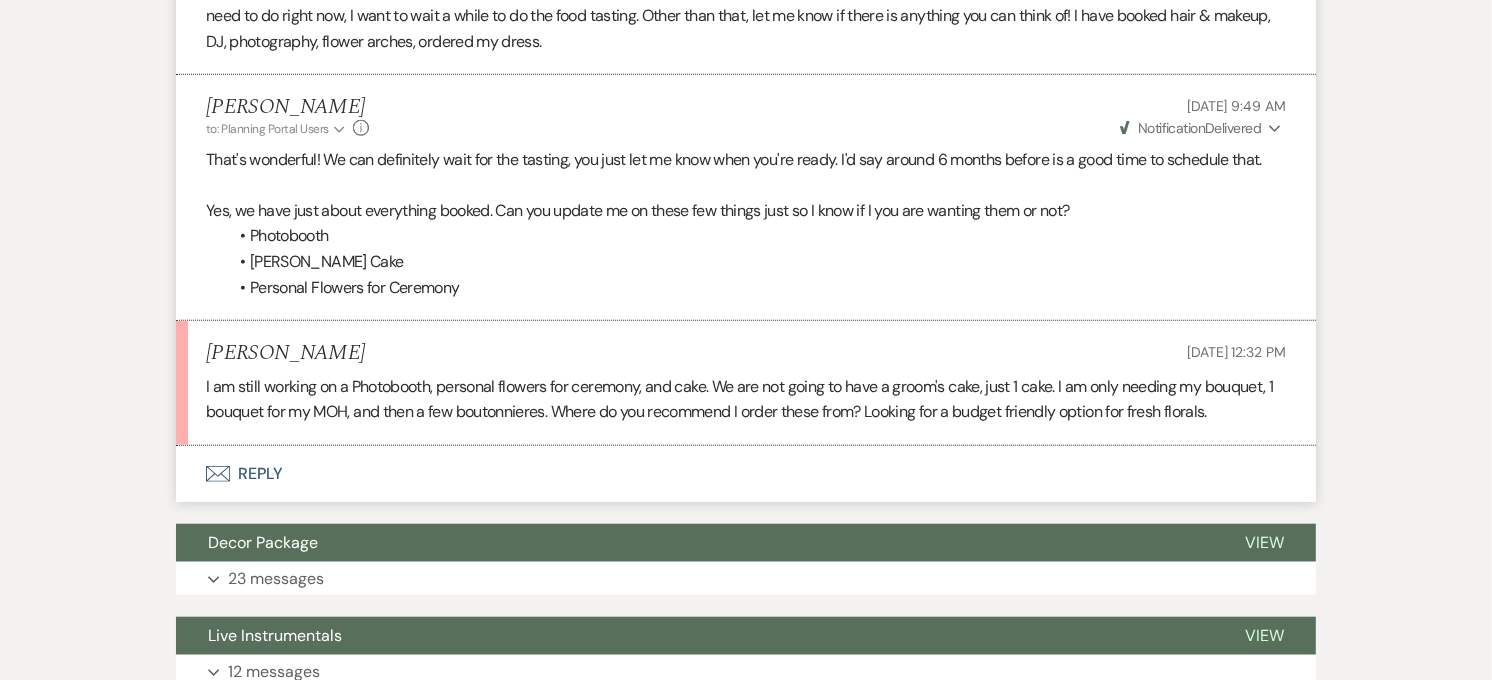 click on "Envelope Reply" at bounding box center [746, 474] 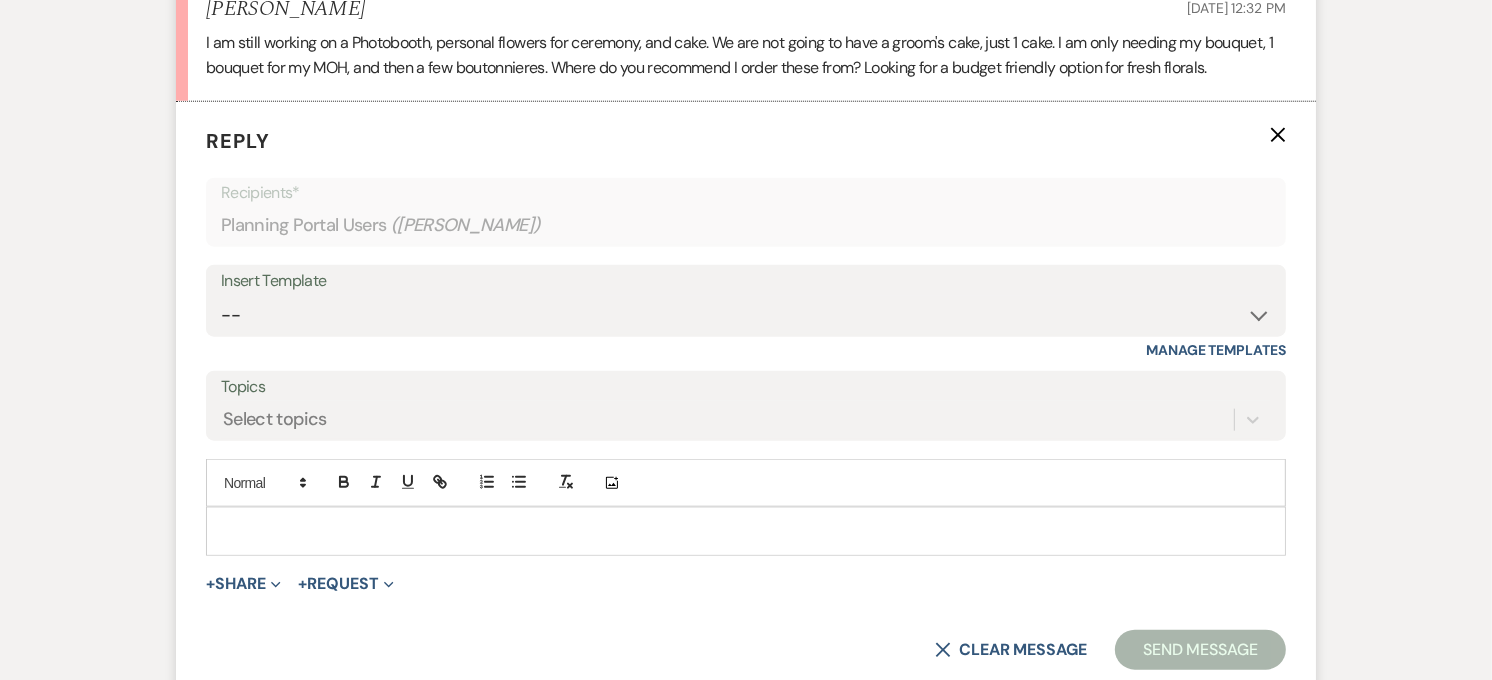 scroll, scrollTop: 1847, scrollLeft: 0, axis: vertical 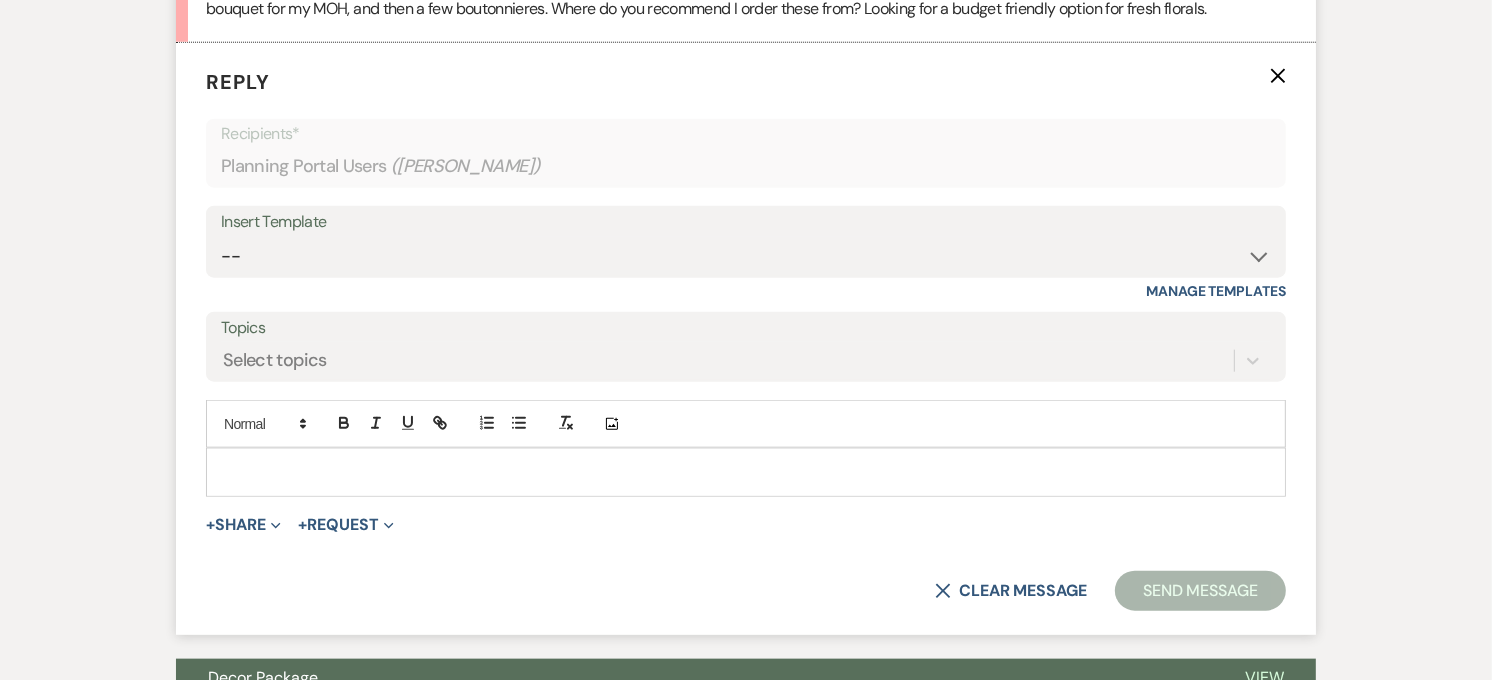 click at bounding box center (746, 472) 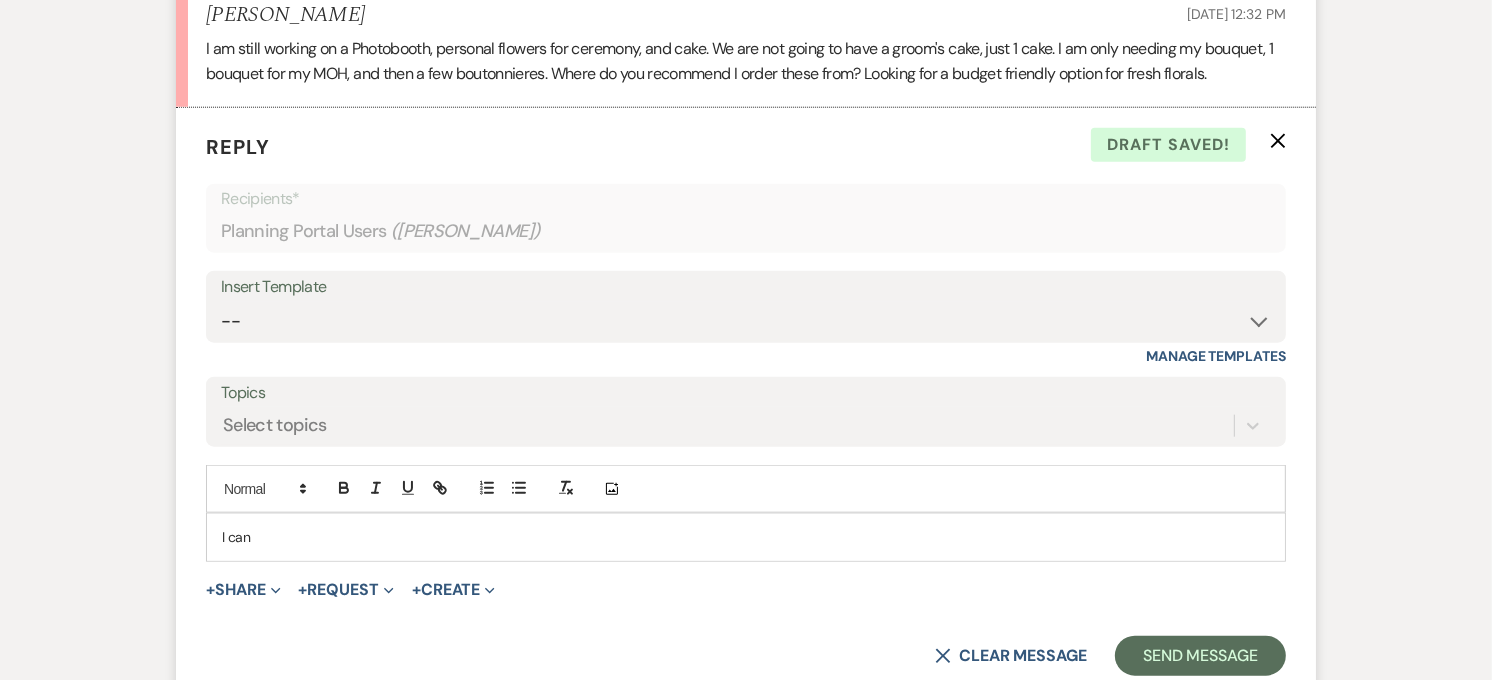 scroll, scrollTop: 1745, scrollLeft: 0, axis: vertical 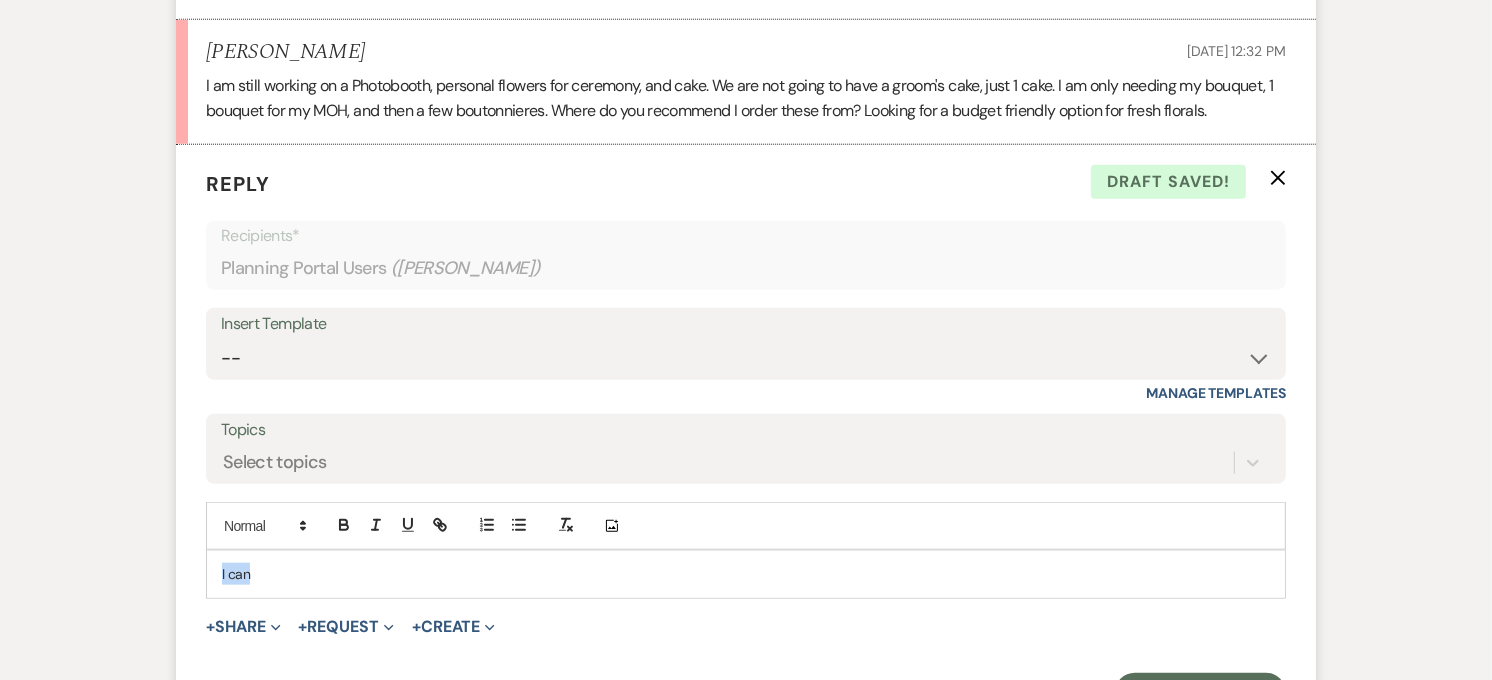 drag, startPoint x: 248, startPoint y: 571, endPoint x: 204, endPoint y: 577, distance: 44.407207 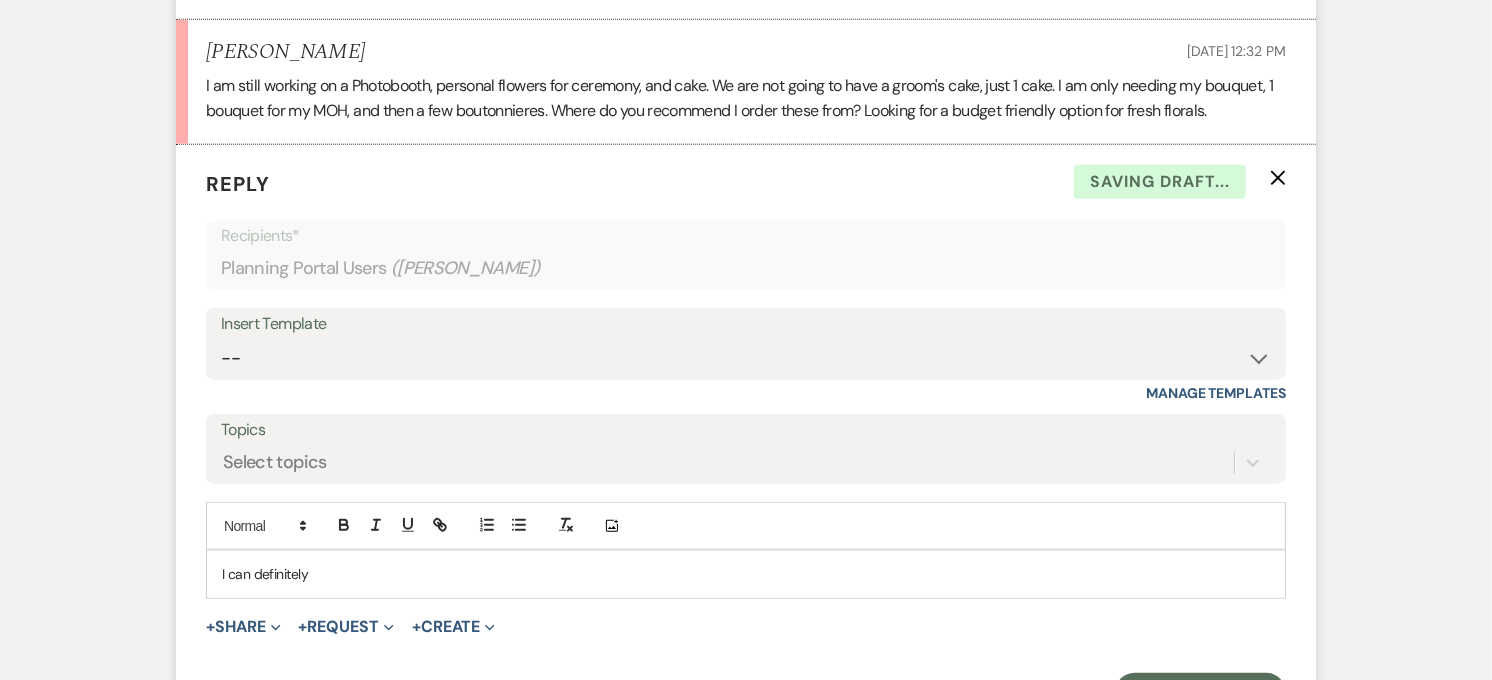 click on "I can definitely" at bounding box center (746, 574) 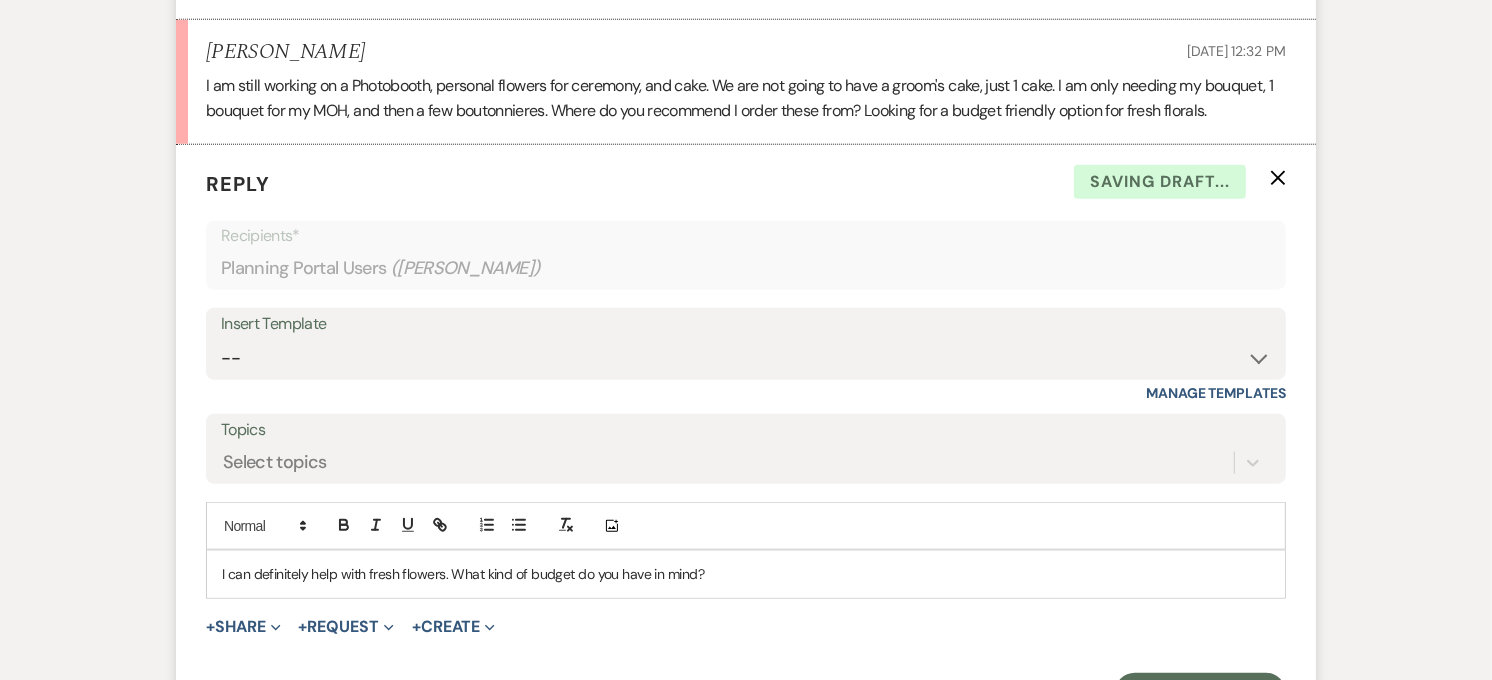 scroll, scrollTop: 1856, scrollLeft: 0, axis: vertical 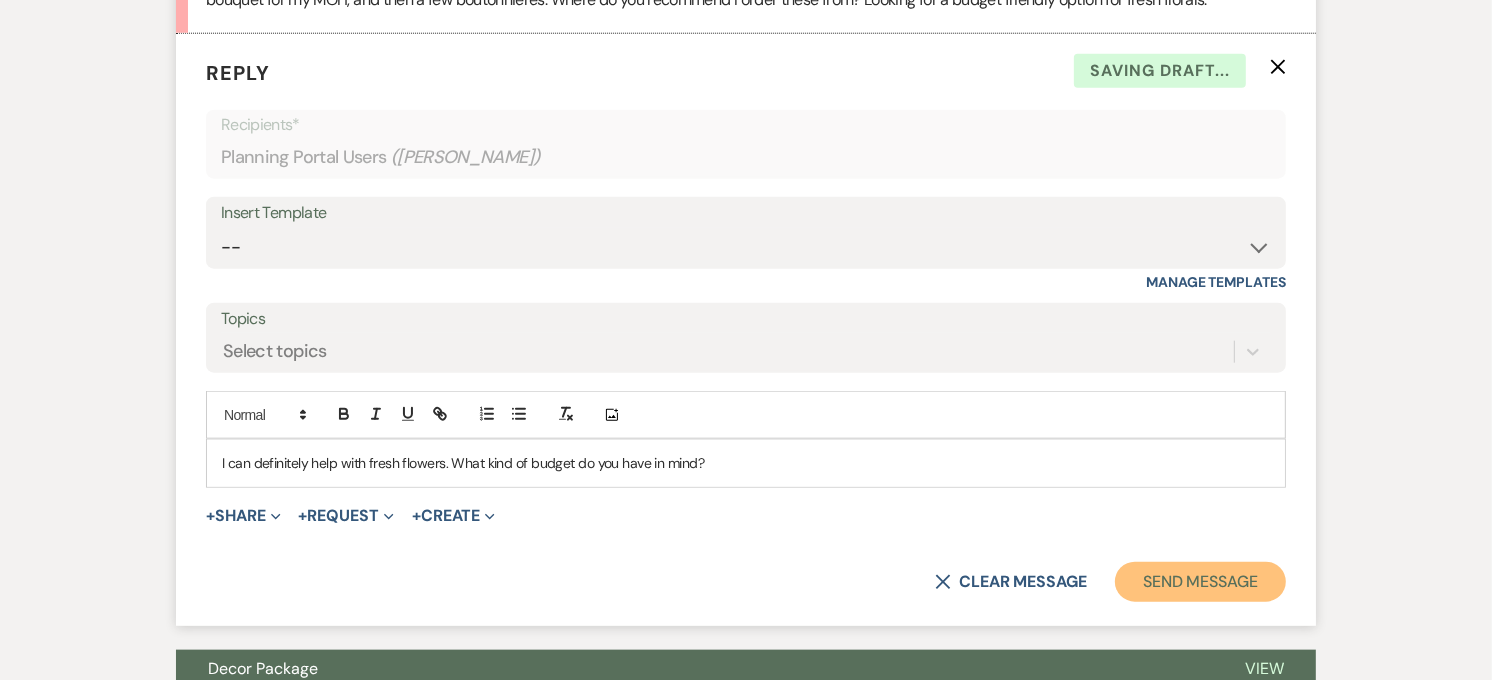 click on "Send Message" at bounding box center (1200, 582) 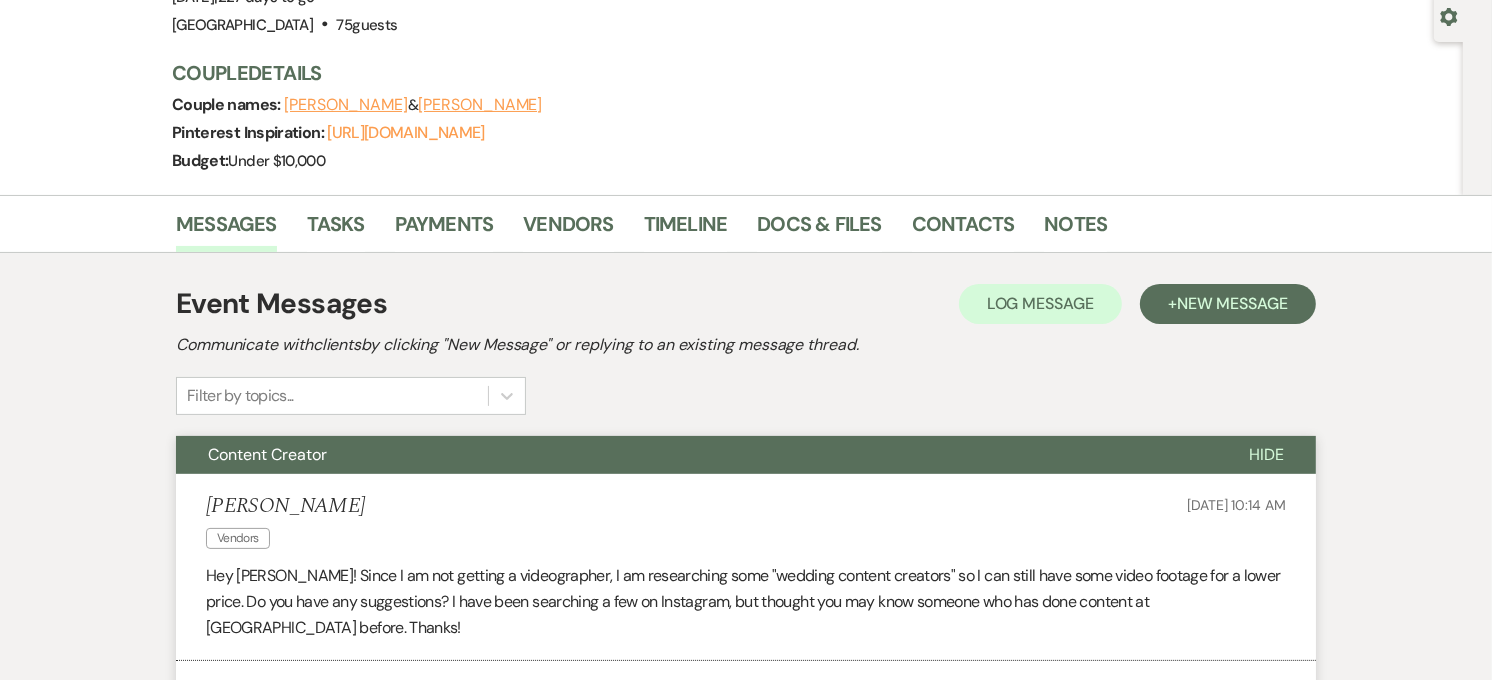 scroll, scrollTop: 178, scrollLeft: 0, axis: vertical 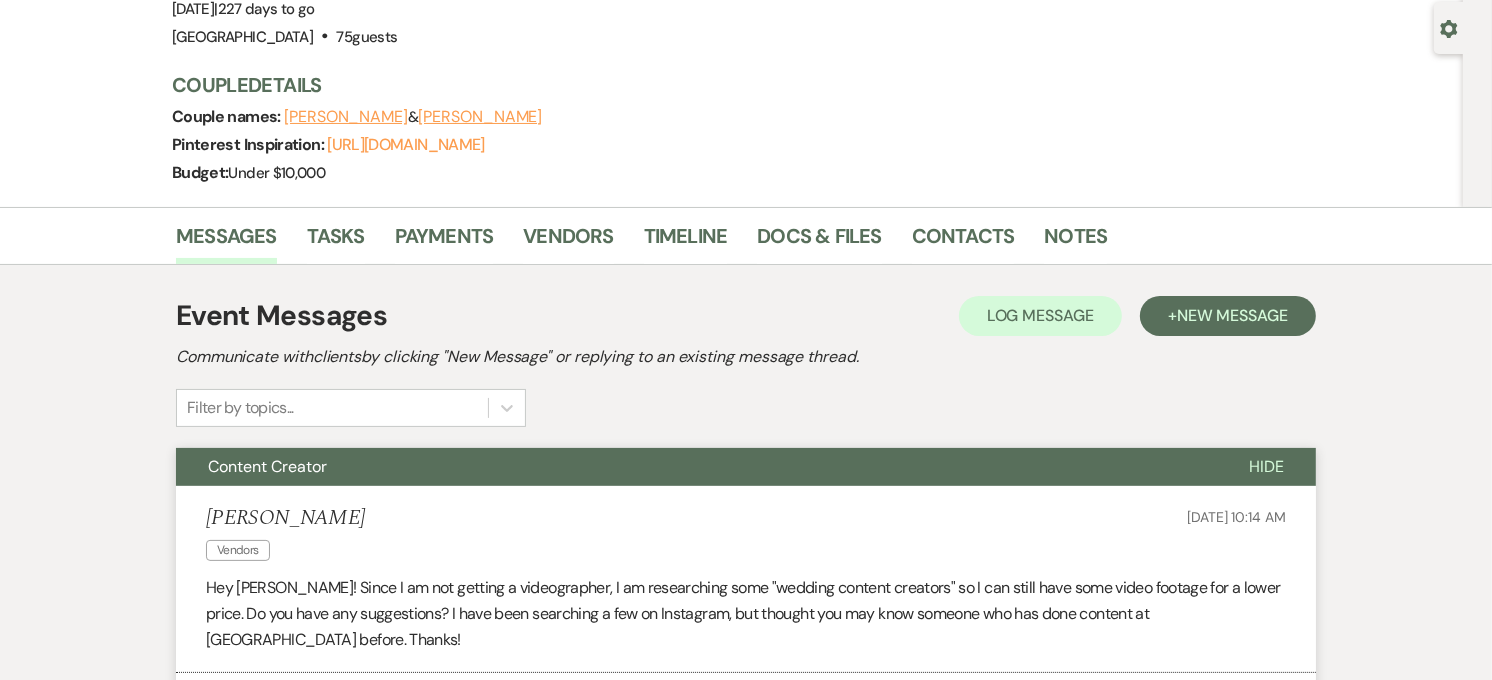 click on "Event Messages   Log Log Message +  New Message Communicate with  clients  by clicking "New Message" or replying to an existing message thread. Filter by topics... Content Creator Hide [PERSON_NAME] [DATE] 10:14 AM Hey [PERSON_NAME]! Since I am not getting a videographer, I am researching some "wedding content creators" so I can still have some video footage for a lower price. Do you have any suggestions? I have been searching a few on Instagram, but thought you may know someone who has done content at [GEOGRAPHIC_DATA] before. Thanks! [PERSON_NAME] to: Planning Portal Users Expand Info [DATE] 3:04 PM Weven Check Notification  Opened   ( 2 ) Expand It is a very new trend, so I haven't seen them here often, maybe one or two times. Here is someone local to [GEOGRAPHIC_DATA], she is fairly new and does Videography and Content creation however she has never worked with us here before. But her work is very nice and within budget. Let me know if you decide to reach out to her! Her name is [PERSON_NAME] Info" at bounding box center (746, 1530) 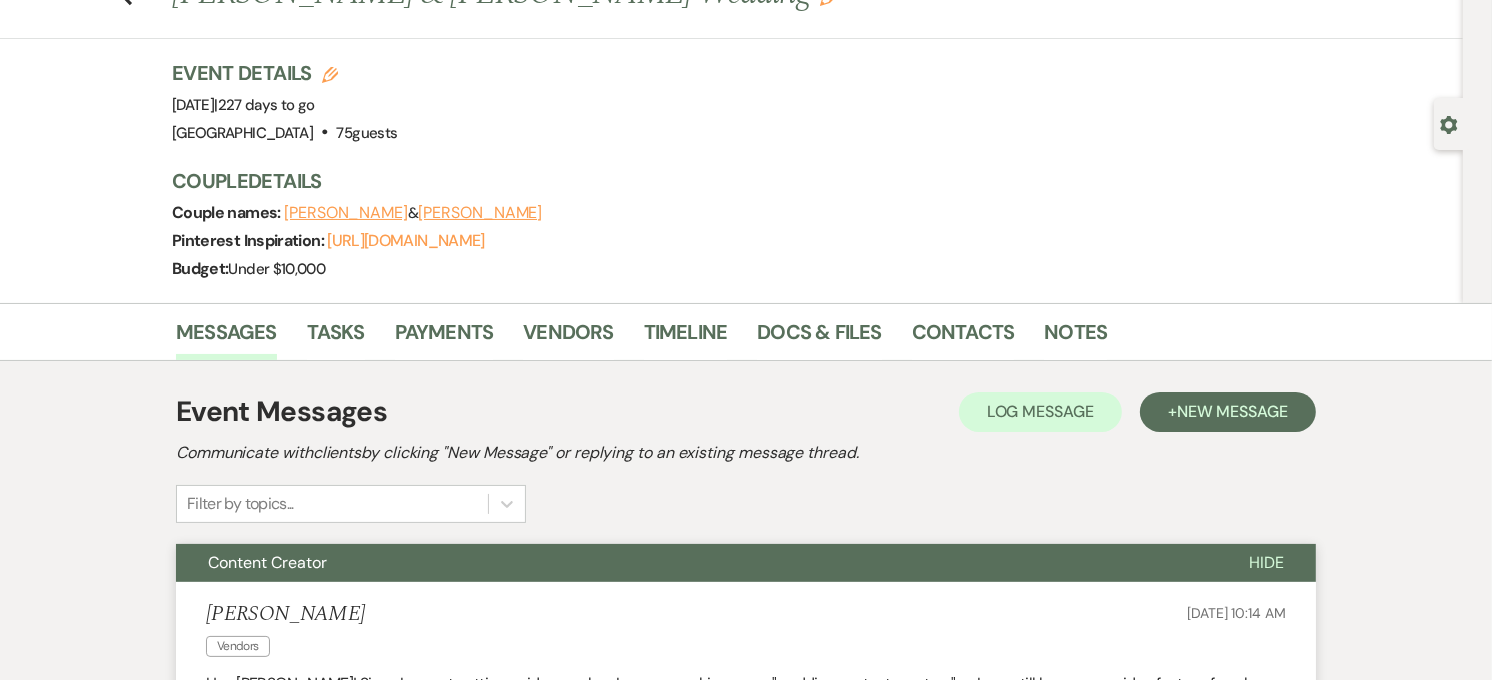 scroll, scrollTop: 0, scrollLeft: 0, axis: both 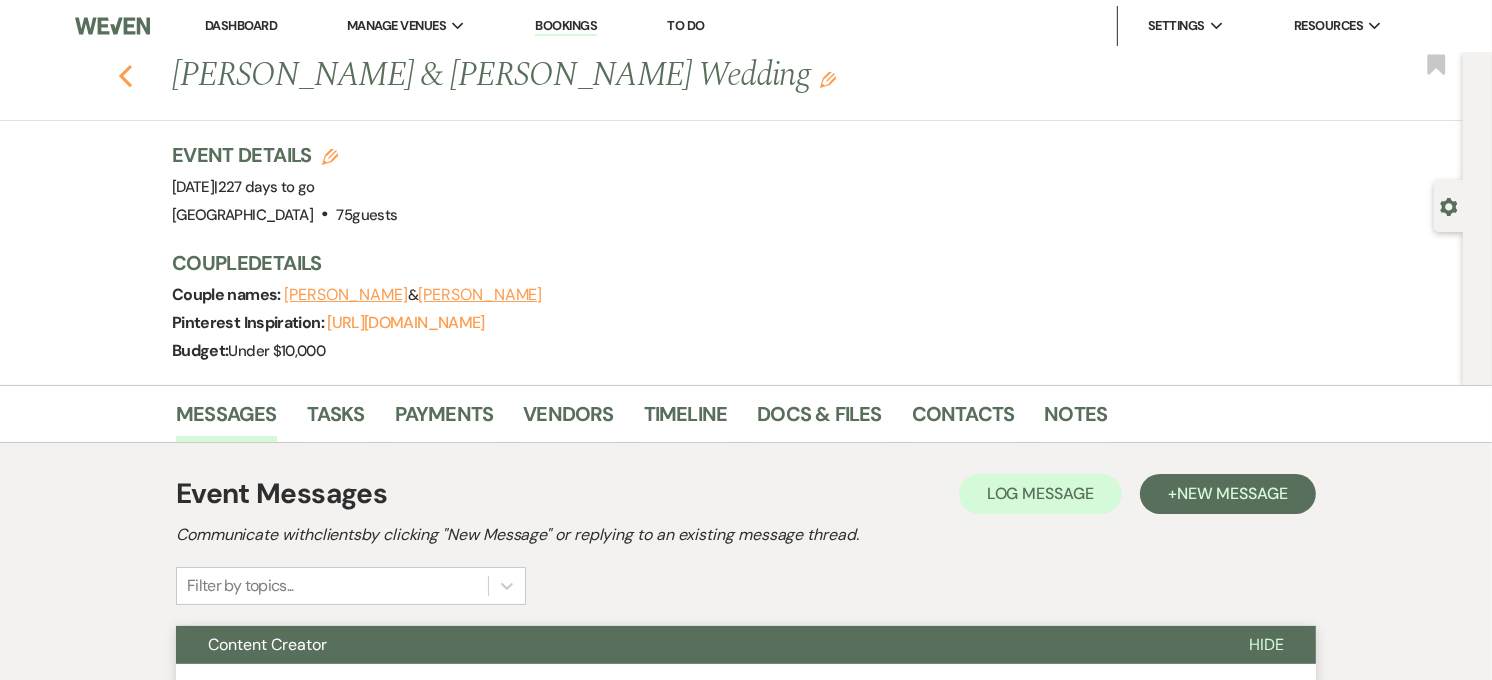 click 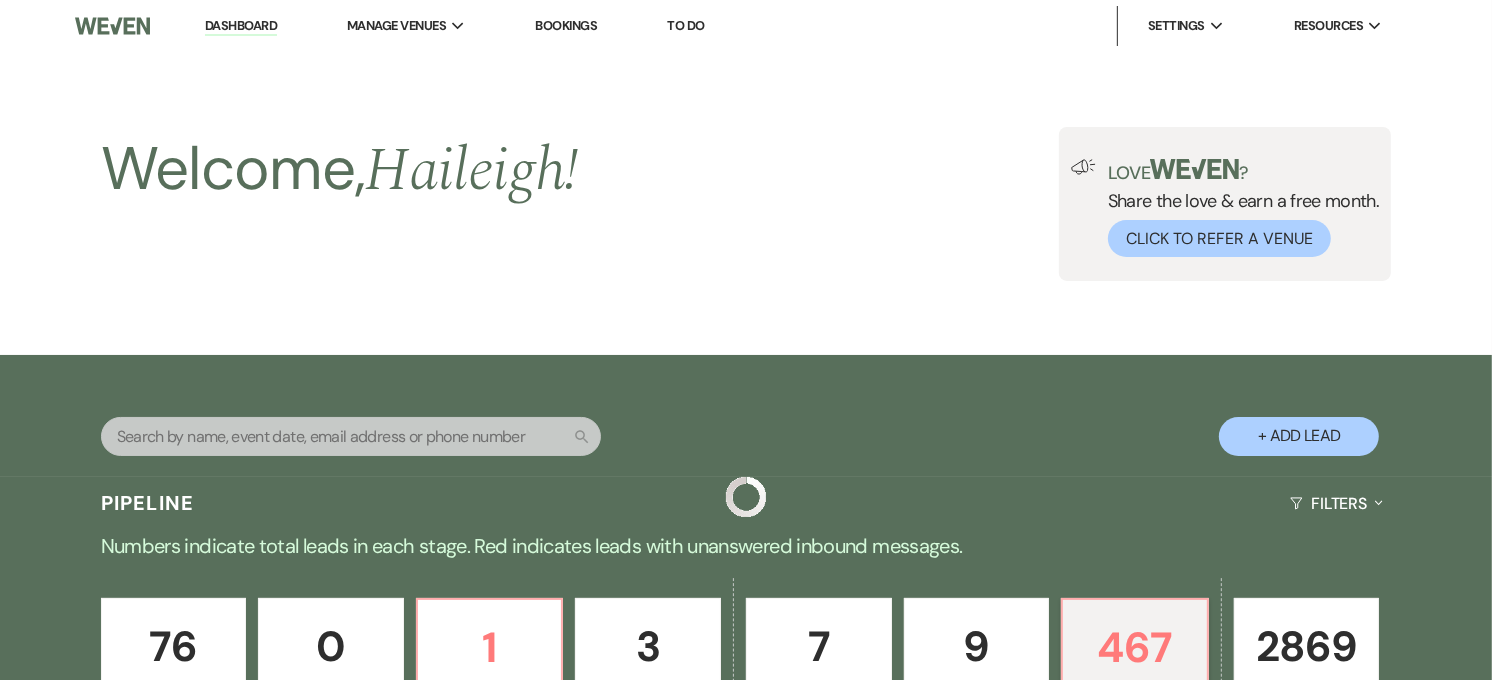 scroll, scrollTop: 808, scrollLeft: 0, axis: vertical 